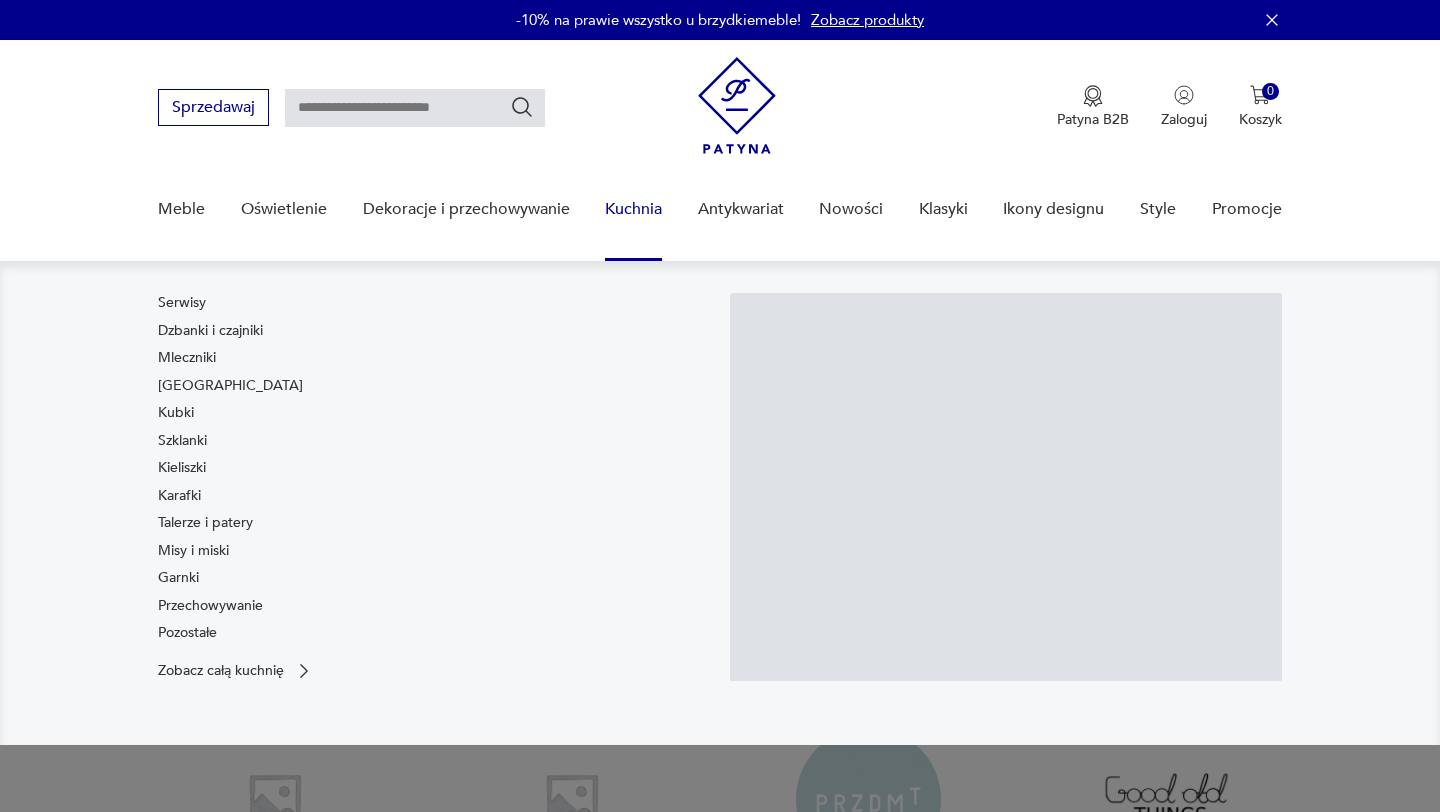 scroll, scrollTop: 0, scrollLeft: 0, axis: both 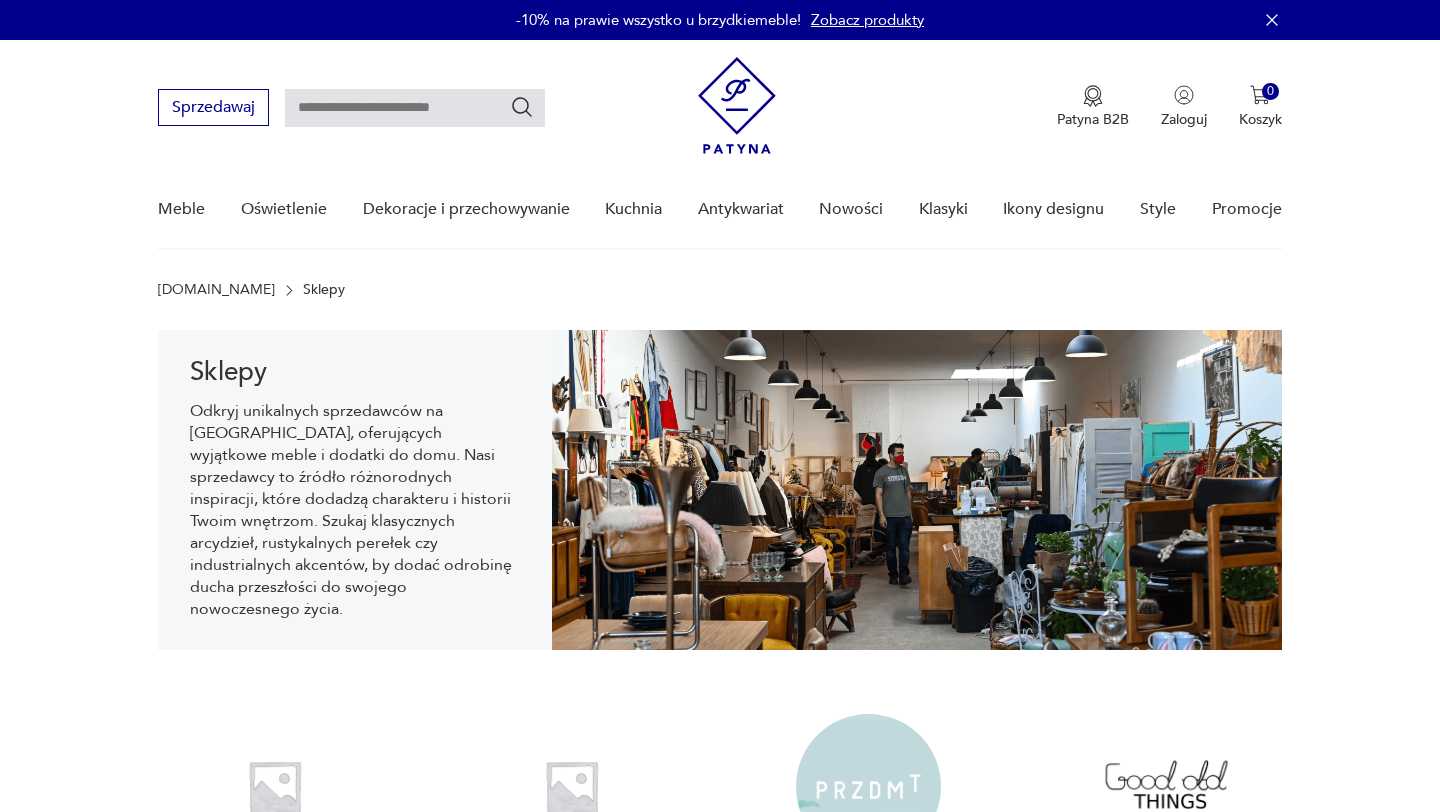 click at bounding box center (415, 108) 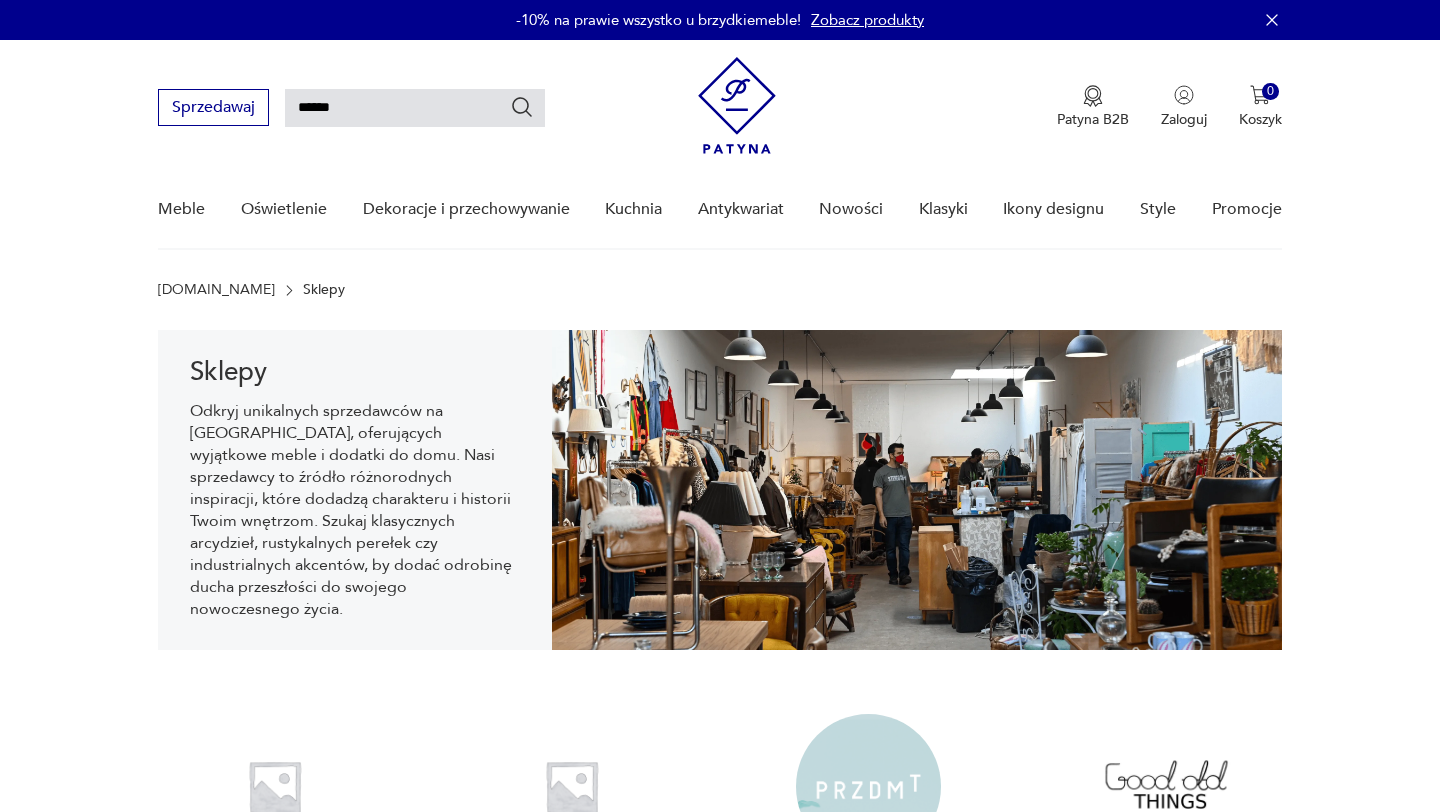 type on "******" 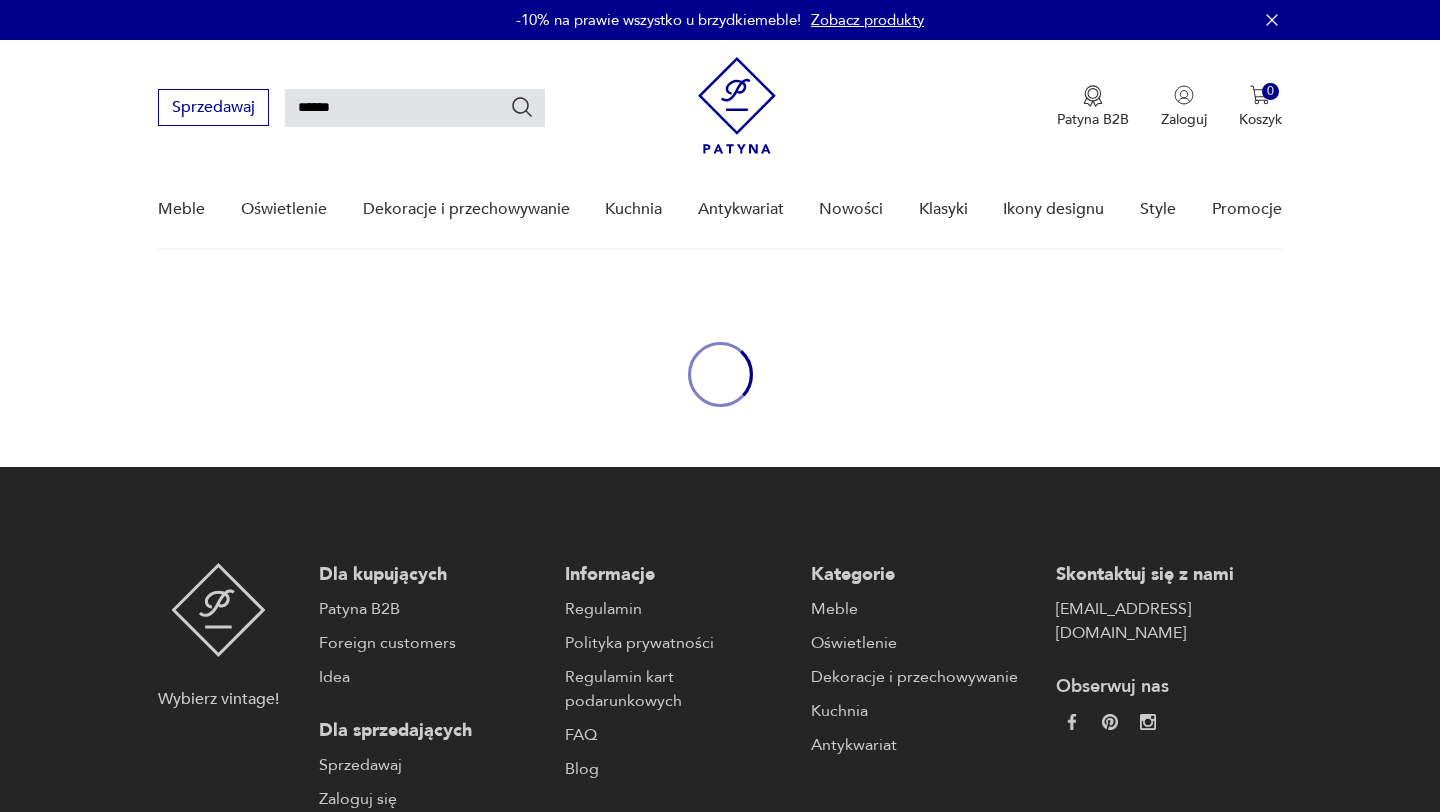 scroll, scrollTop: 0, scrollLeft: 0, axis: both 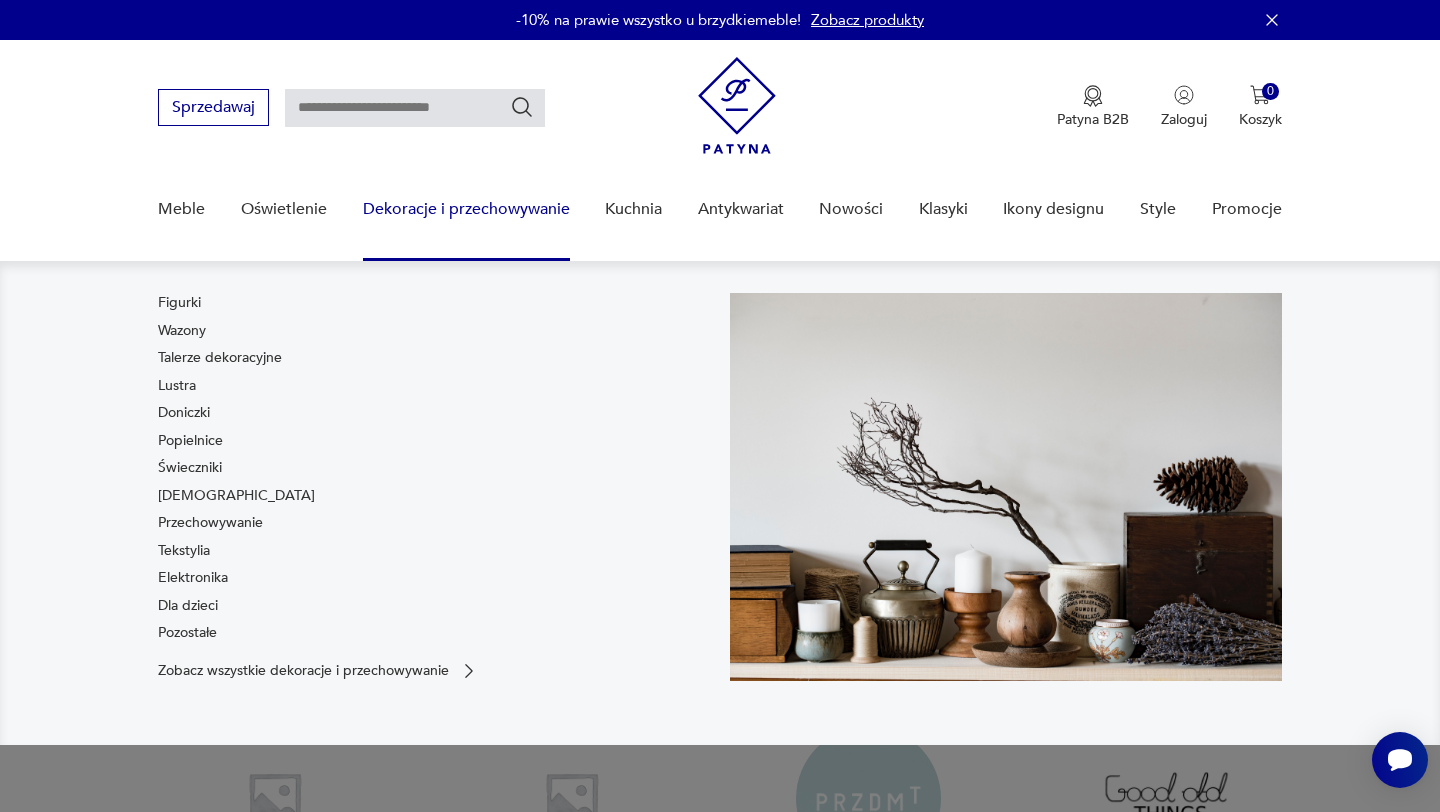 click on "Dekoracje i przechowywanie" at bounding box center [466, 209] 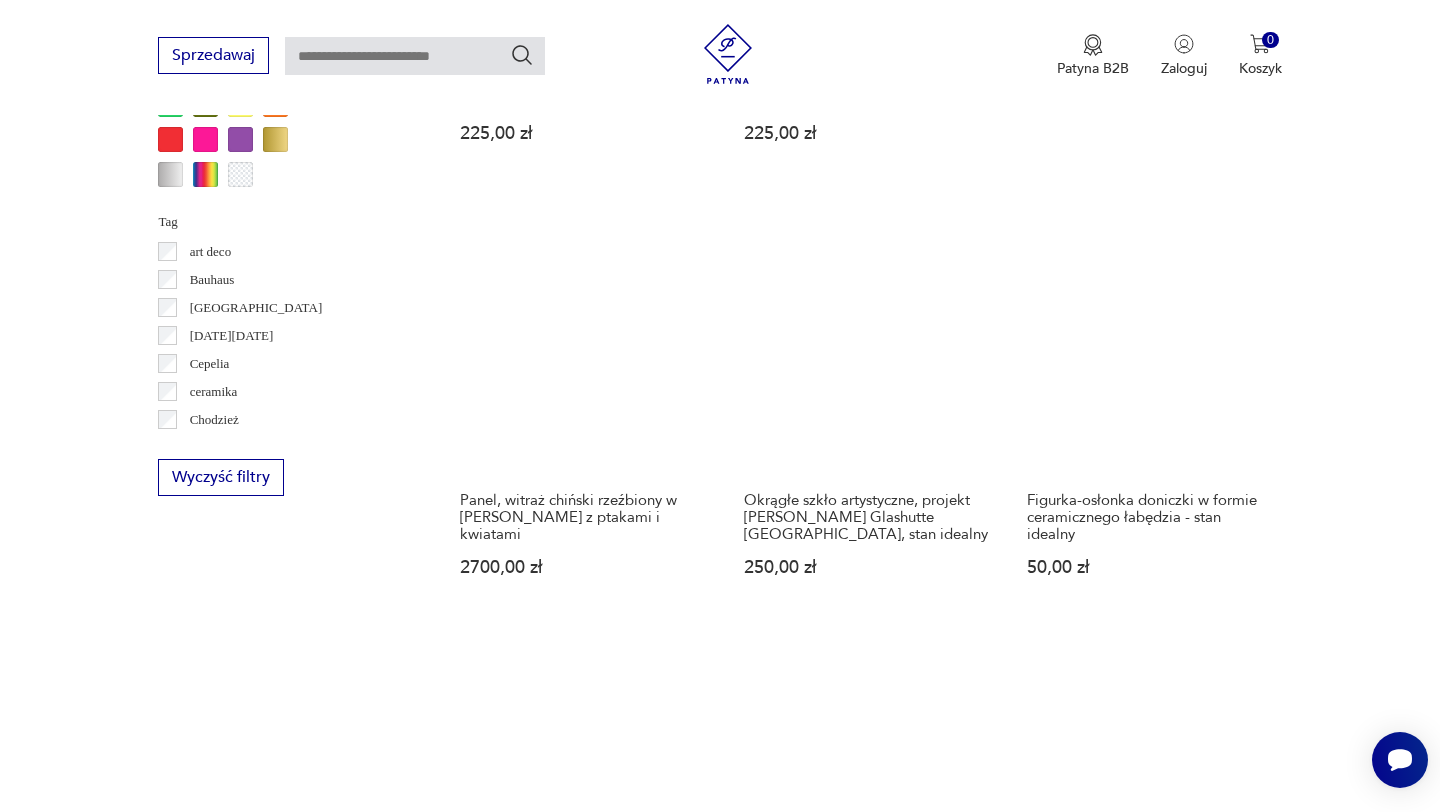 scroll, scrollTop: 1651, scrollLeft: 0, axis: vertical 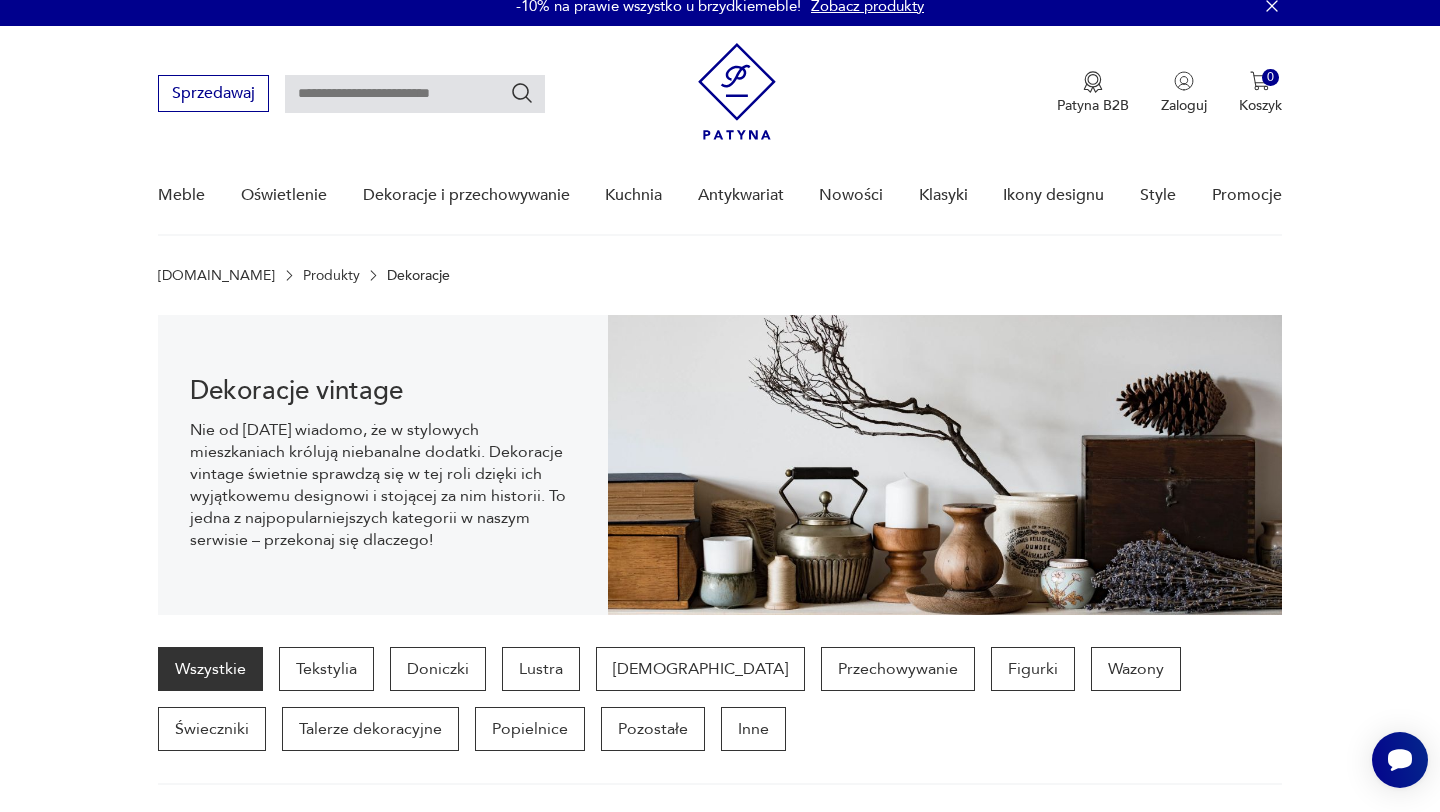 click at bounding box center [415, 94] 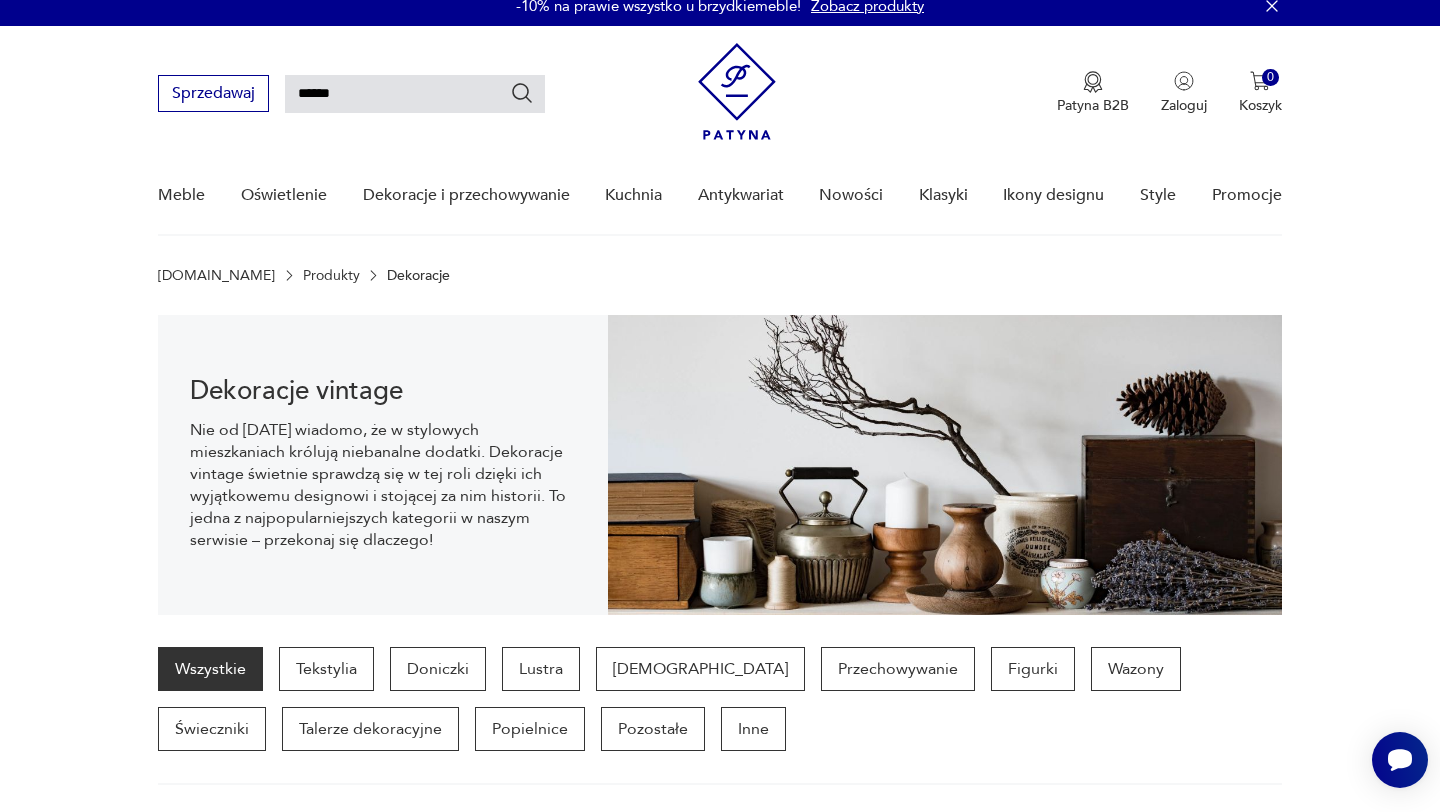 type on "******" 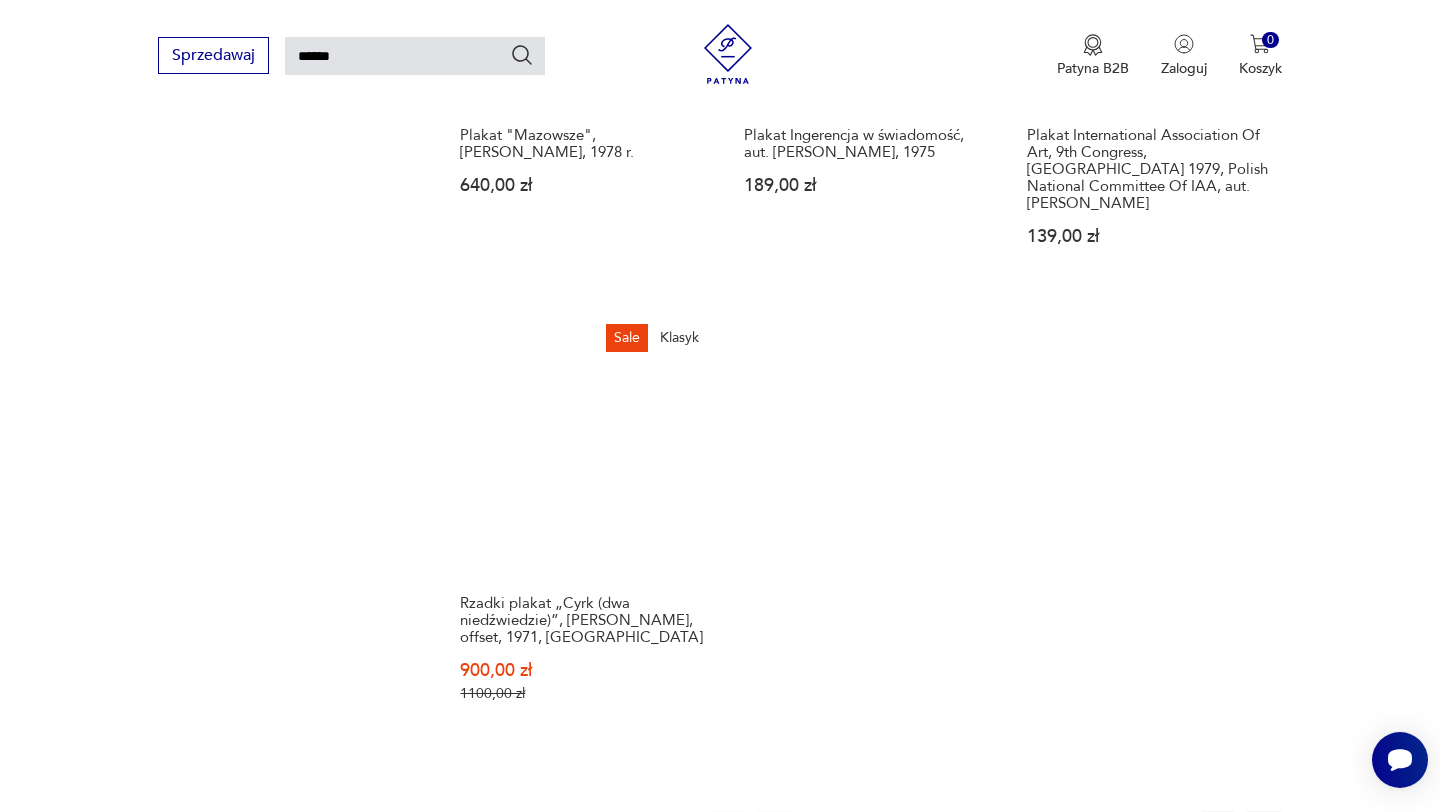 scroll, scrollTop: 2555, scrollLeft: 0, axis: vertical 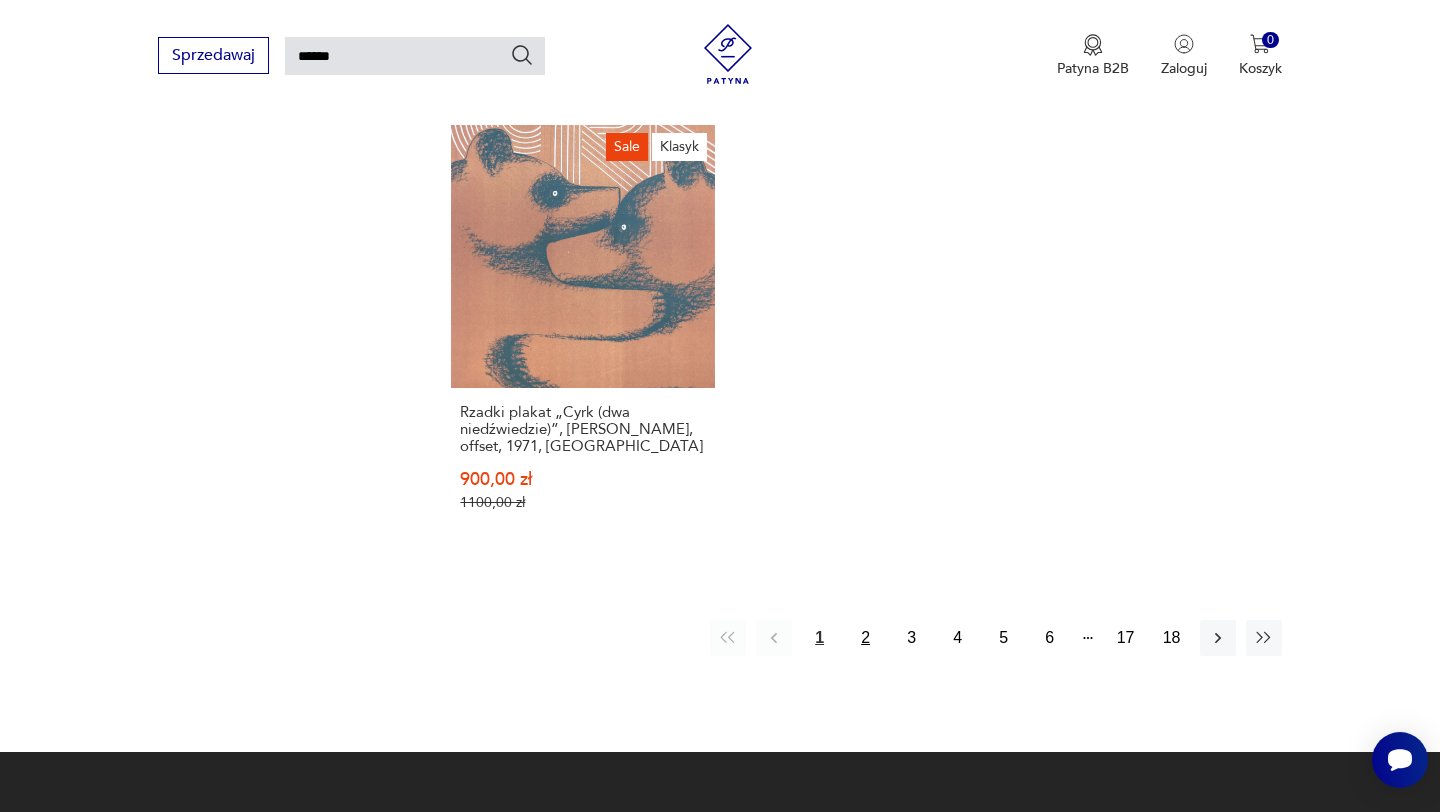 click on "2" at bounding box center [866, 638] 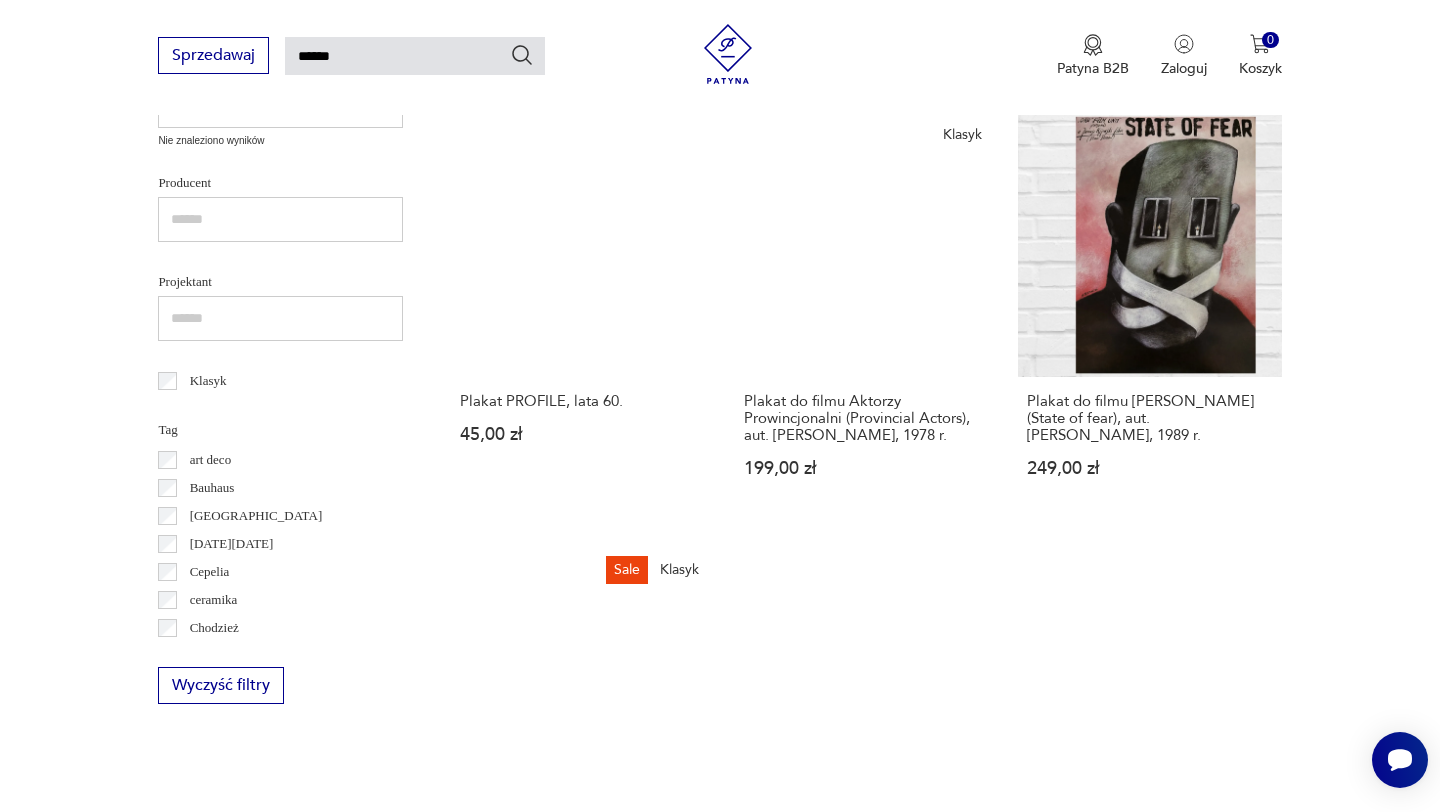 scroll, scrollTop: 766, scrollLeft: 0, axis: vertical 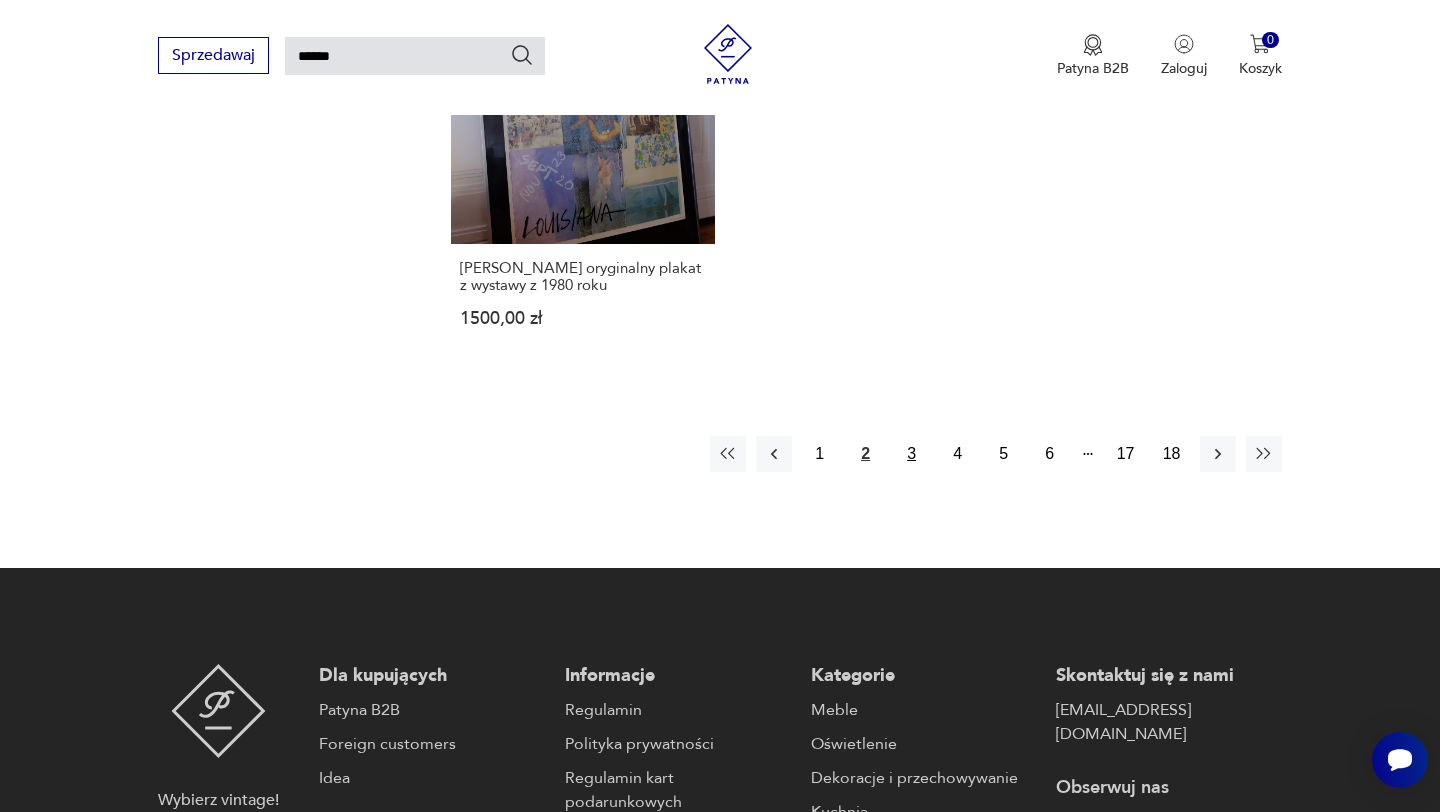 click on "3" at bounding box center [912, 454] 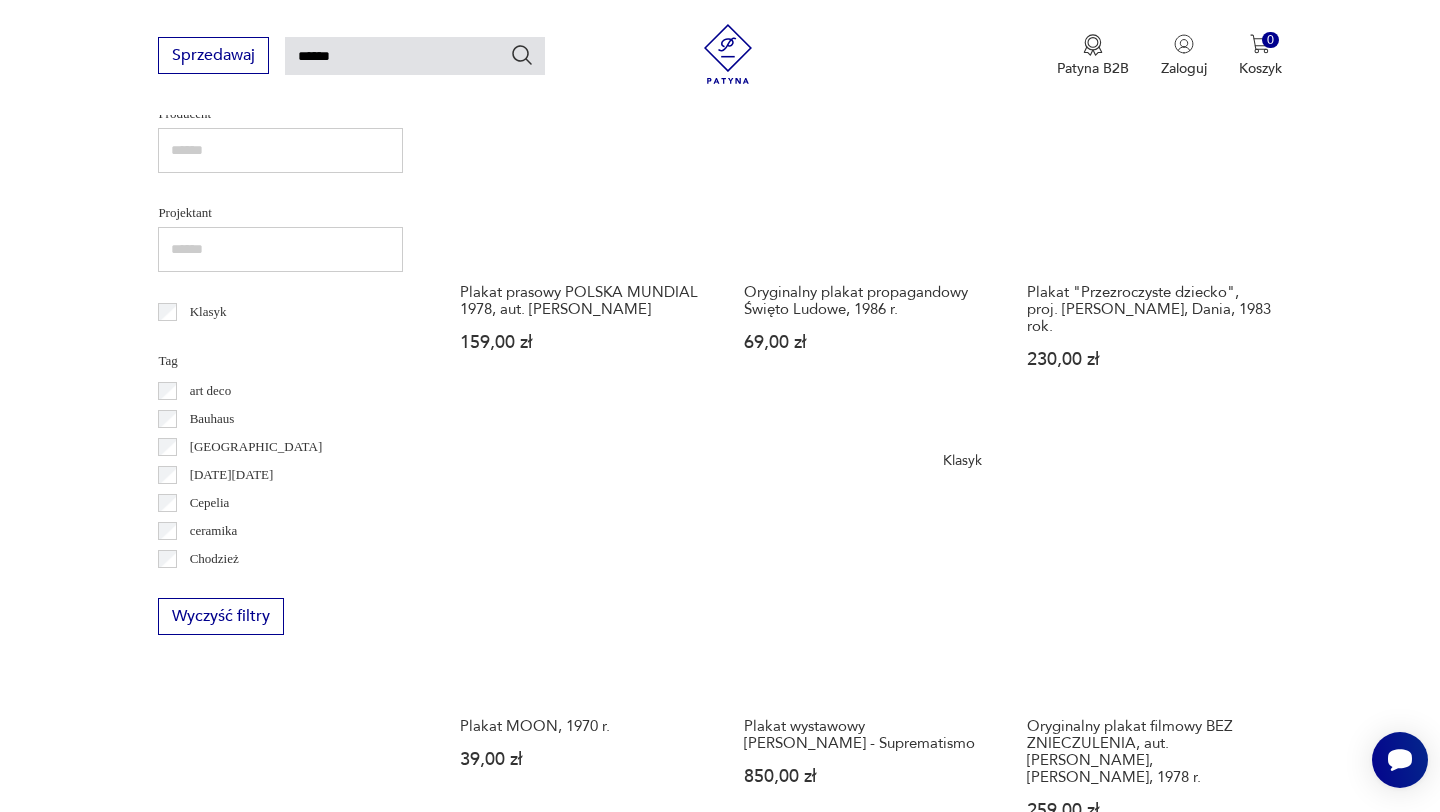 scroll, scrollTop: 1044, scrollLeft: 0, axis: vertical 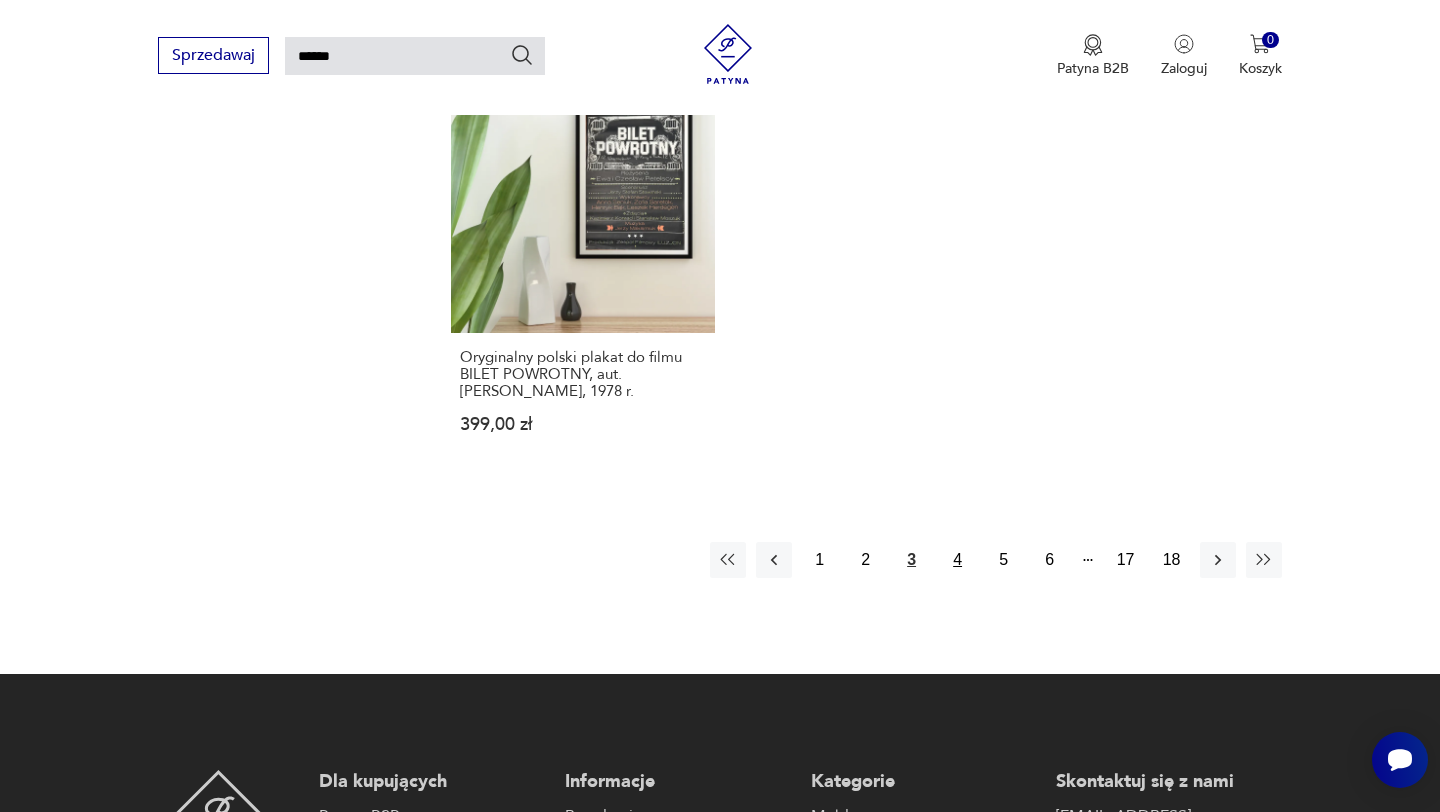click on "4" at bounding box center [958, 560] 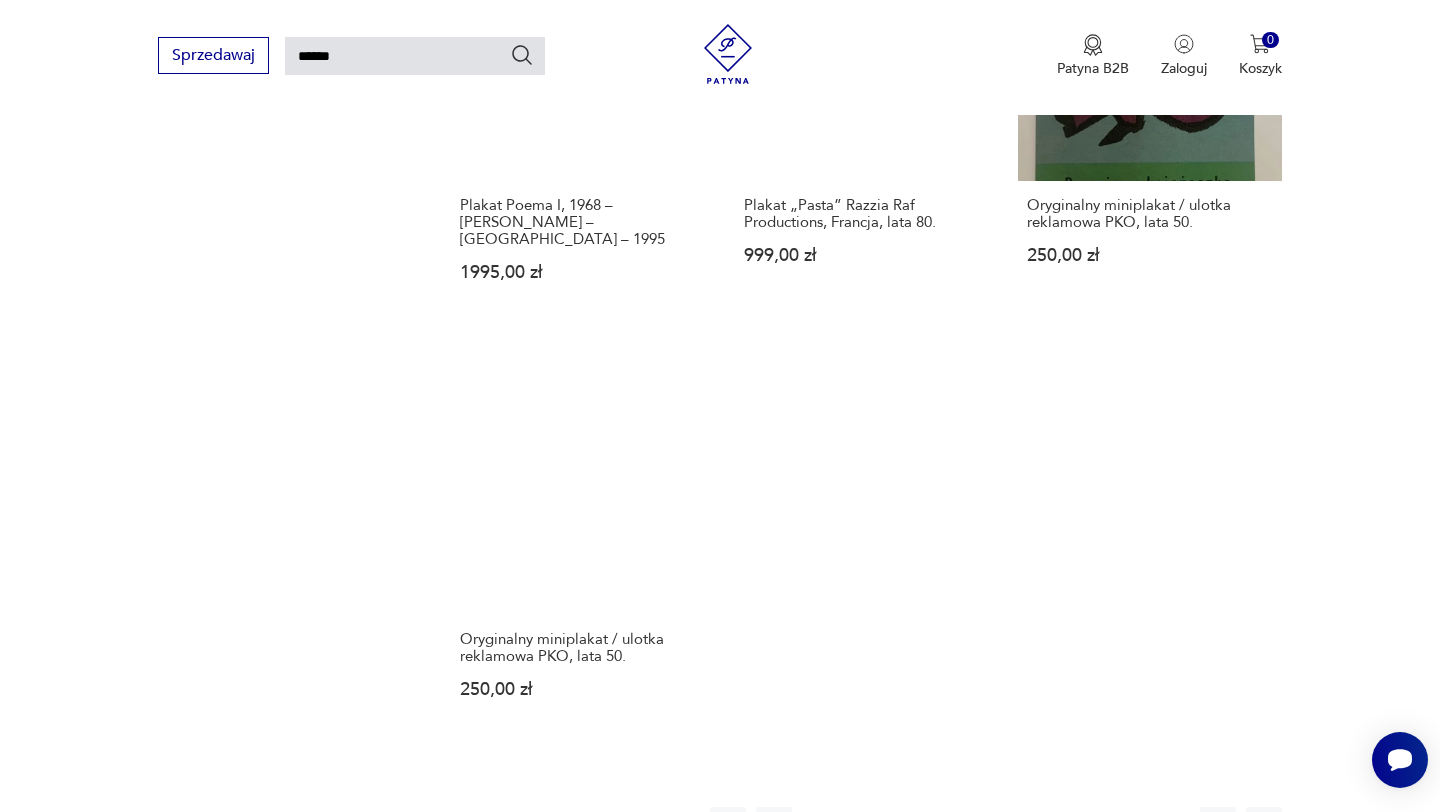 scroll, scrollTop: 2493, scrollLeft: 0, axis: vertical 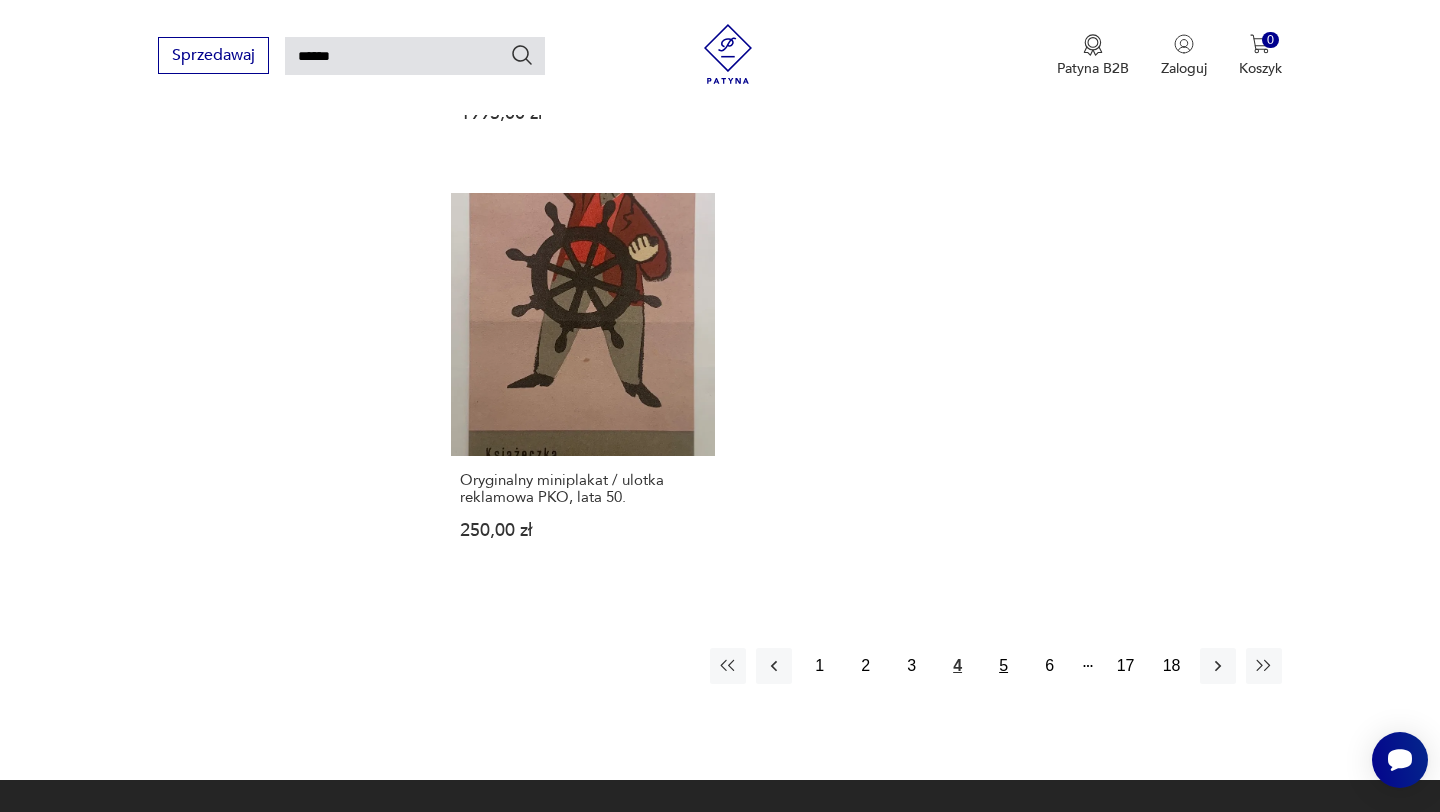 click on "5" at bounding box center [1004, 666] 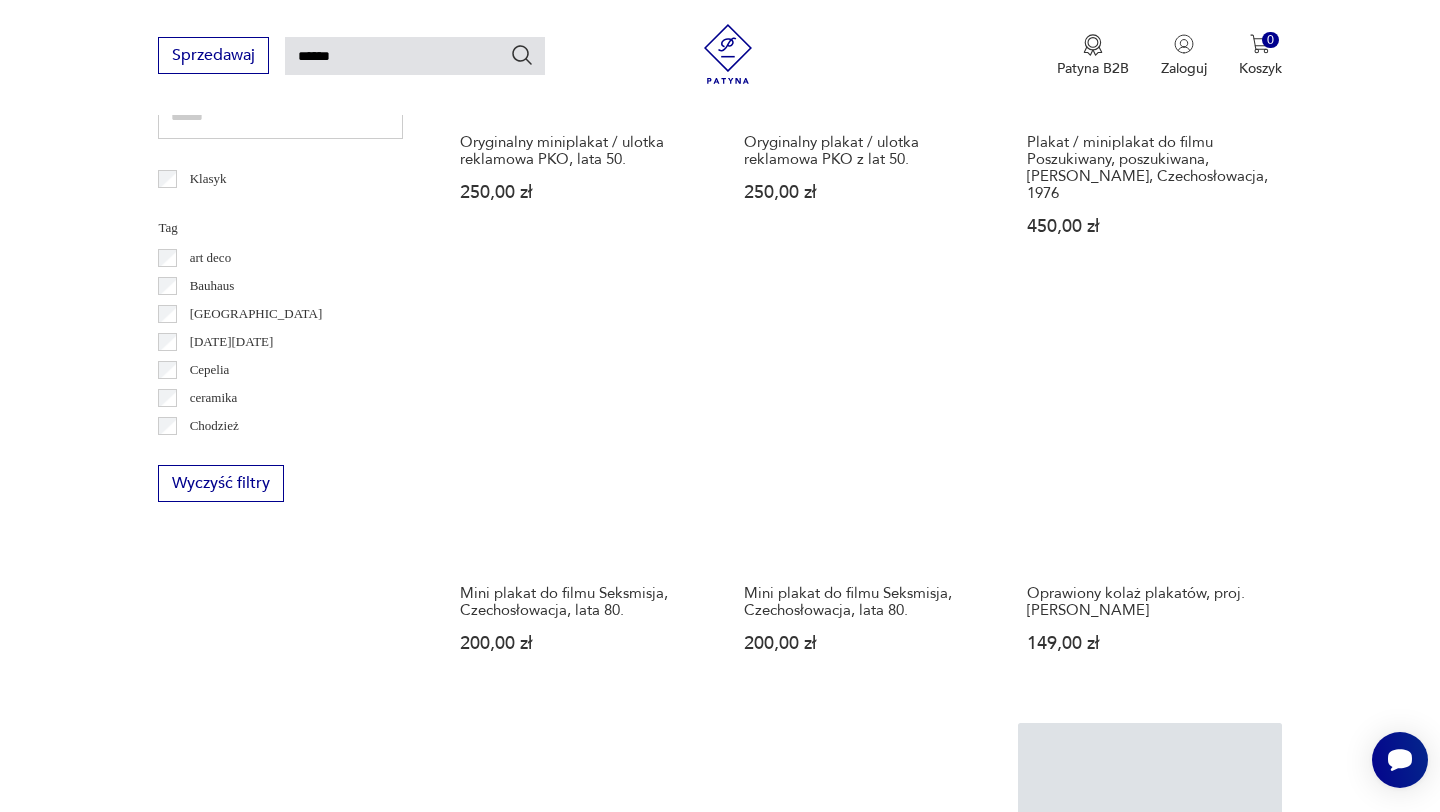 scroll, scrollTop: 1463, scrollLeft: 0, axis: vertical 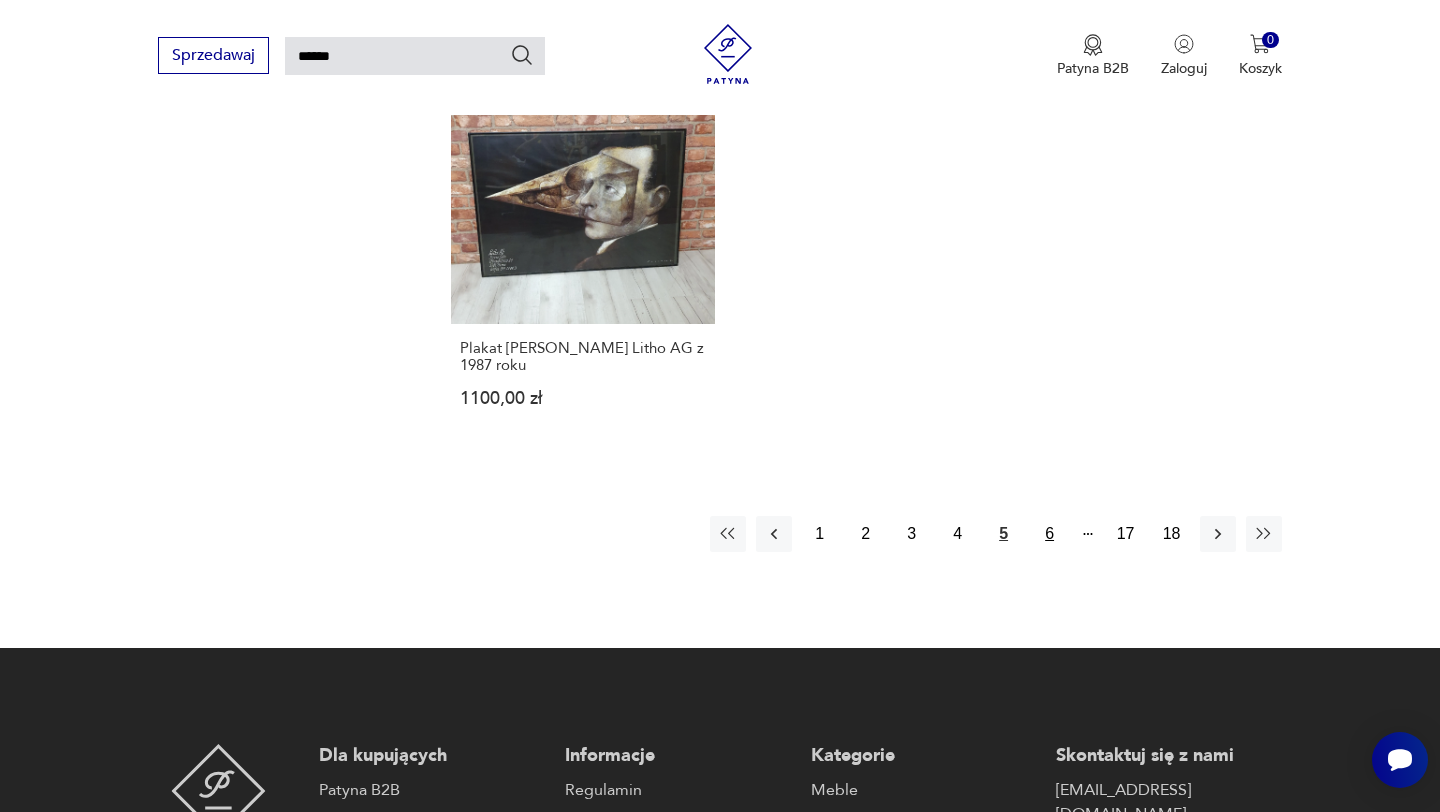 click on "6" at bounding box center (1050, 534) 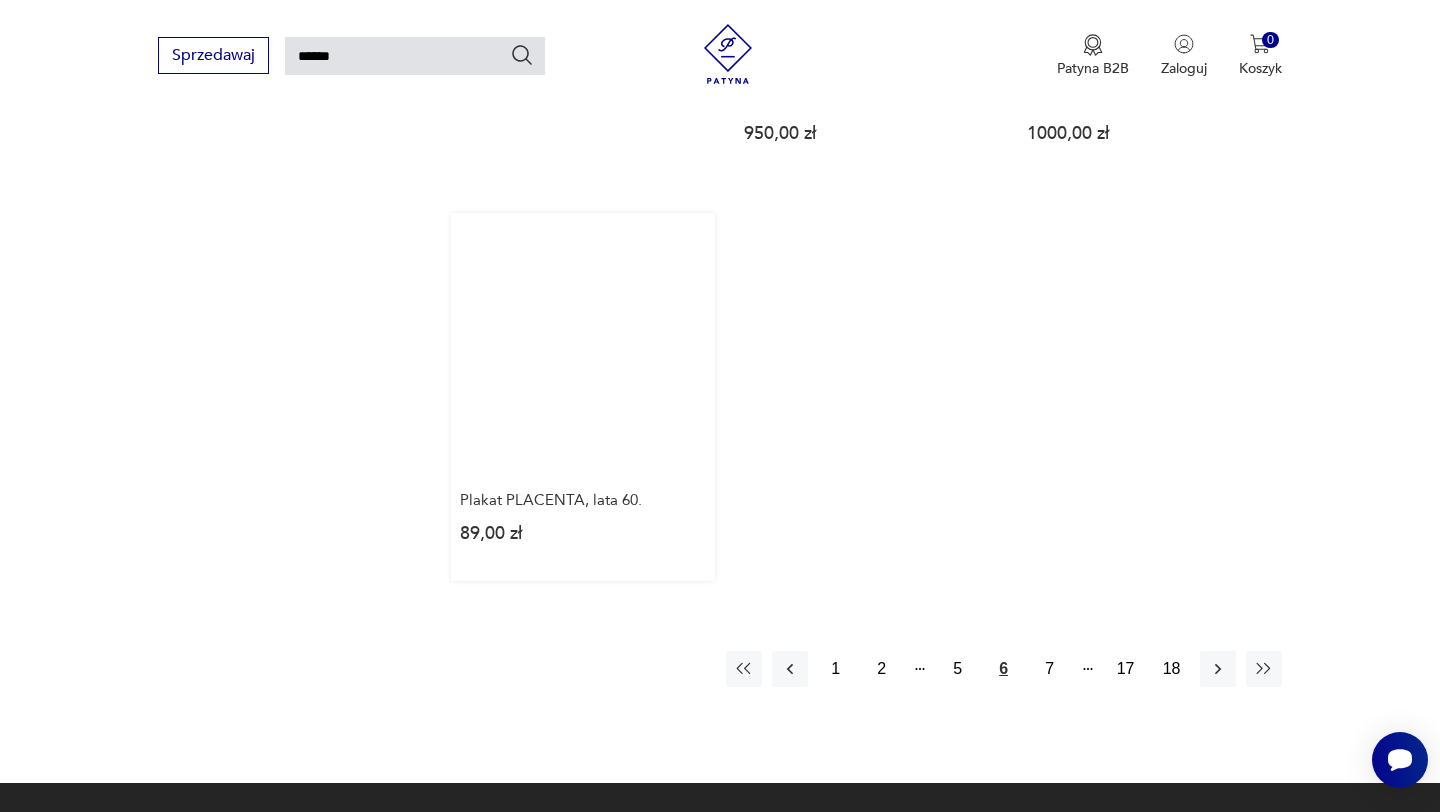 scroll, scrollTop: 2417, scrollLeft: 0, axis: vertical 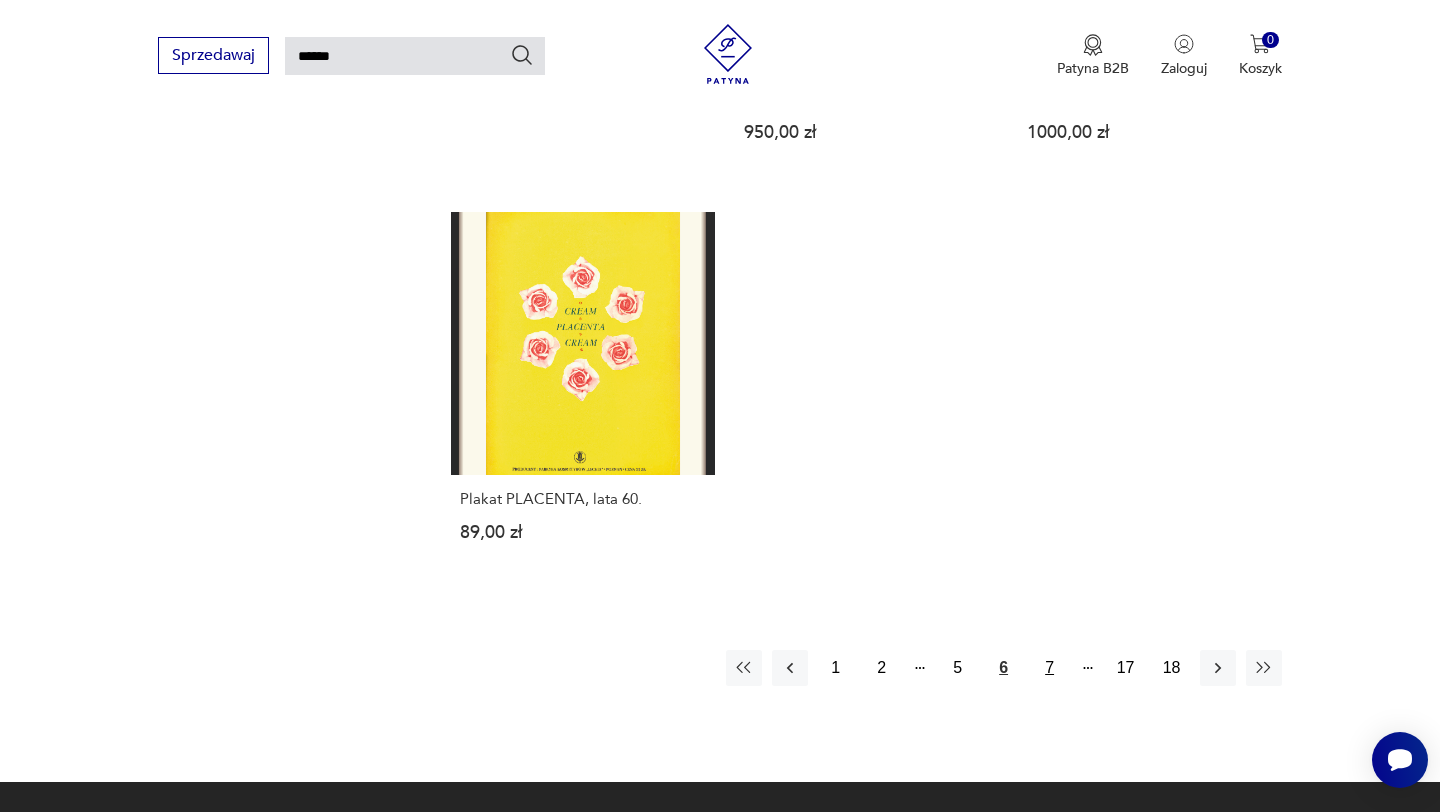 click on "7" at bounding box center (1050, 668) 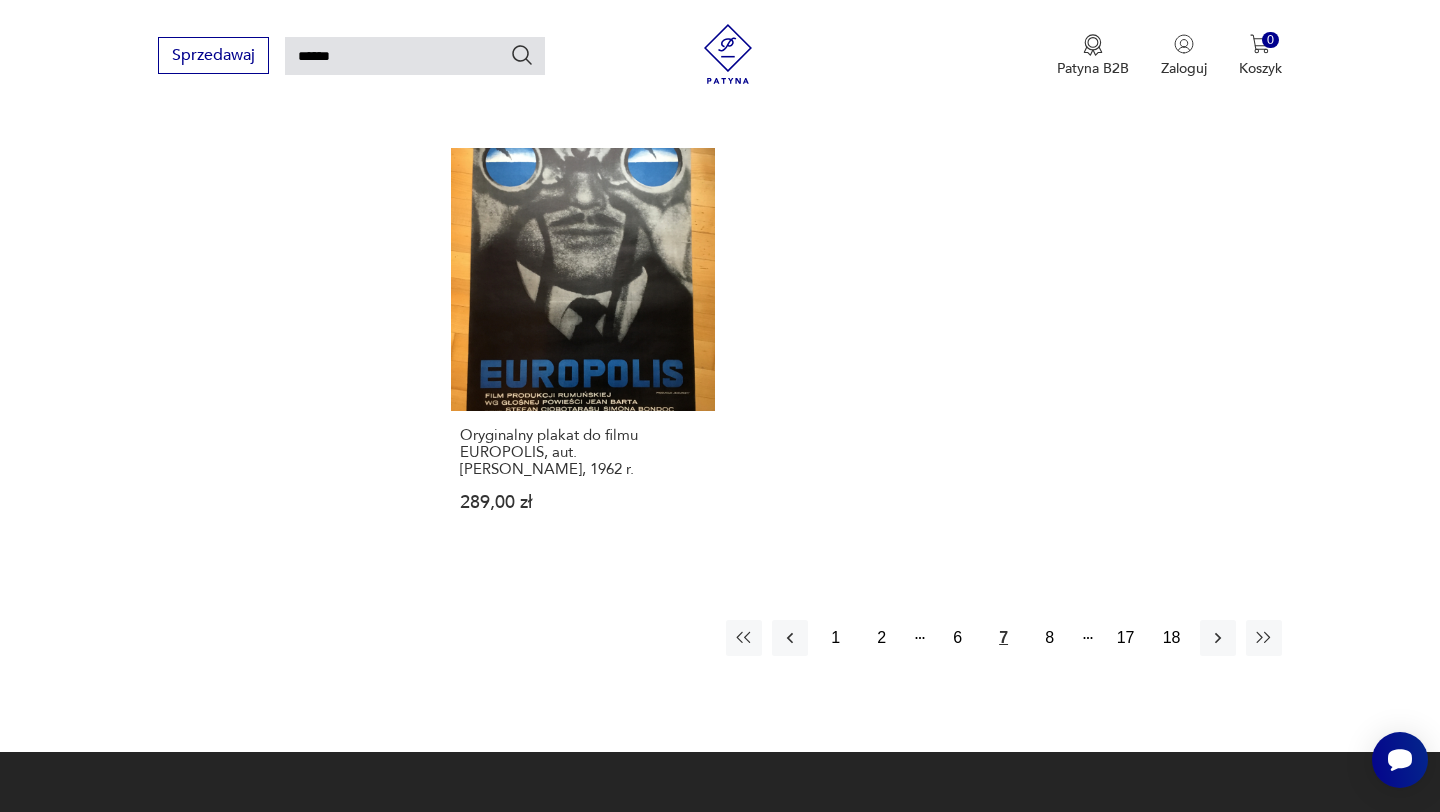 scroll, scrollTop: 2492, scrollLeft: 0, axis: vertical 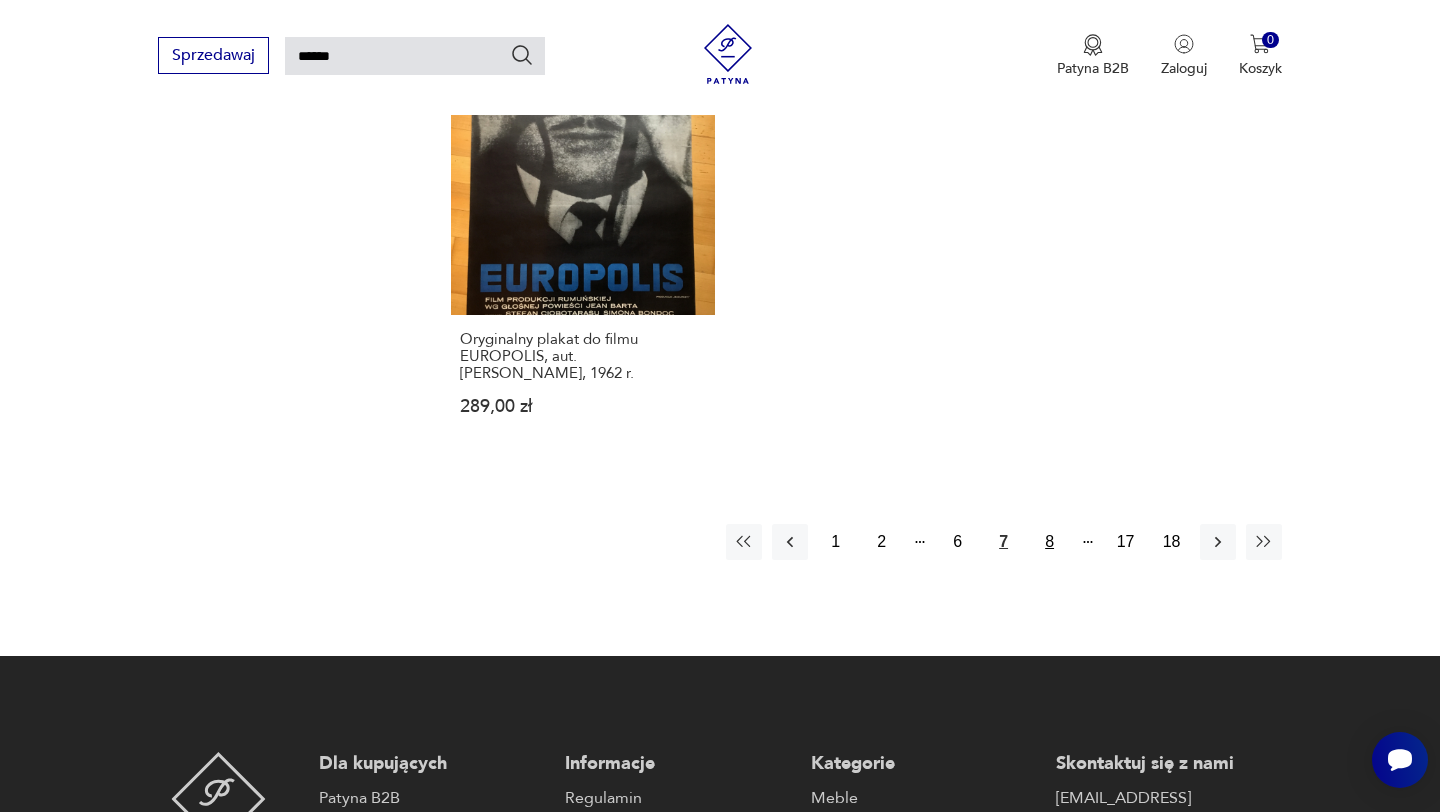 click on "8" at bounding box center [1050, 542] 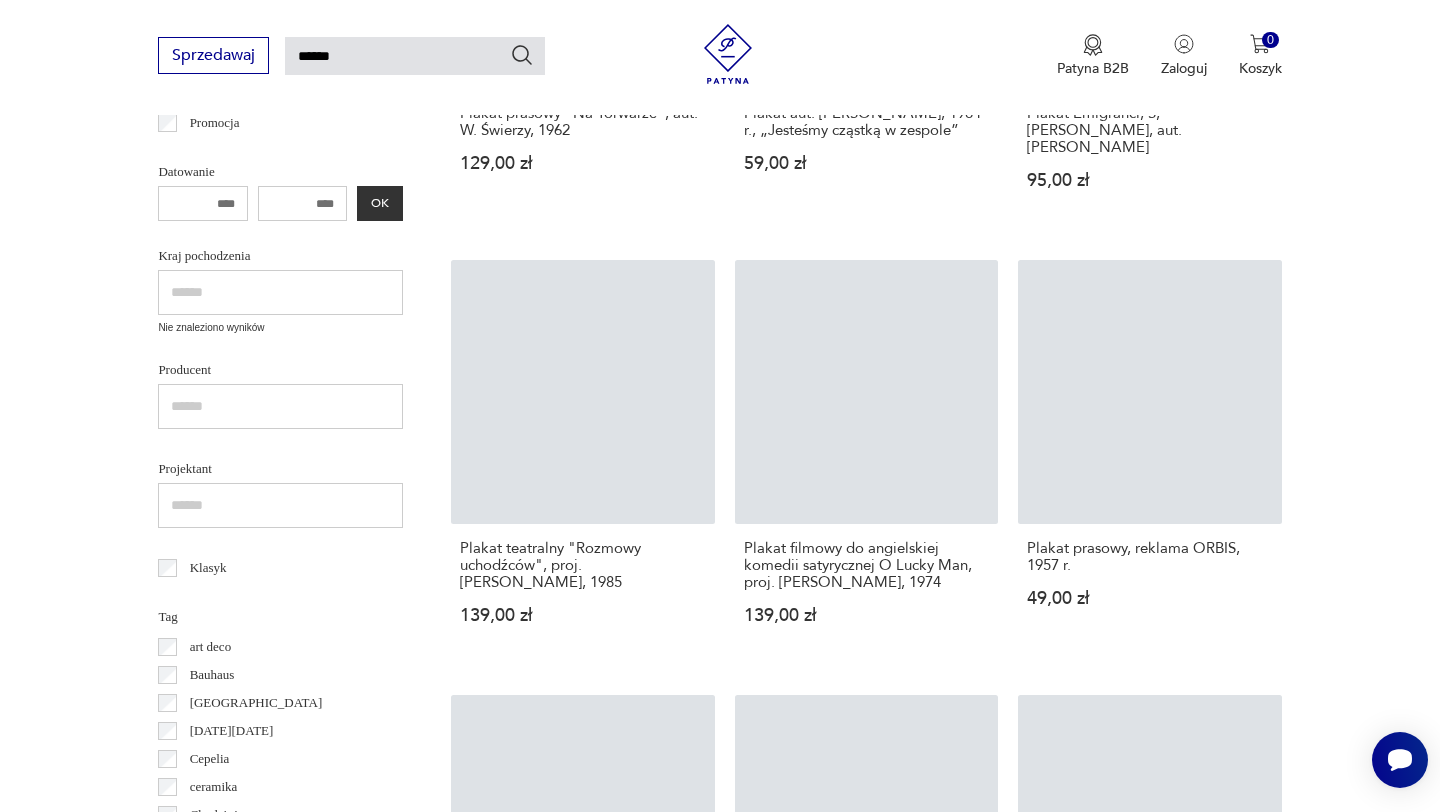 scroll, scrollTop: 693, scrollLeft: 0, axis: vertical 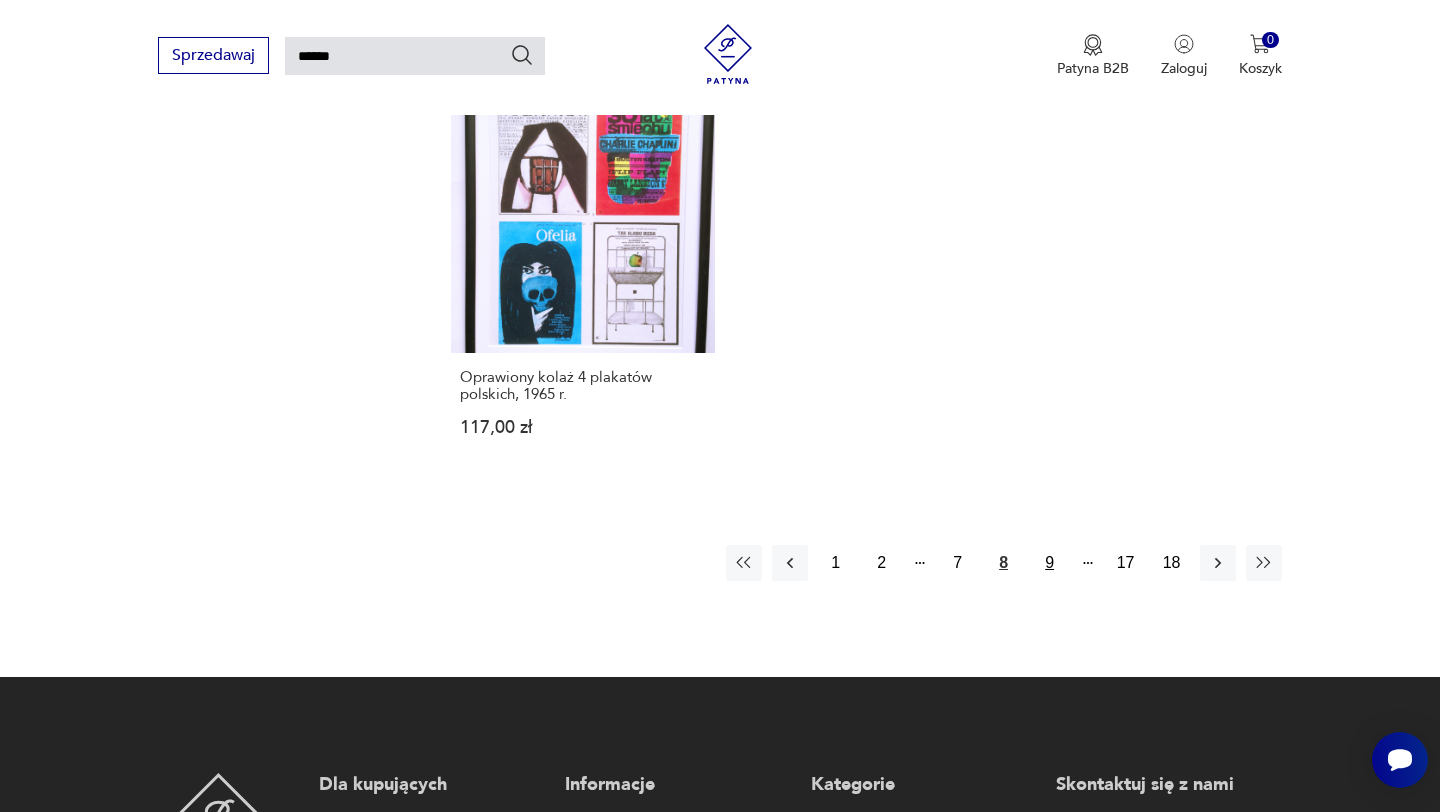 click on "9" at bounding box center (1050, 563) 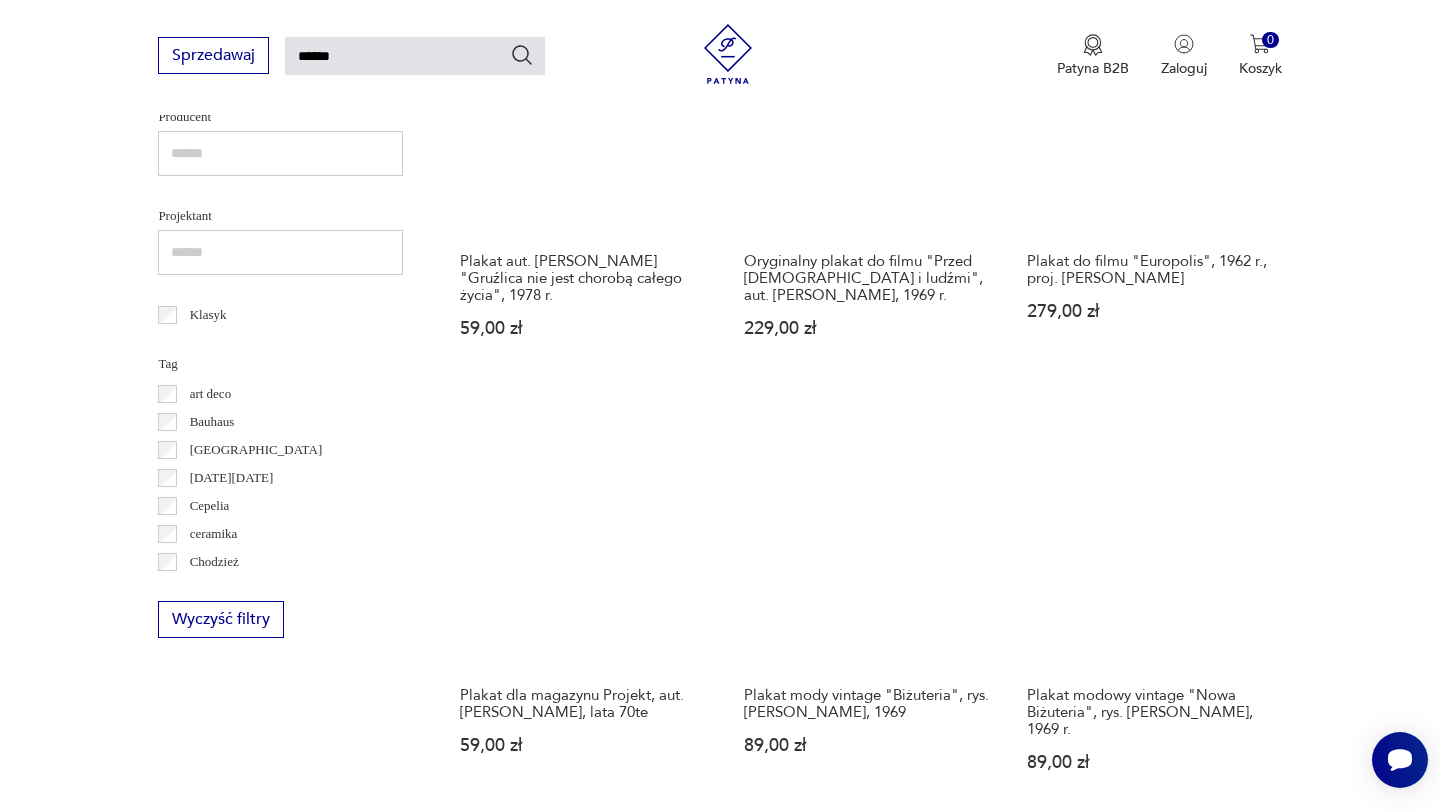 scroll, scrollTop: 980, scrollLeft: 0, axis: vertical 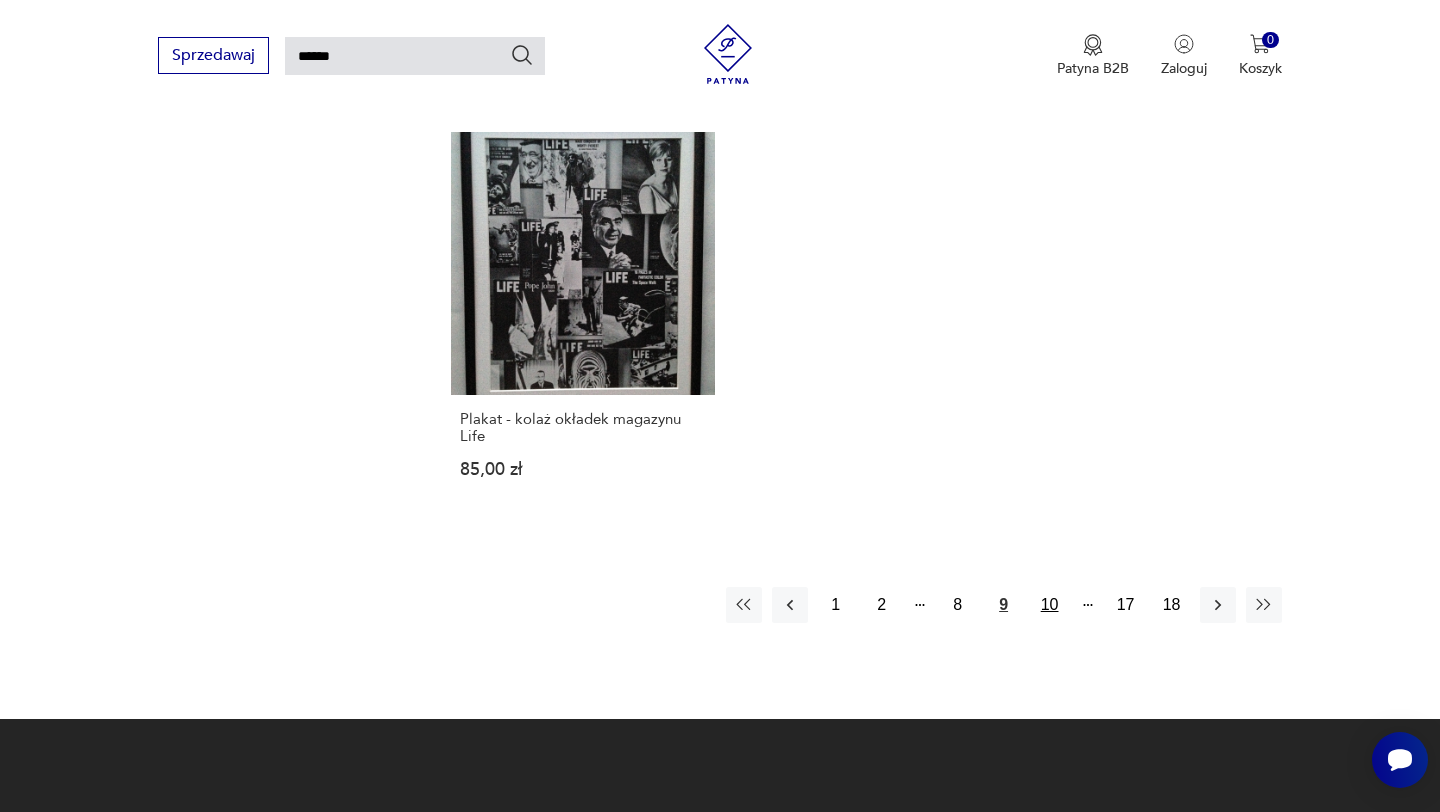 click on "10" at bounding box center [1050, 605] 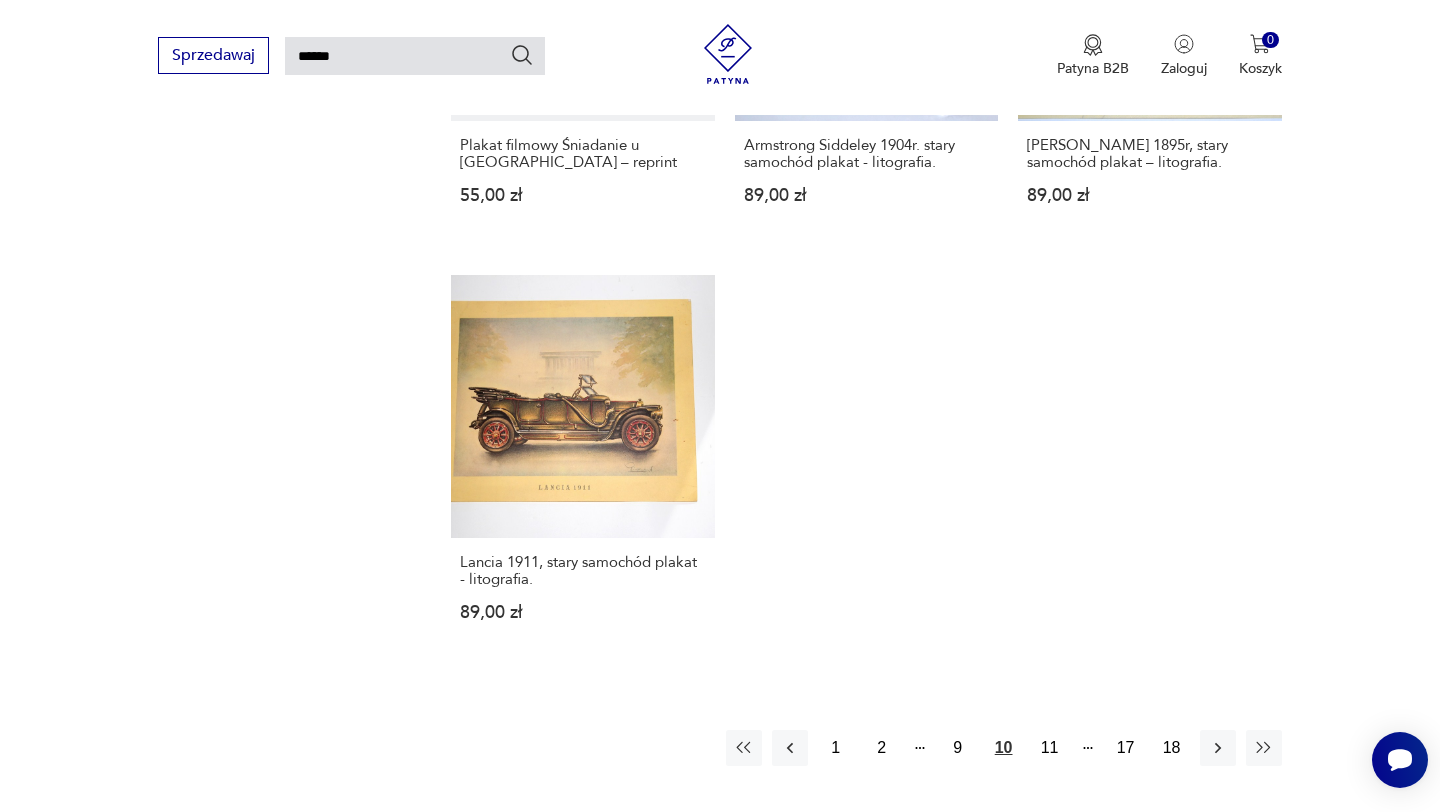 scroll, scrollTop: 2348, scrollLeft: 0, axis: vertical 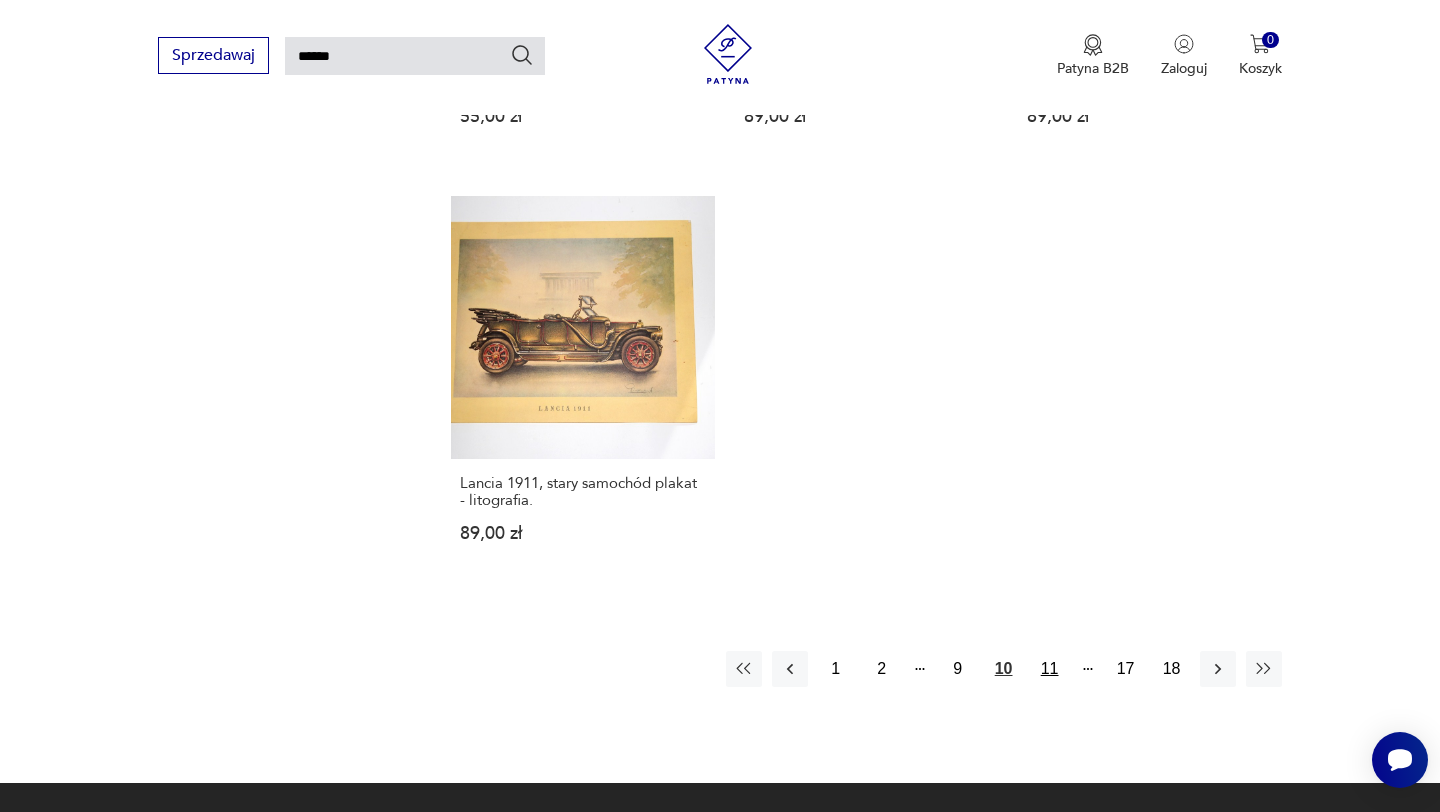 click on "11" at bounding box center (1050, 669) 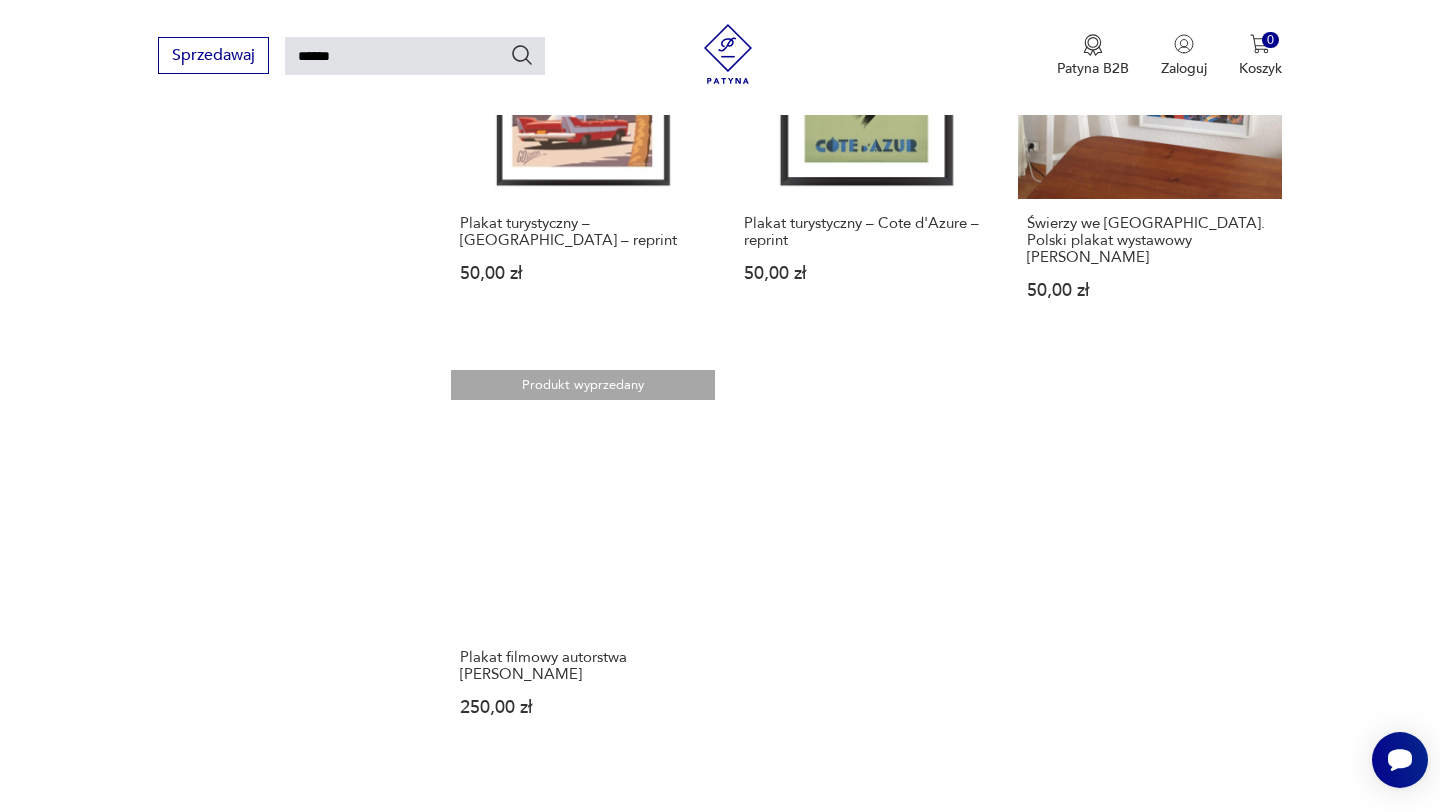 scroll, scrollTop: 2429, scrollLeft: 0, axis: vertical 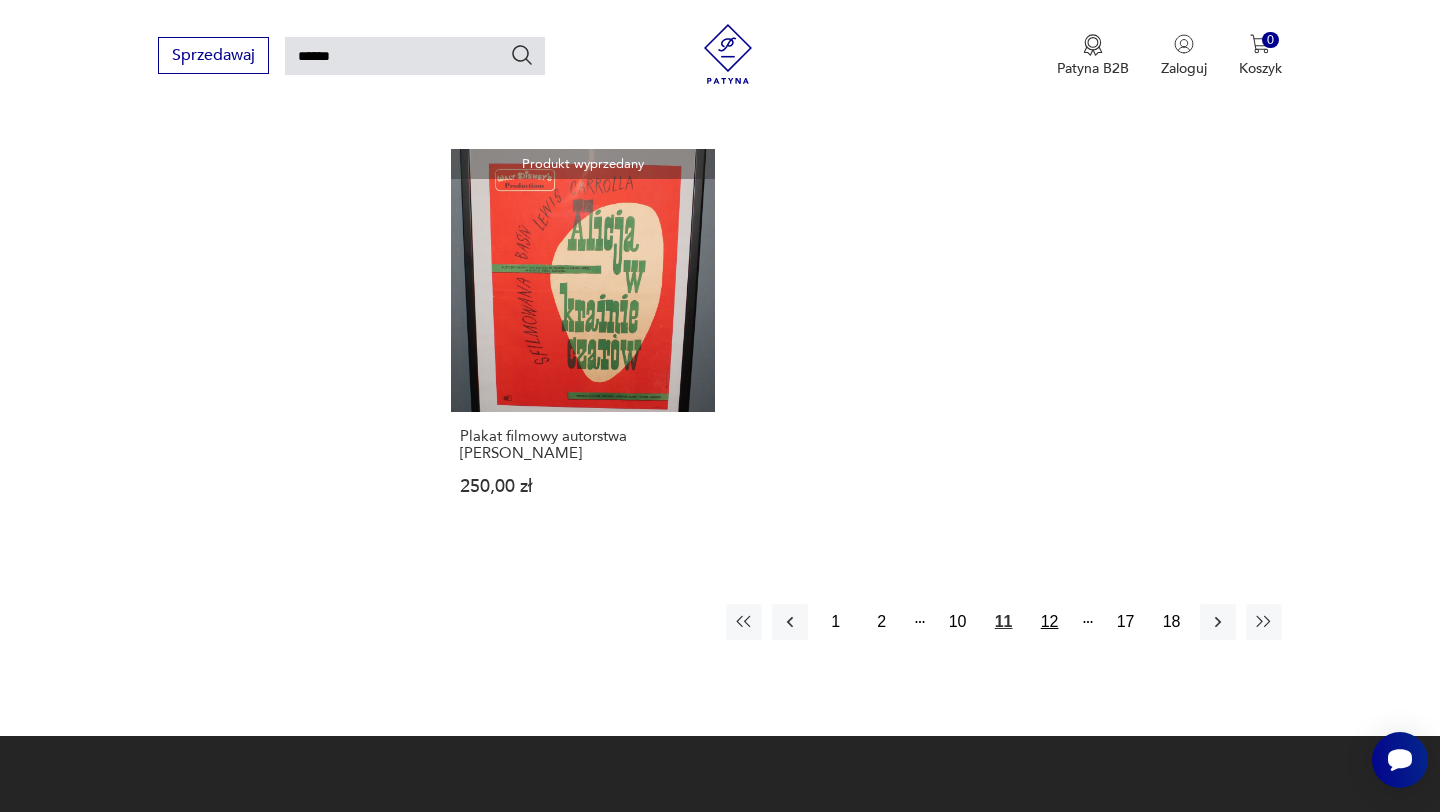 click on "12" at bounding box center [1050, 622] 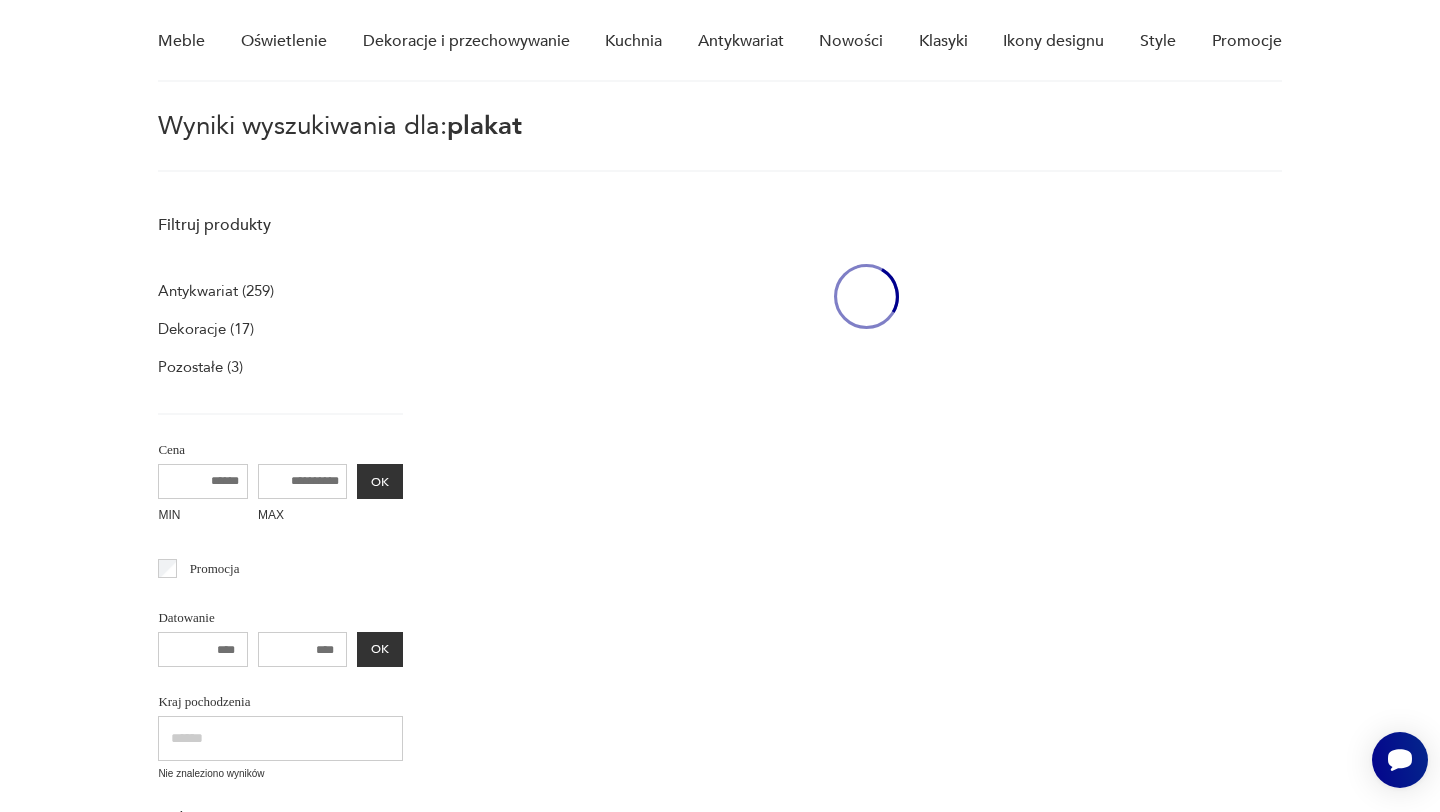scroll, scrollTop: 71, scrollLeft: 0, axis: vertical 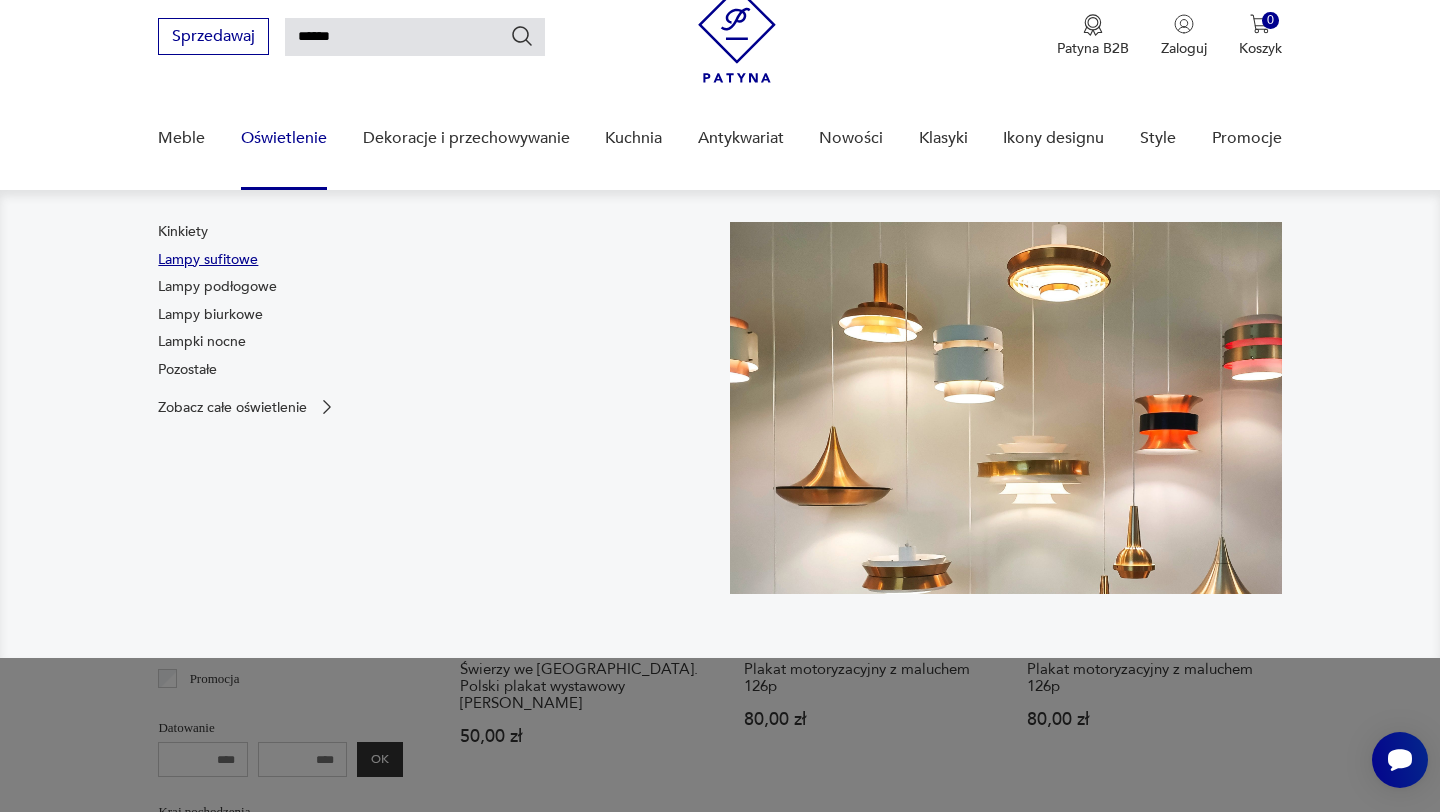 click on "Lampy sufitowe" at bounding box center [208, 260] 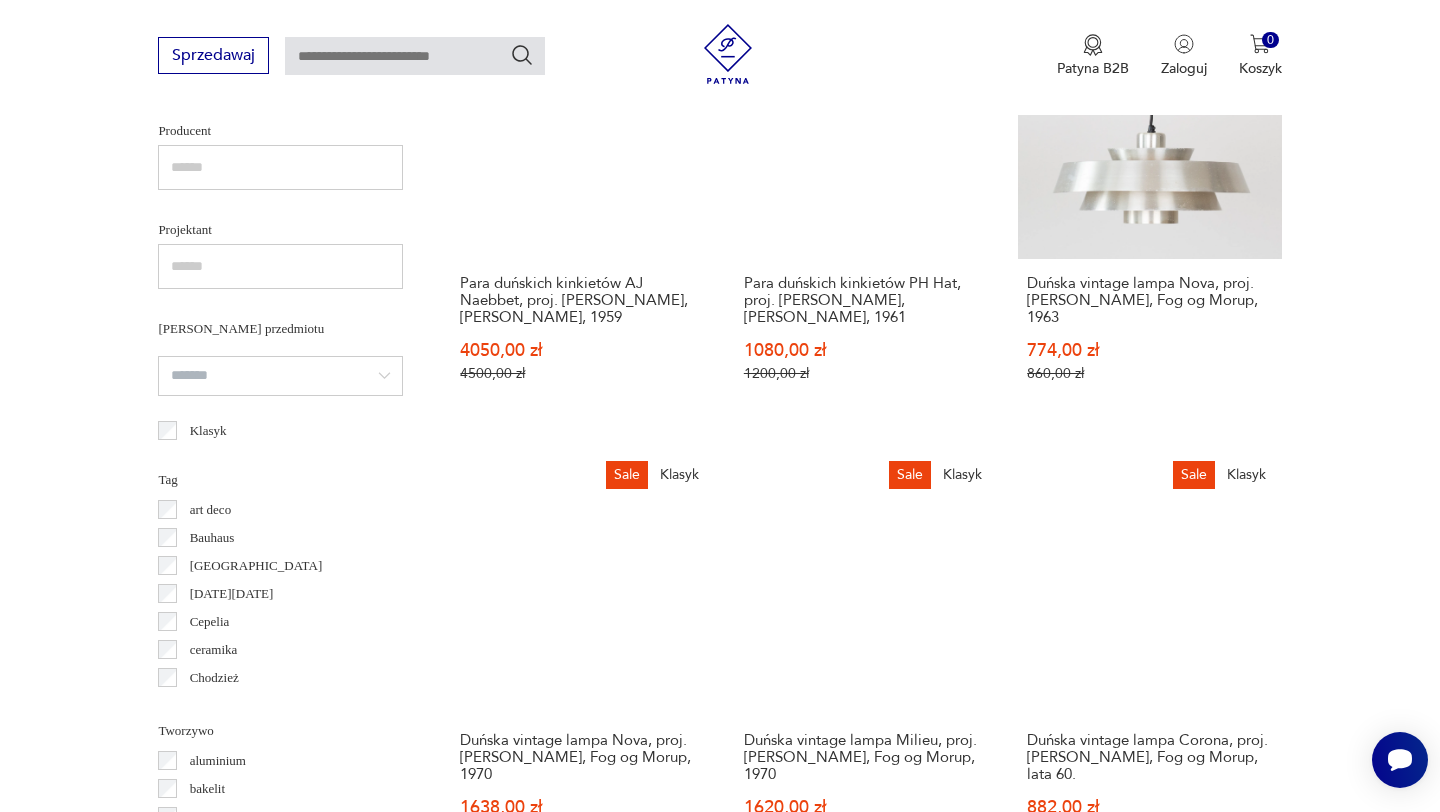 scroll, scrollTop: 1462, scrollLeft: 0, axis: vertical 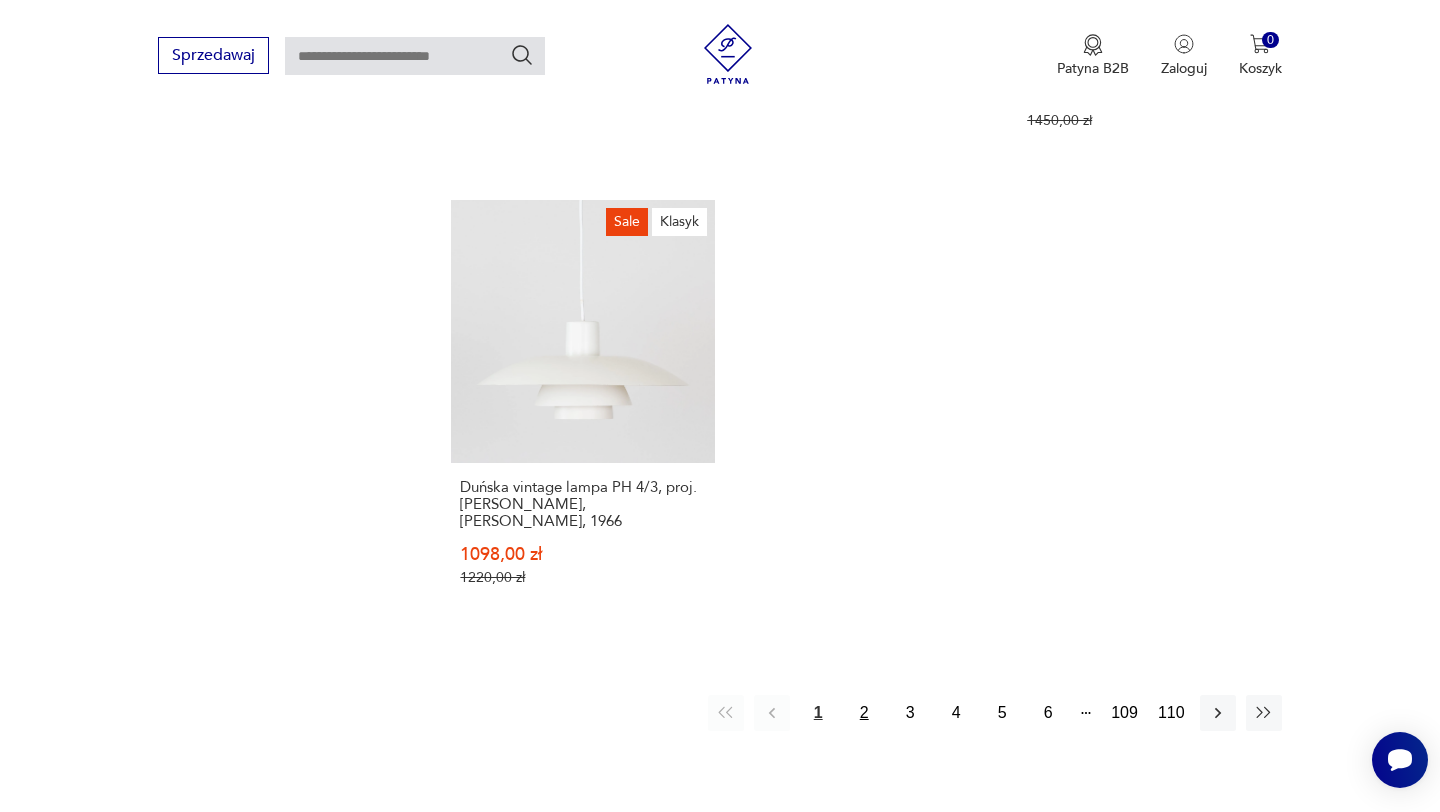 click on "2" at bounding box center [864, 713] 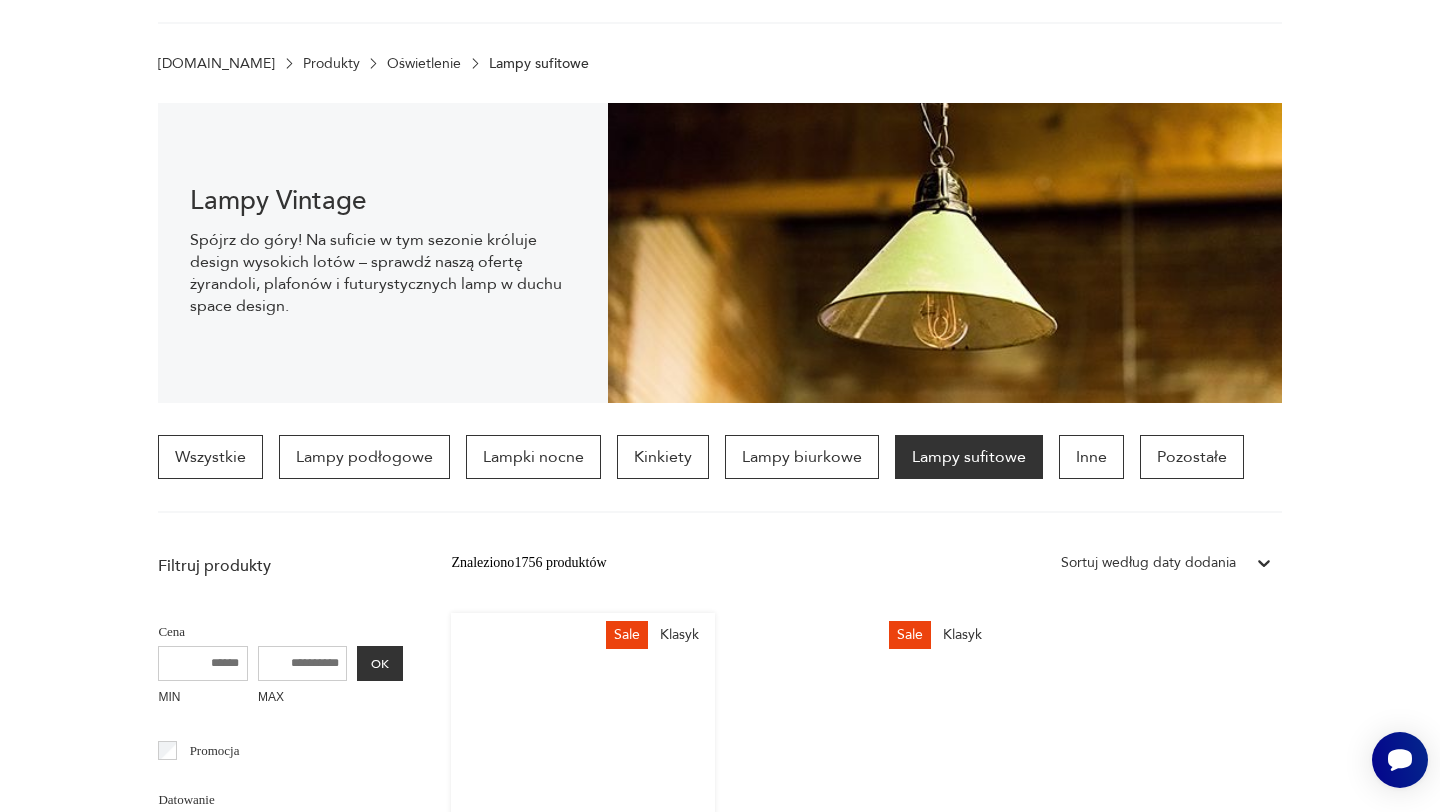 scroll, scrollTop: 0, scrollLeft: 0, axis: both 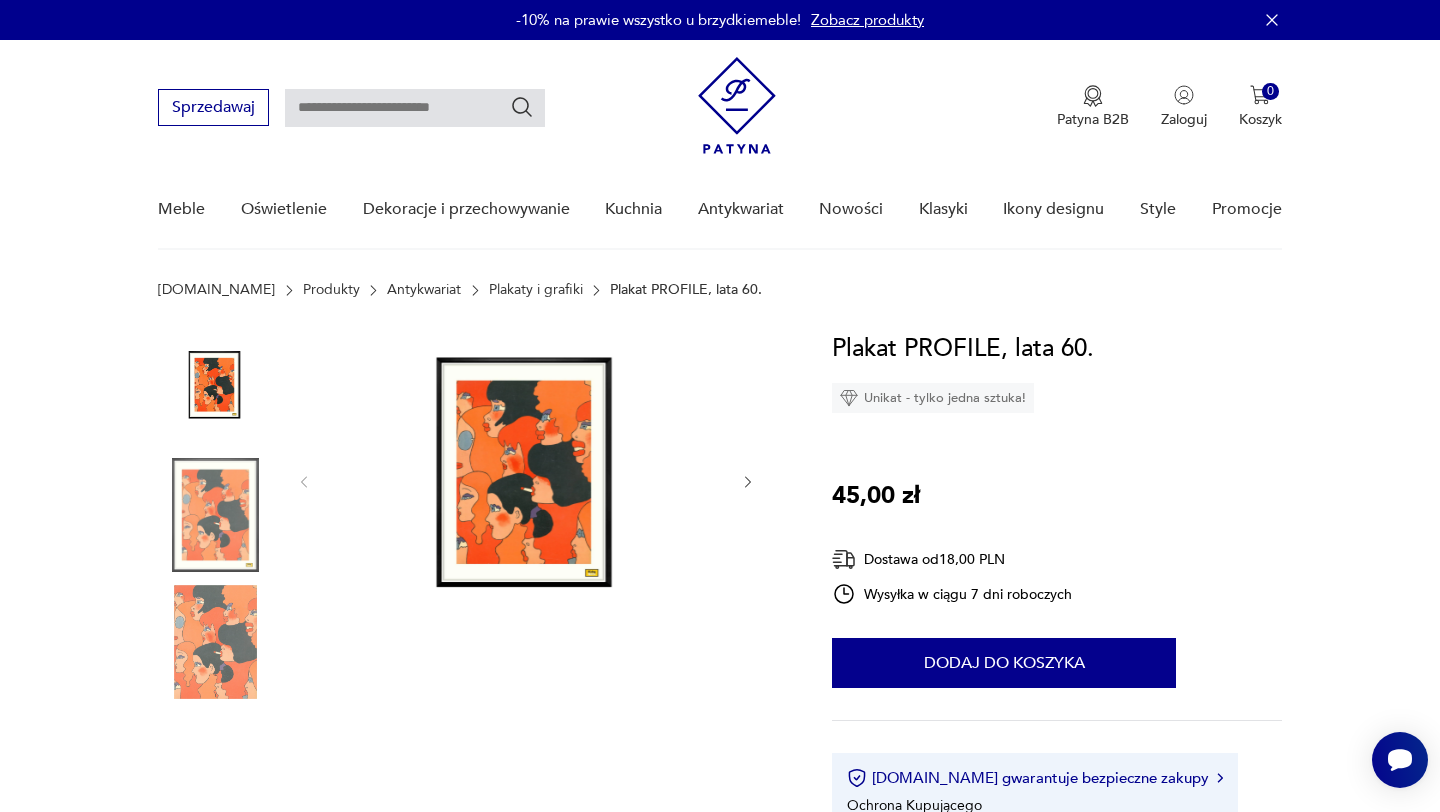 click at bounding box center [215, 515] 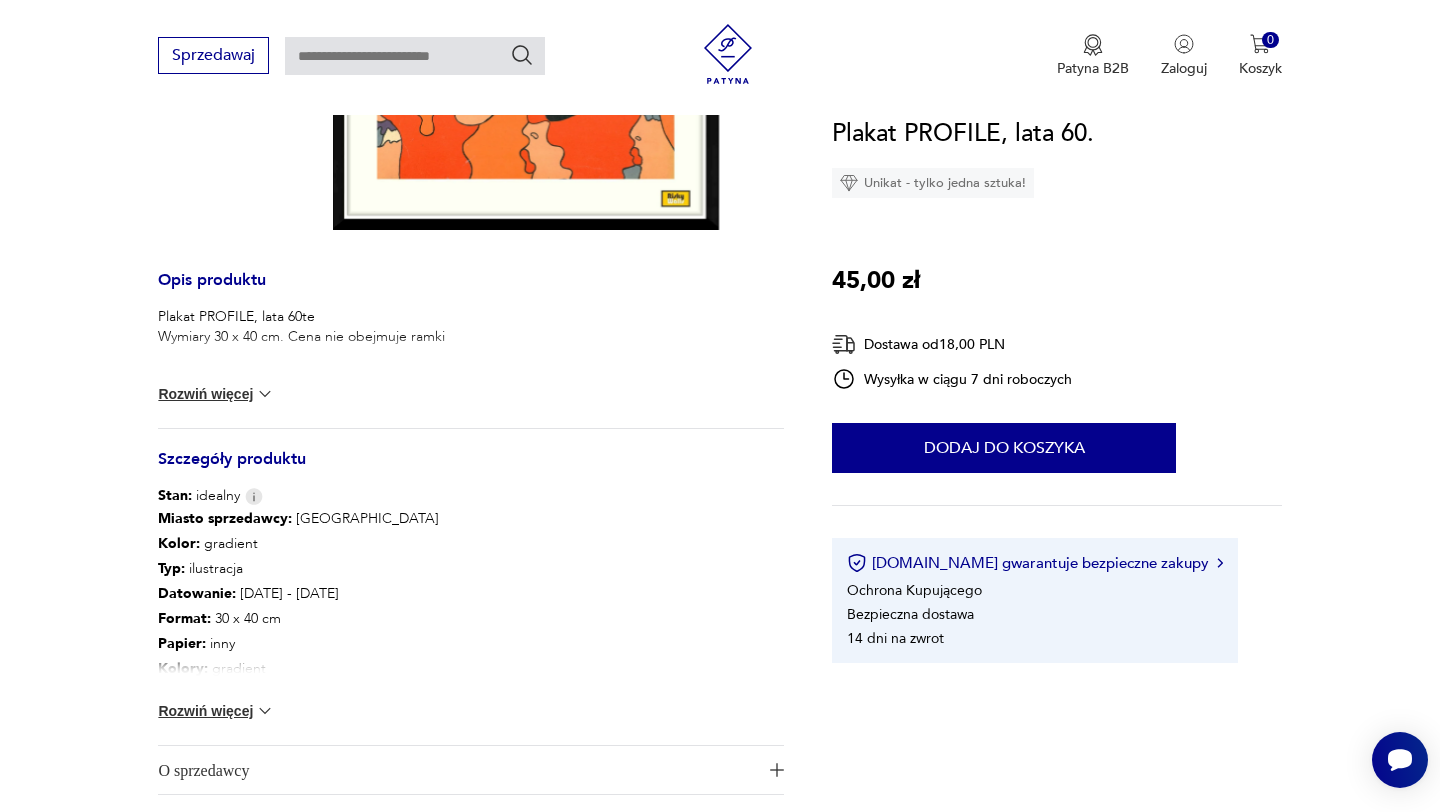 scroll, scrollTop: 710, scrollLeft: 0, axis: vertical 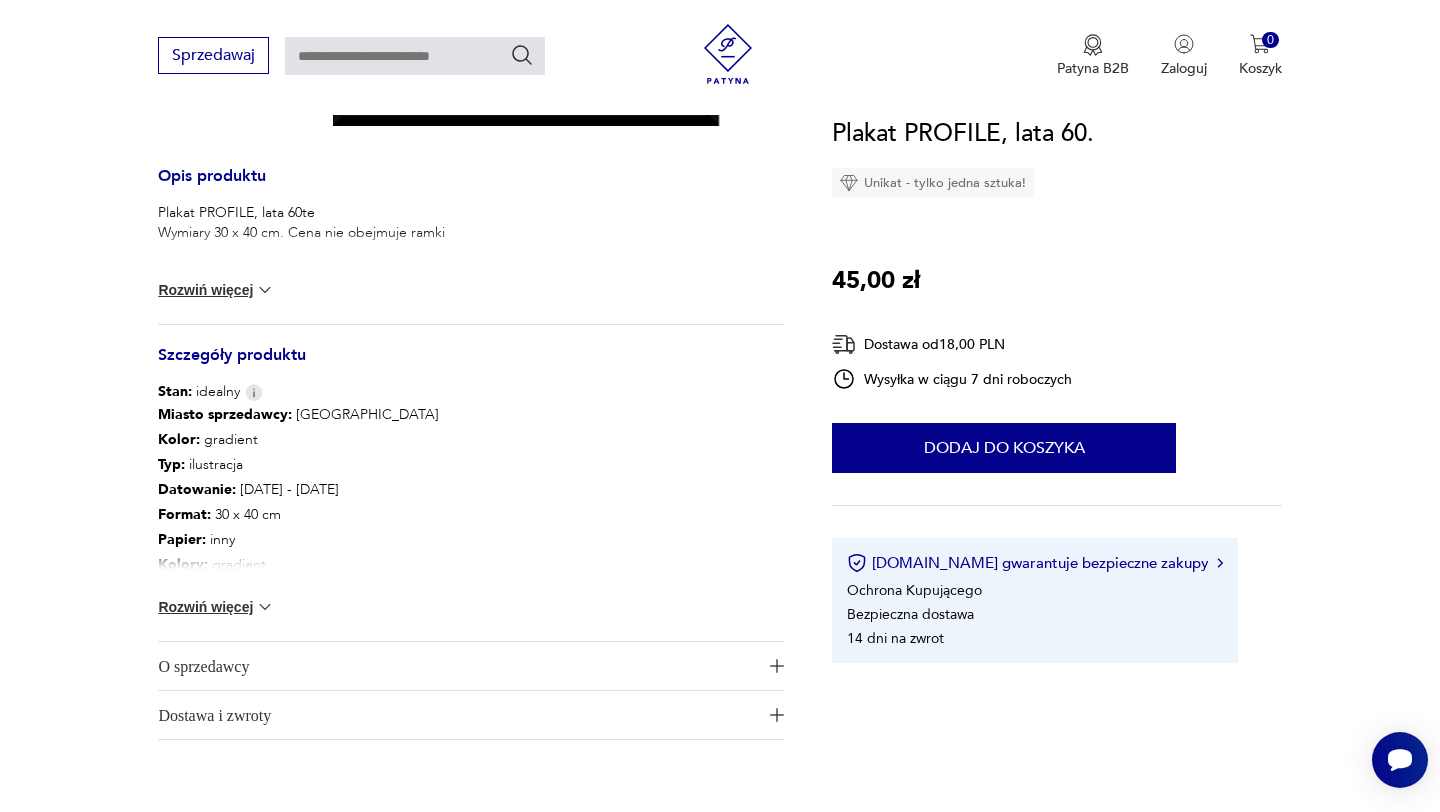 click on "Rozwiń więcej" at bounding box center (216, 607) 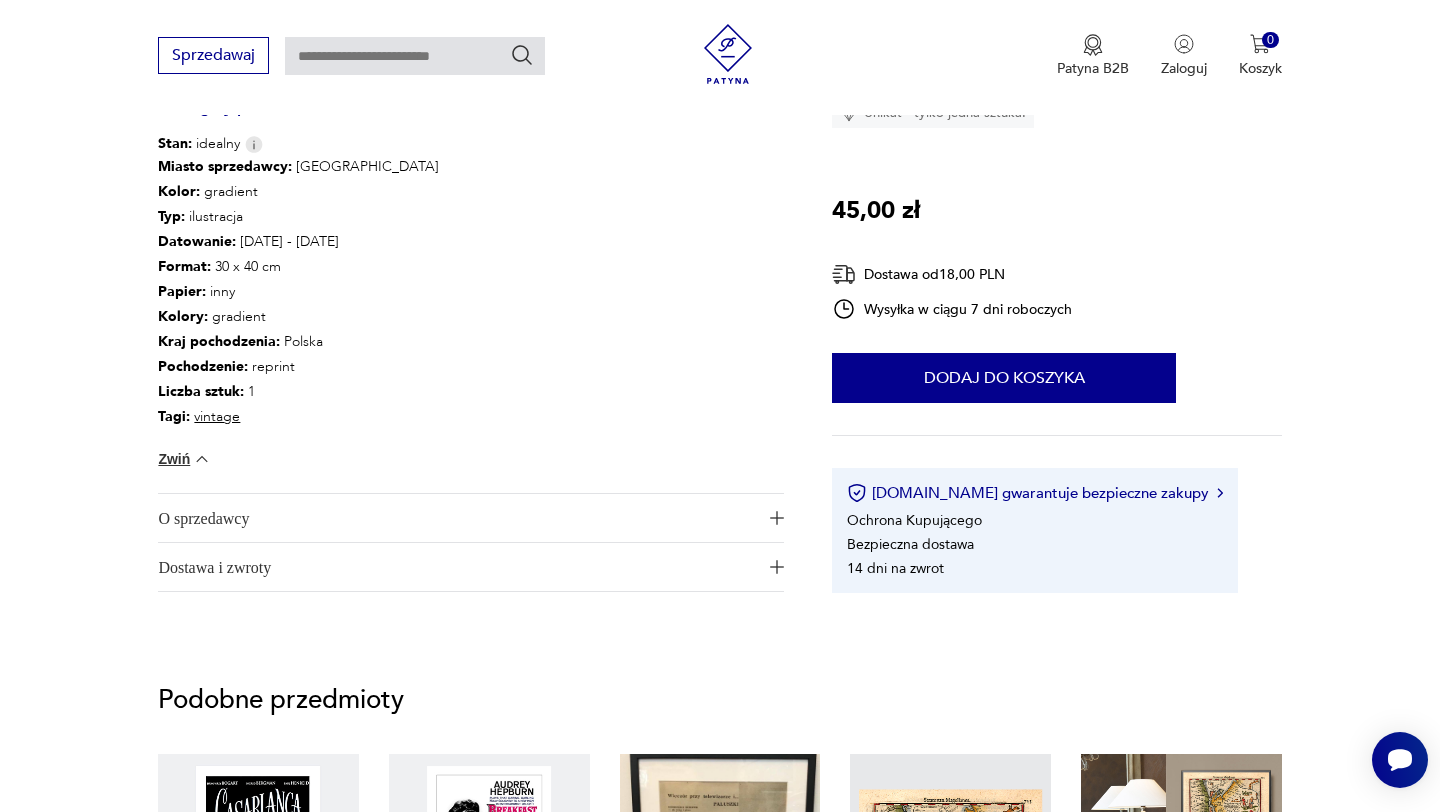 scroll, scrollTop: 1005, scrollLeft: 0, axis: vertical 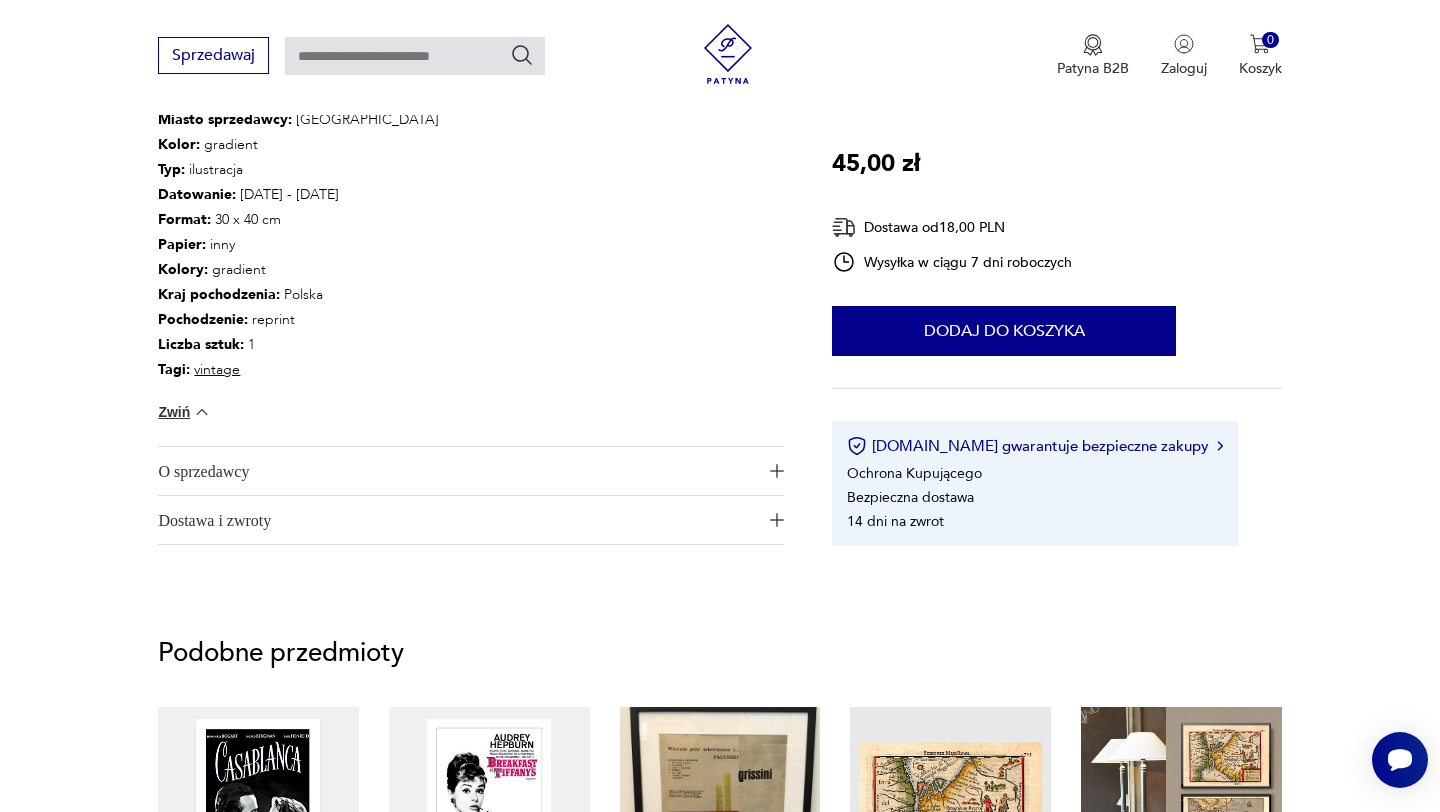 click on "O sprzedawcy" at bounding box center (457, 471) 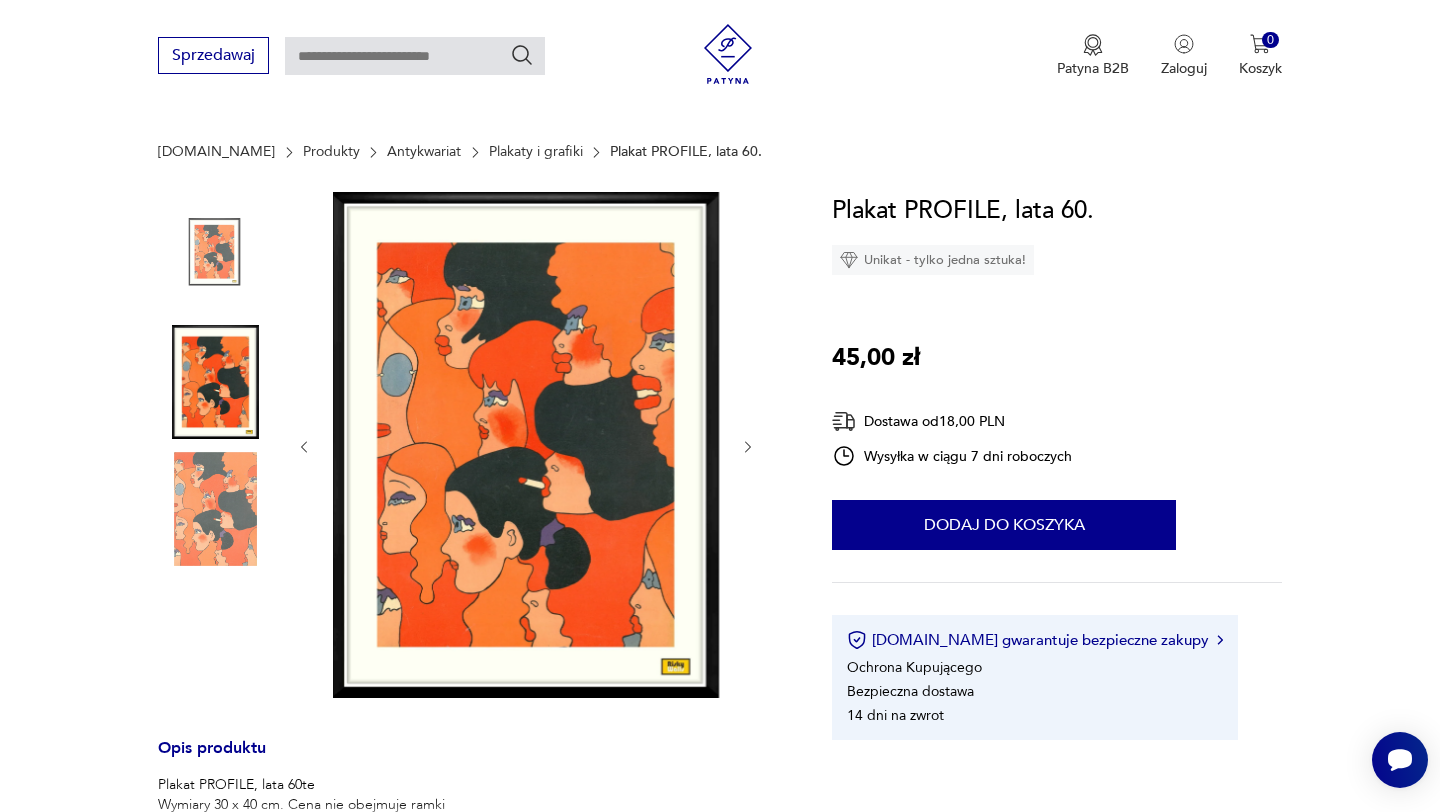 scroll, scrollTop: 0, scrollLeft: 0, axis: both 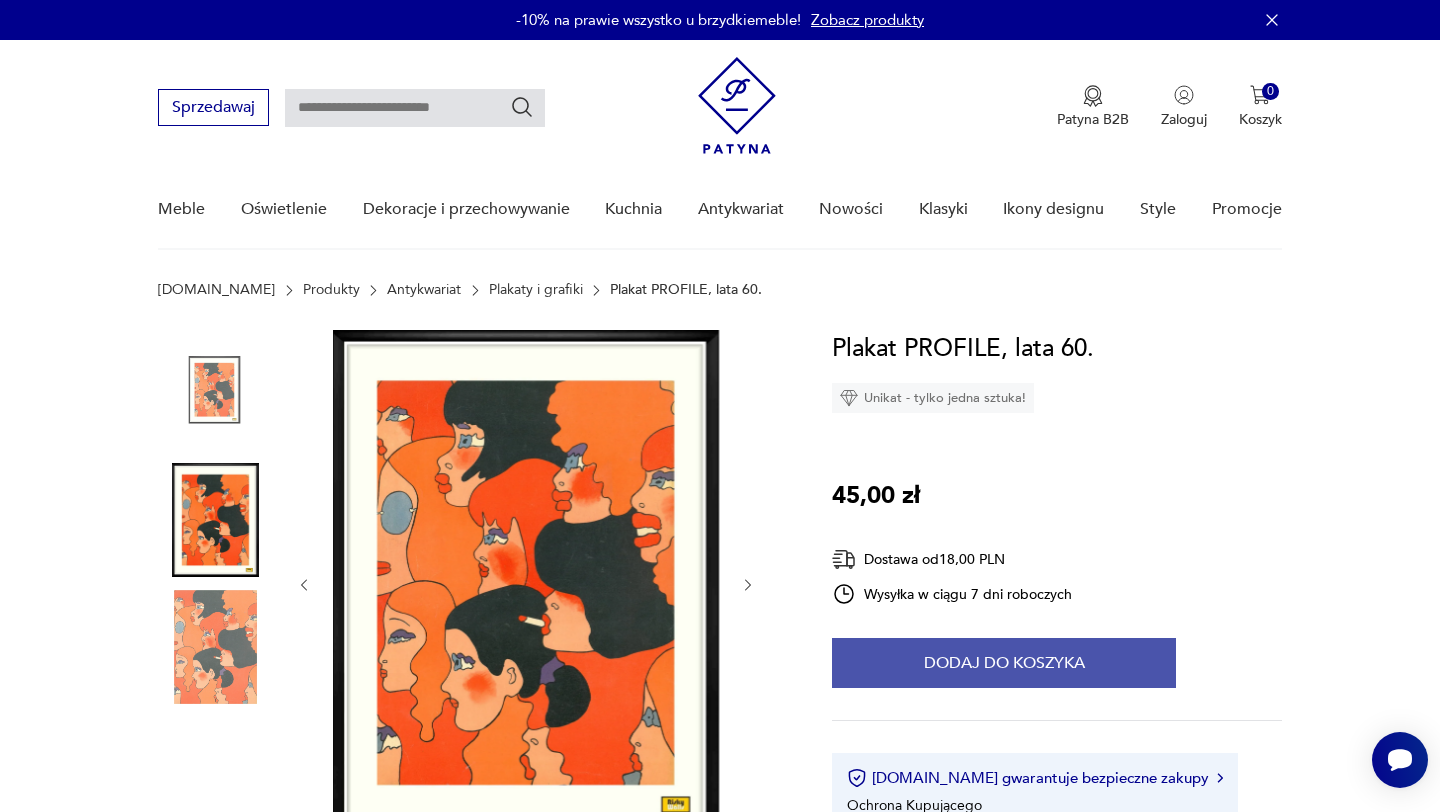 click on "Dodaj do koszyka" at bounding box center (1004, 663) 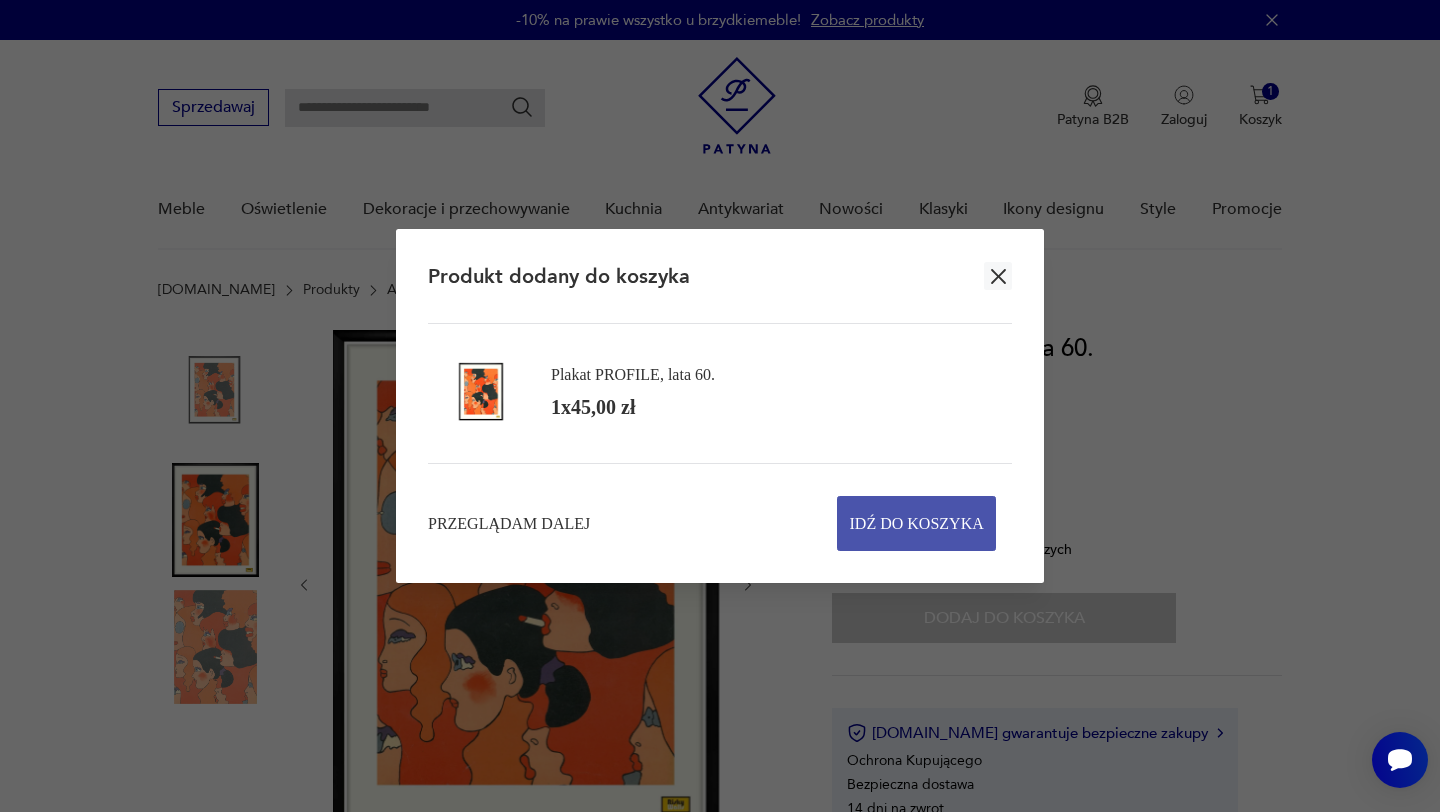 click on "Idź do koszyka" at bounding box center [917, 523] 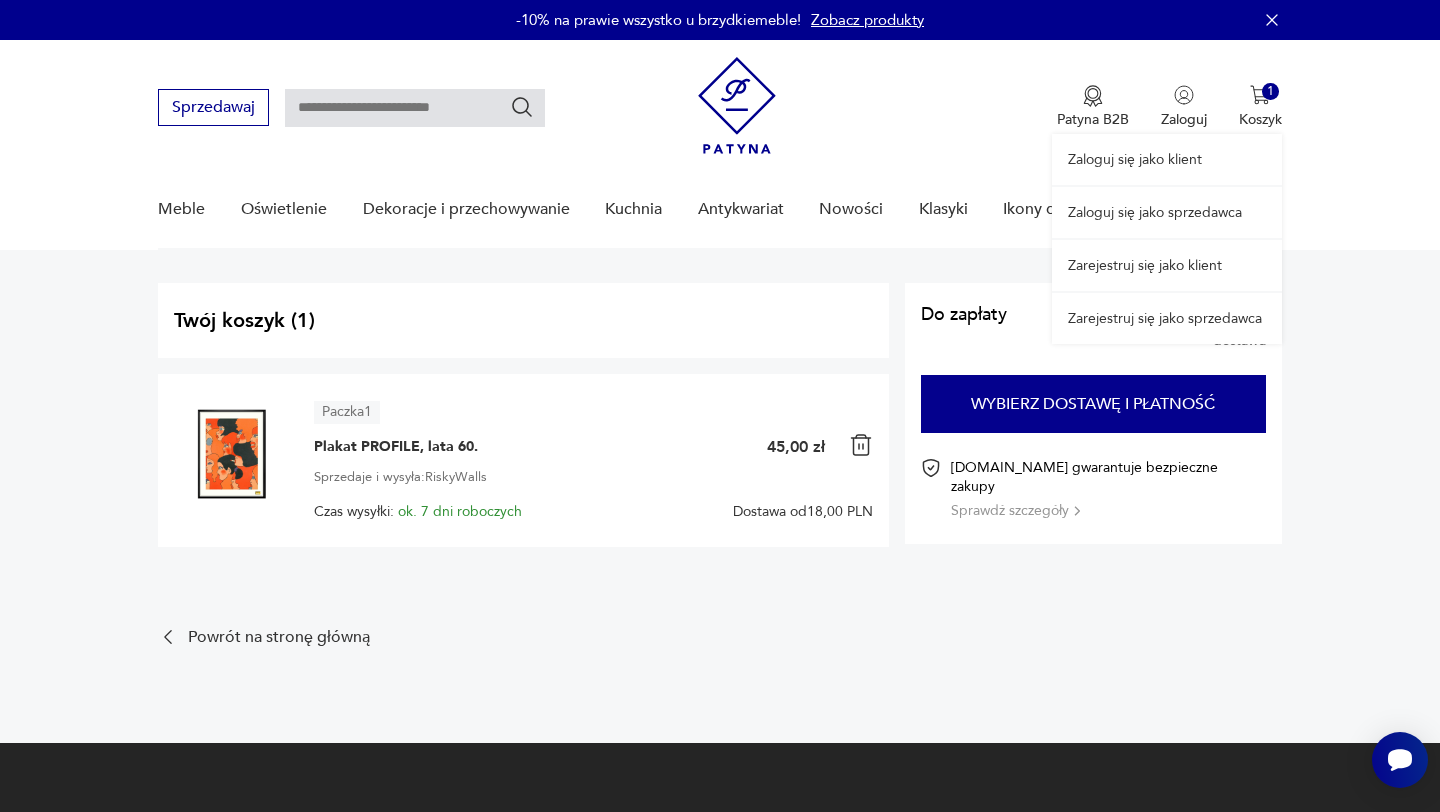 click on "Zaloguj się jako klient Zaloguj się jako sprzedawca Zarejestruj się jako klient Zarejestruj się jako sprzedawca" at bounding box center [1167, 192] 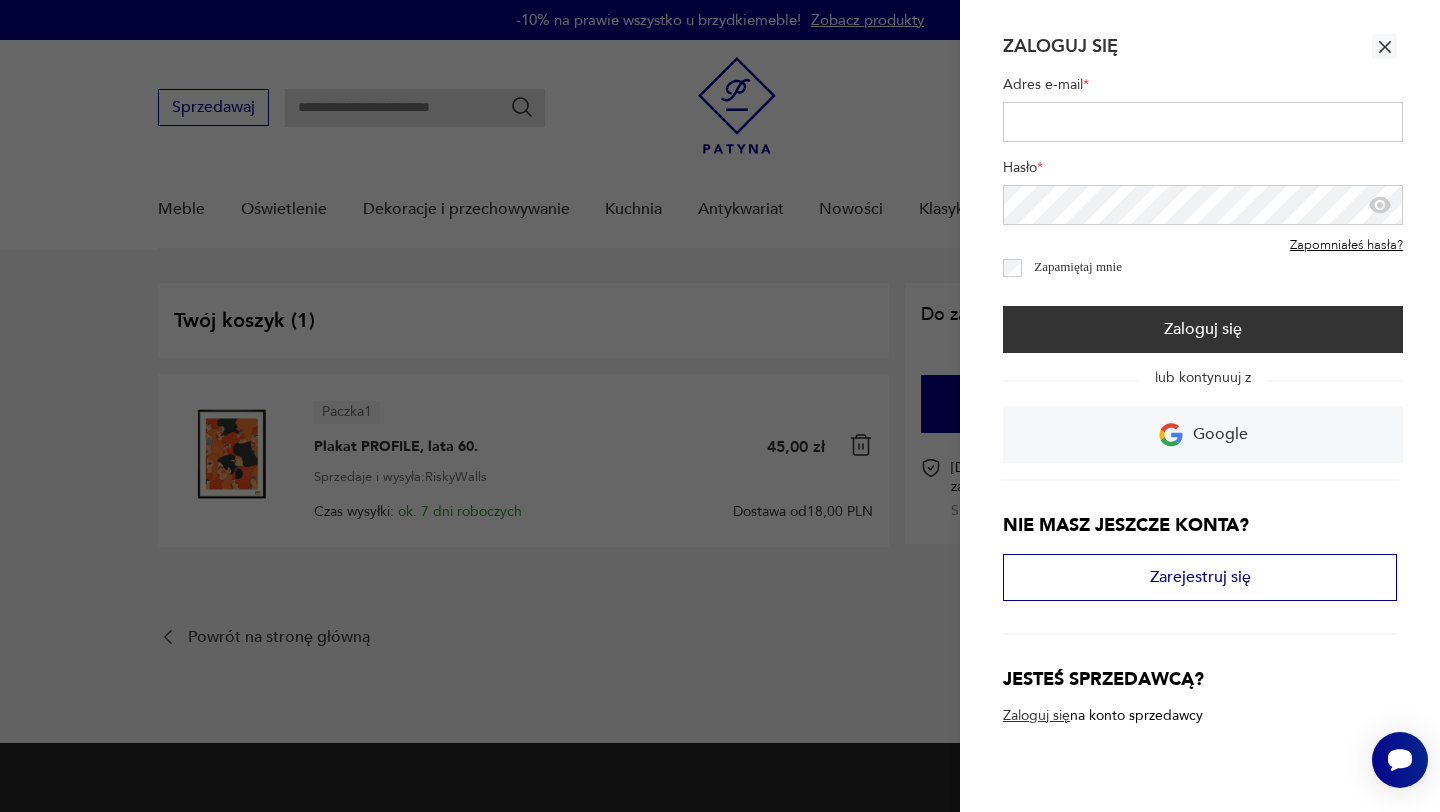 click on "Adres e-mail  *" at bounding box center [1203, 122] 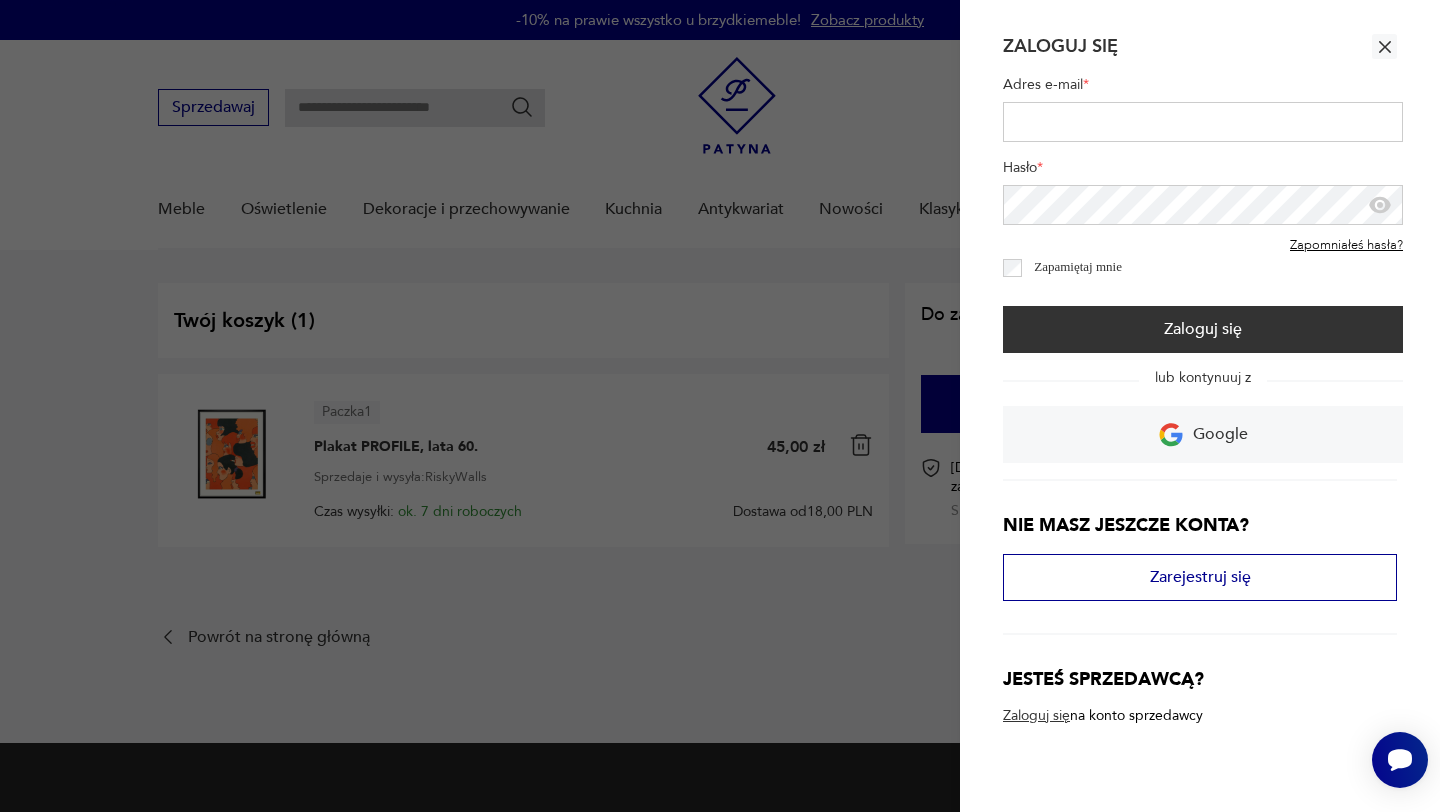 type on "**********" 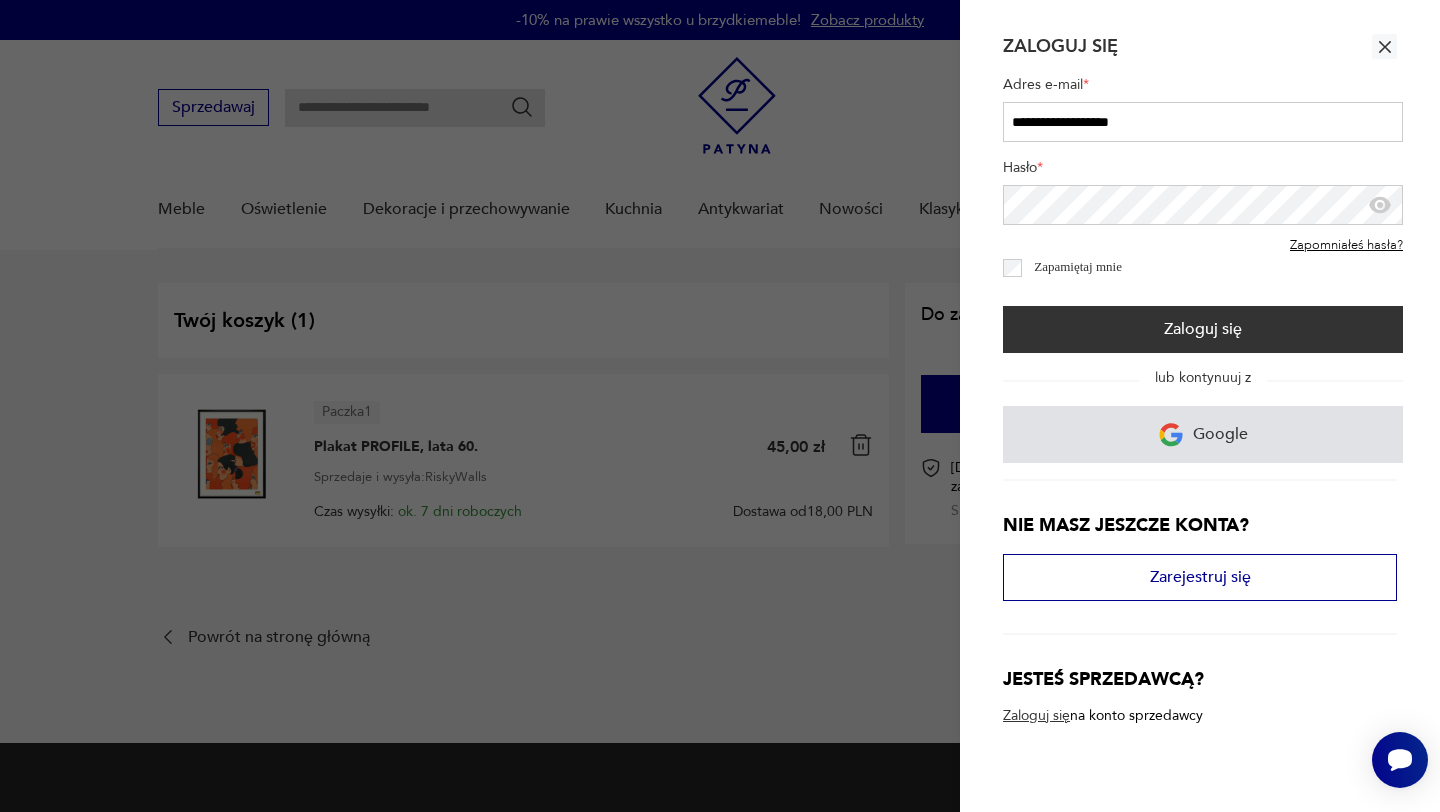 click on "**********" at bounding box center [1203, 261] 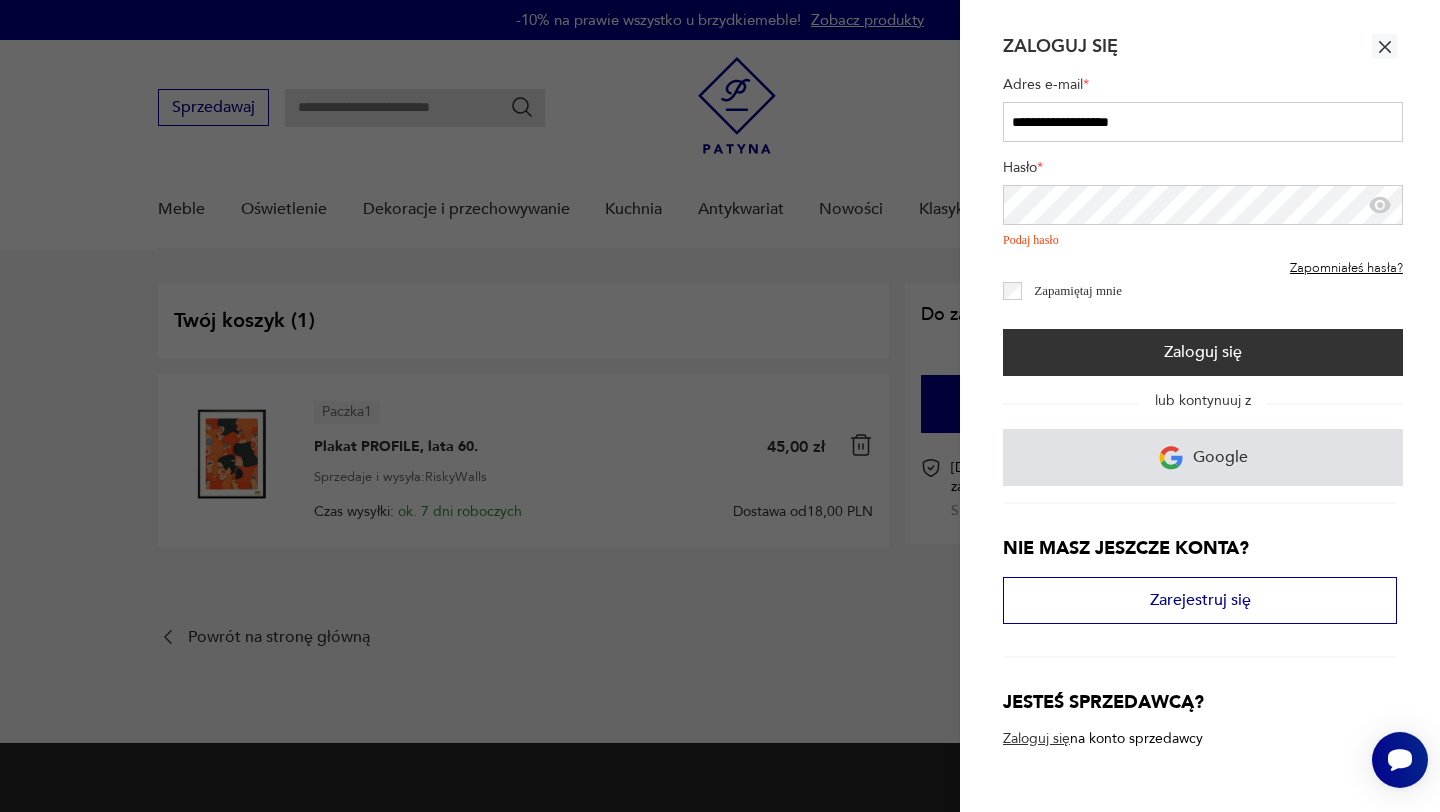 click on "Google" at bounding box center (1203, 457) 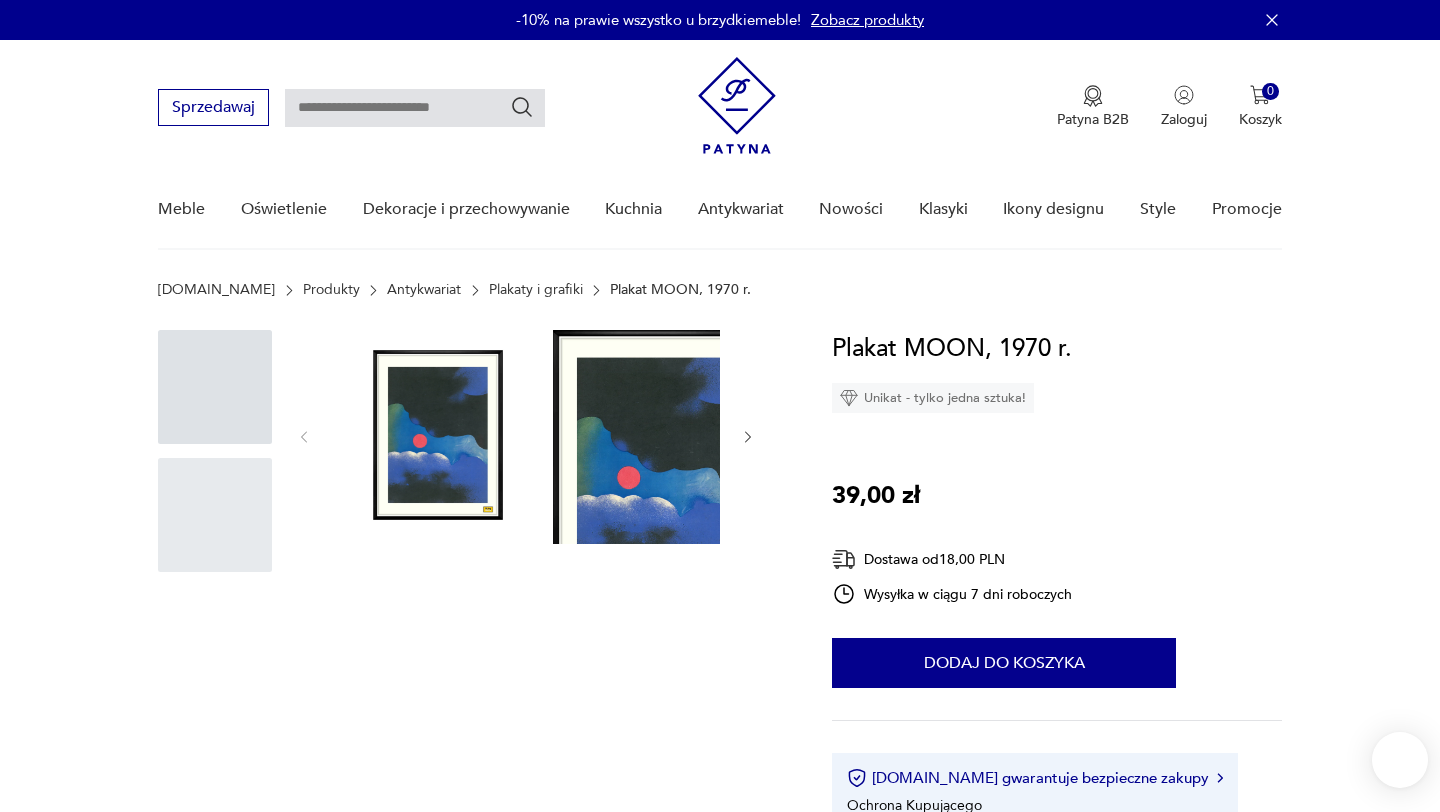 scroll, scrollTop: 0, scrollLeft: 0, axis: both 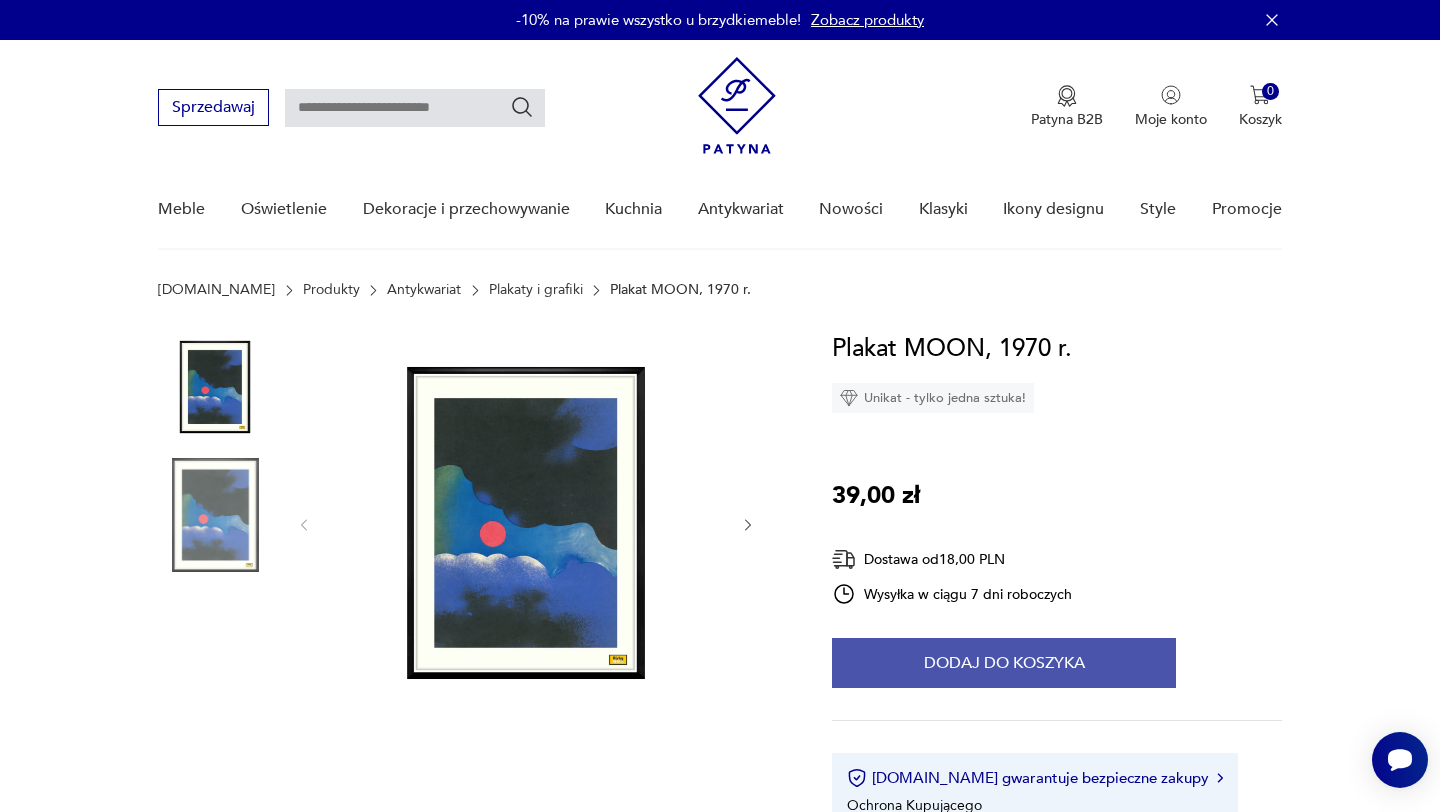 click on "Dodaj do koszyka" at bounding box center (1004, 663) 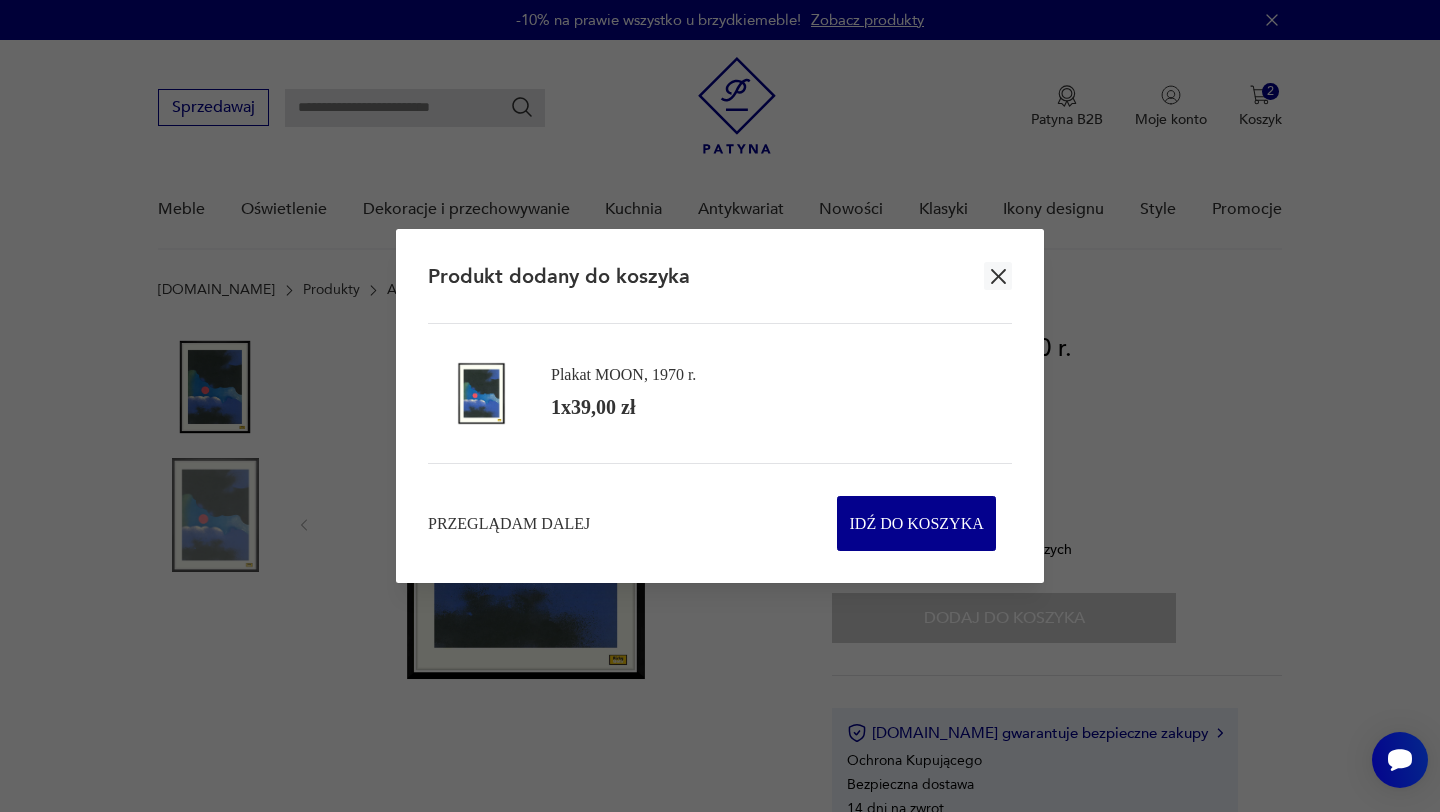 click 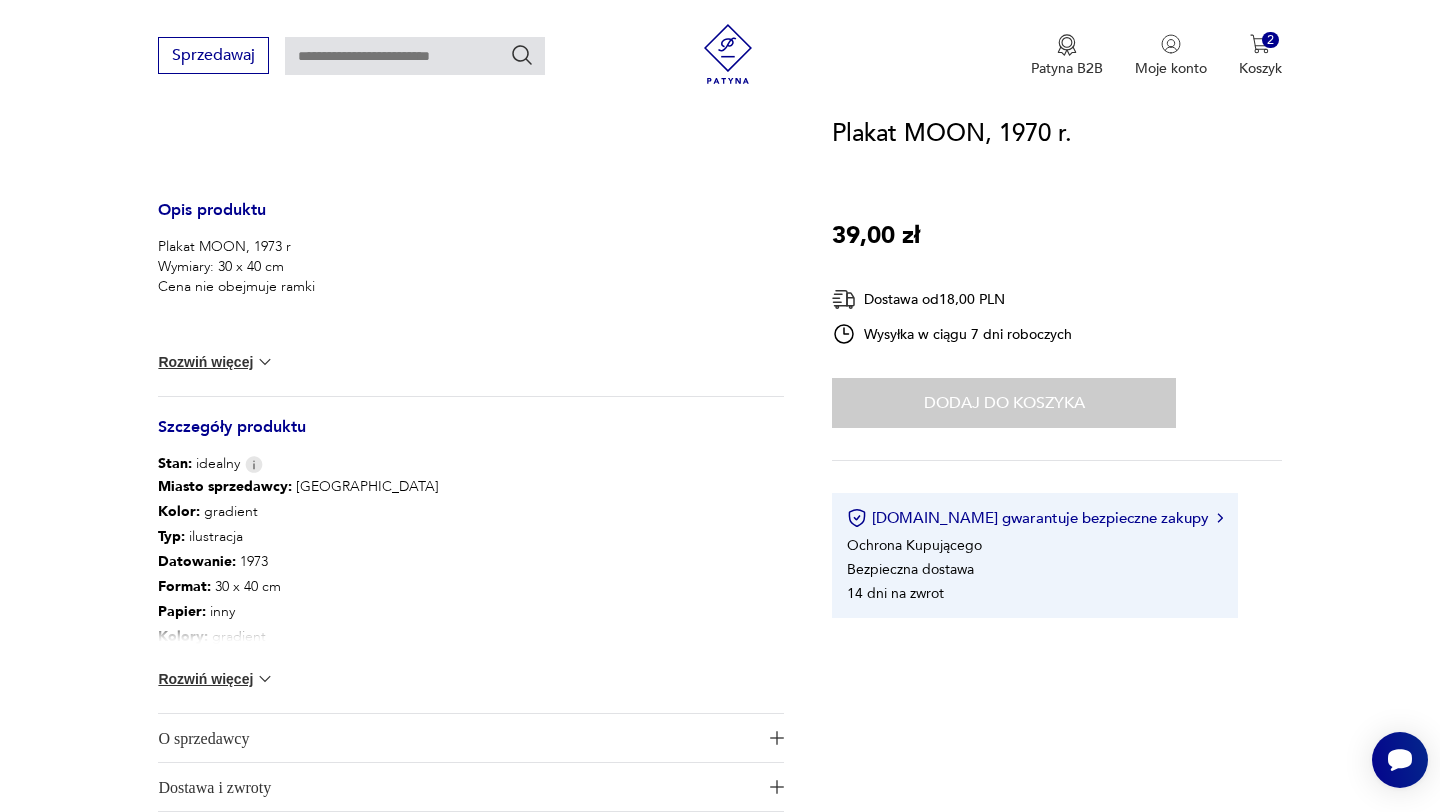 scroll, scrollTop: 900, scrollLeft: 0, axis: vertical 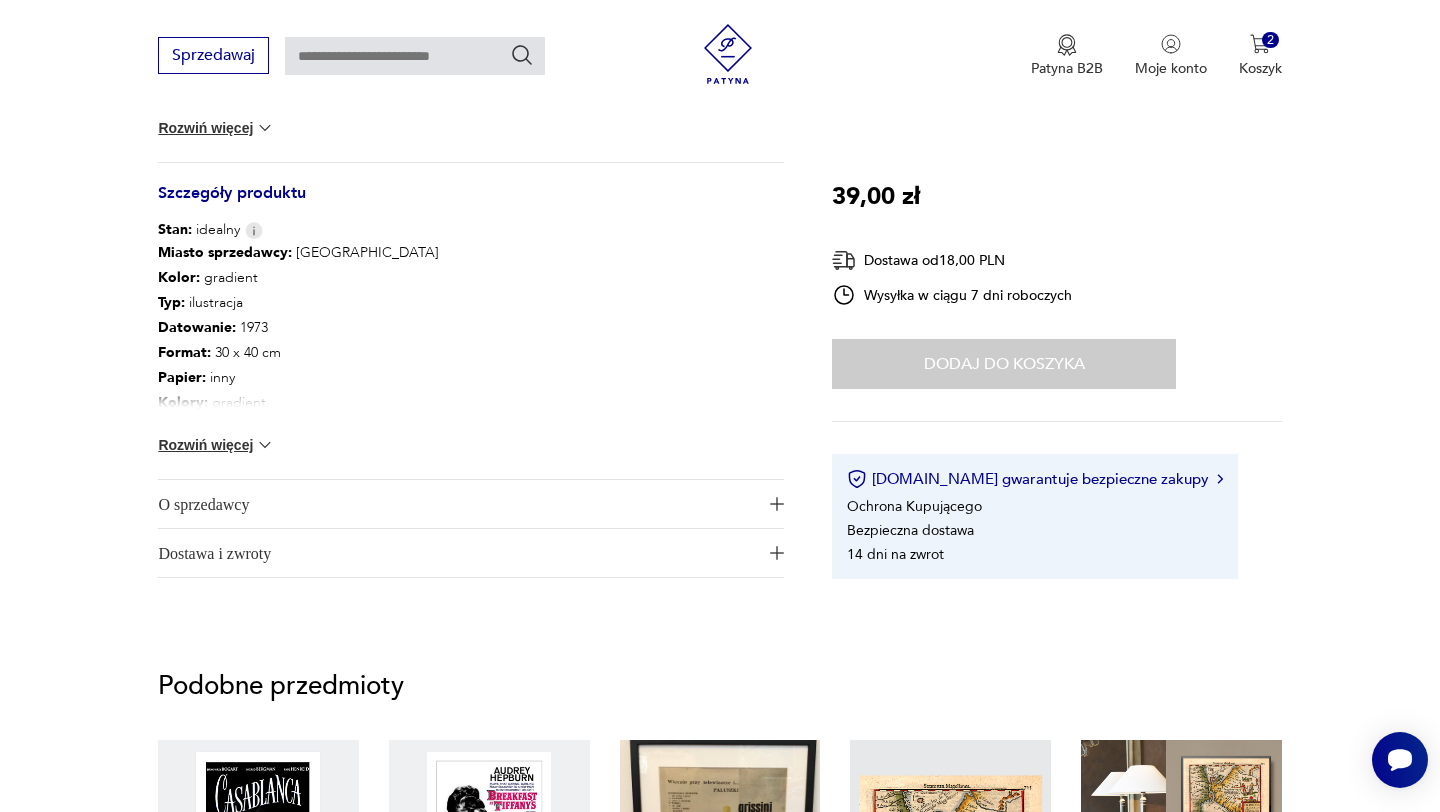 click on "O sprzedawcy" at bounding box center (457, 504) 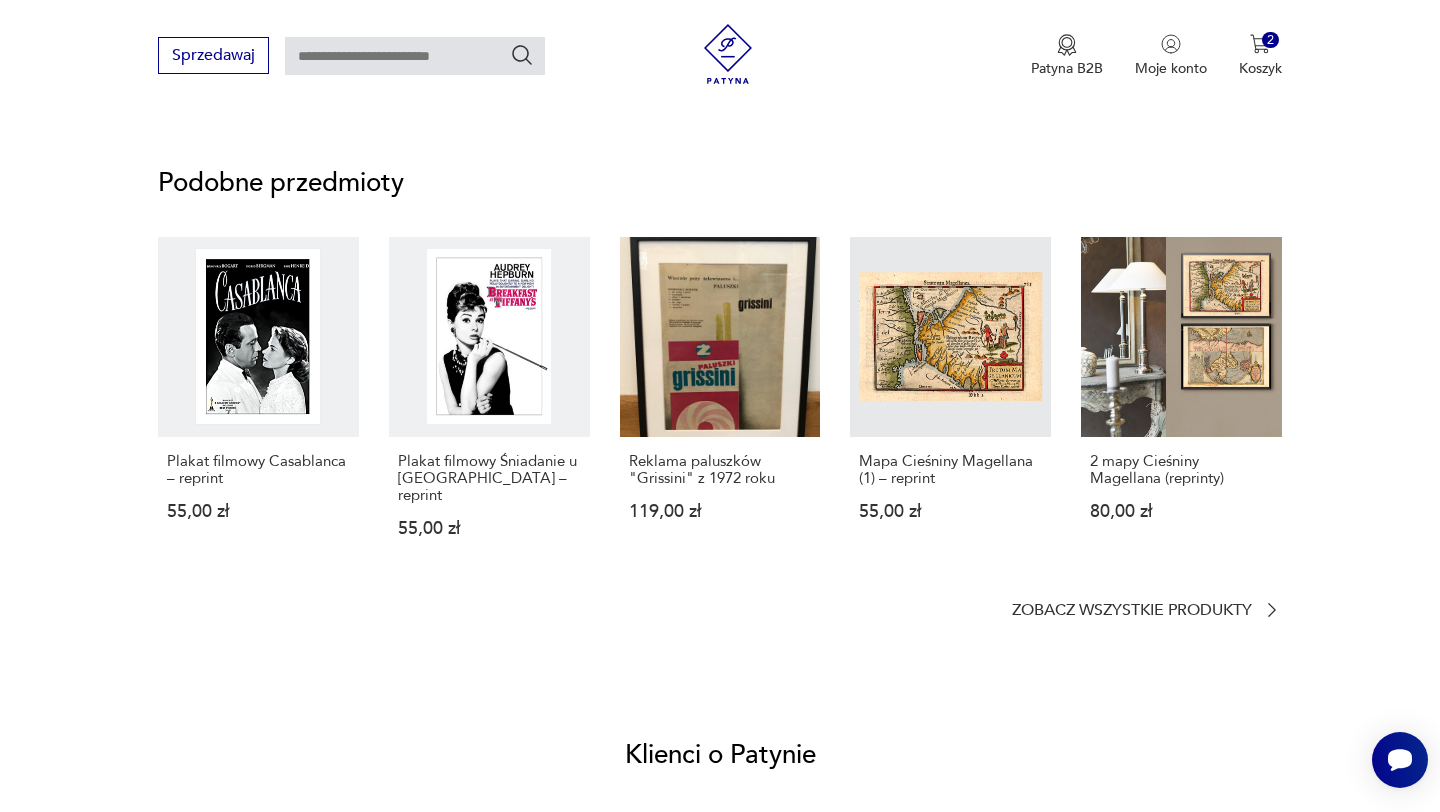 scroll, scrollTop: 1713, scrollLeft: 0, axis: vertical 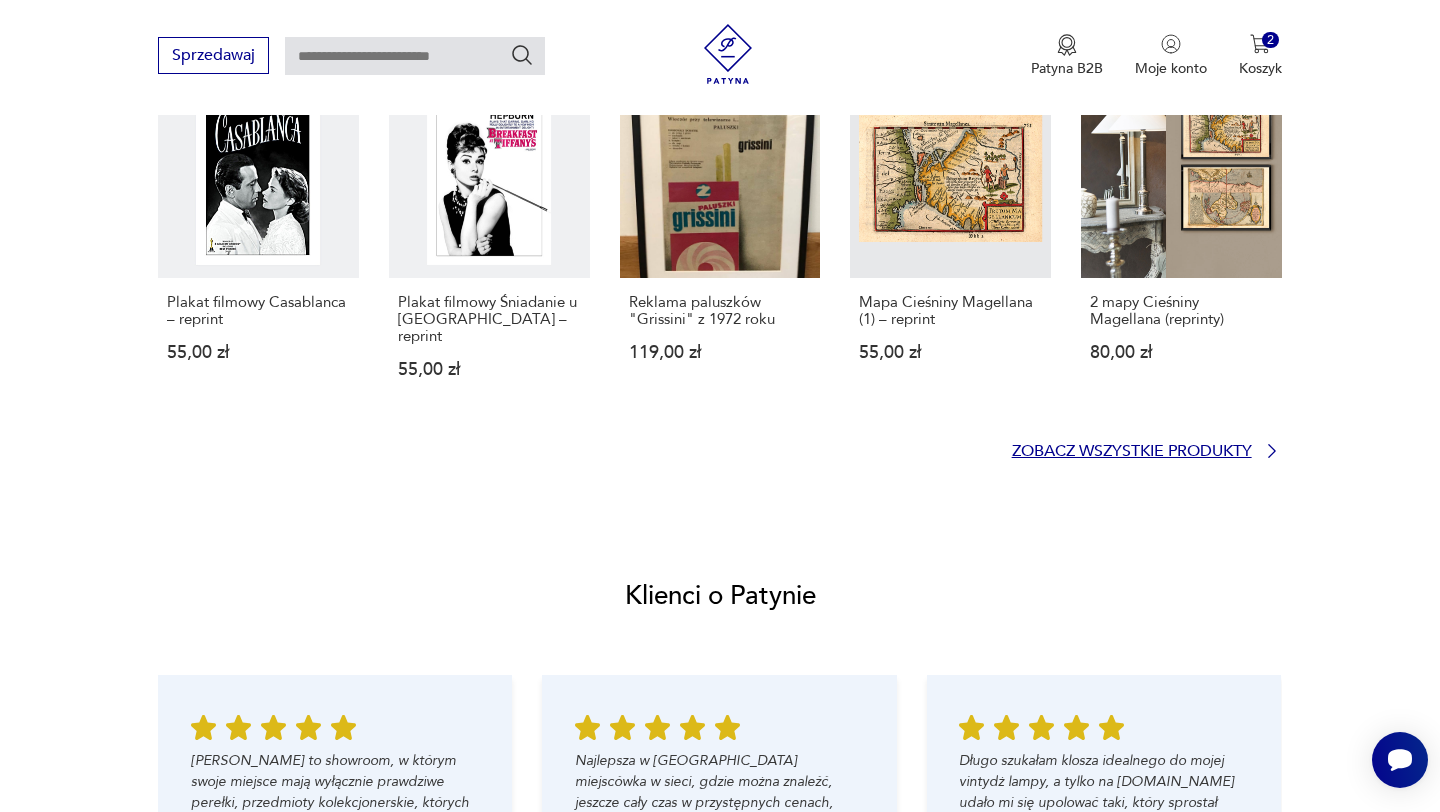 click on "Zobacz wszystkie produkty" at bounding box center [1132, 451] 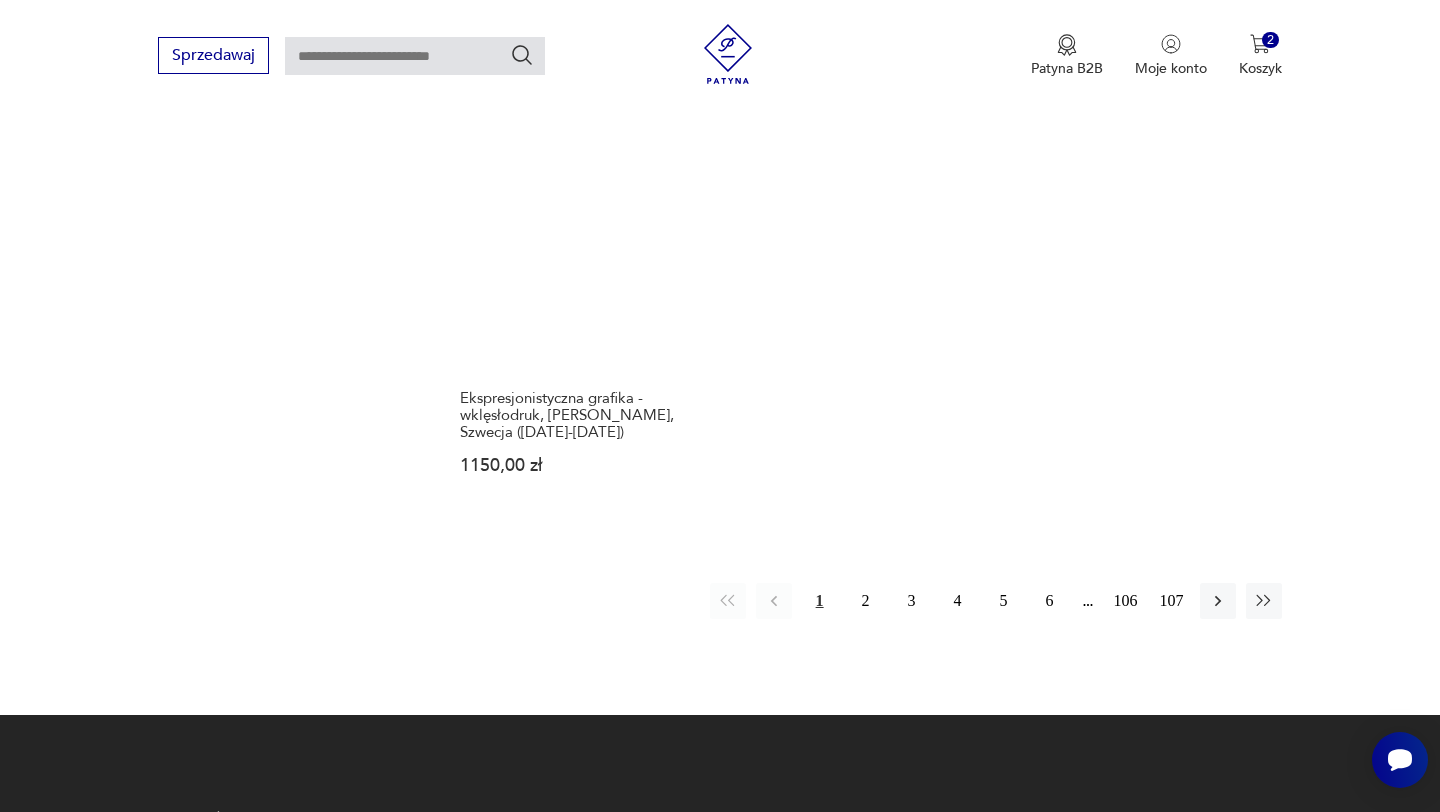 scroll, scrollTop: 2845, scrollLeft: 0, axis: vertical 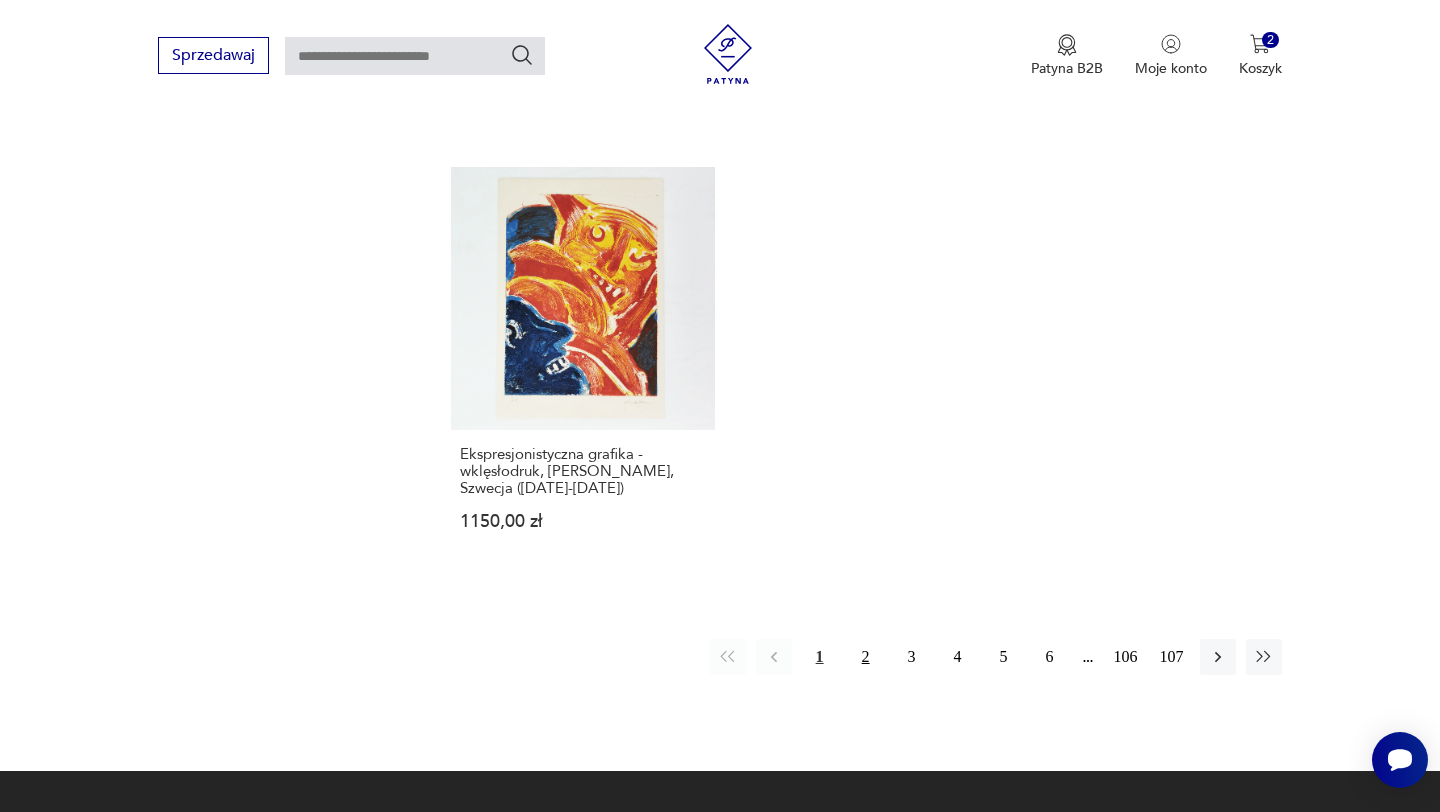 click on "2" at bounding box center (866, 657) 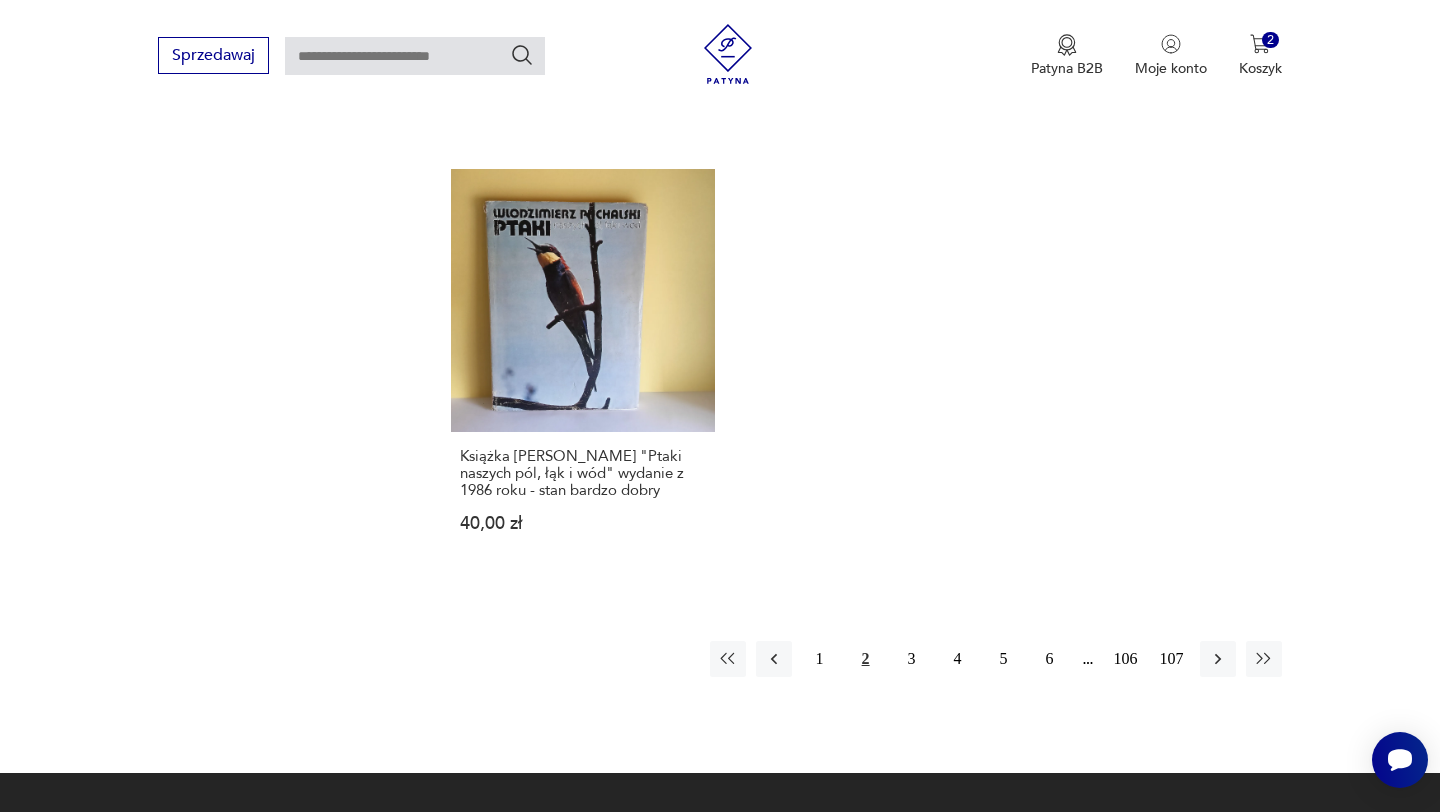scroll, scrollTop: 2860, scrollLeft: 0, axis: vertical 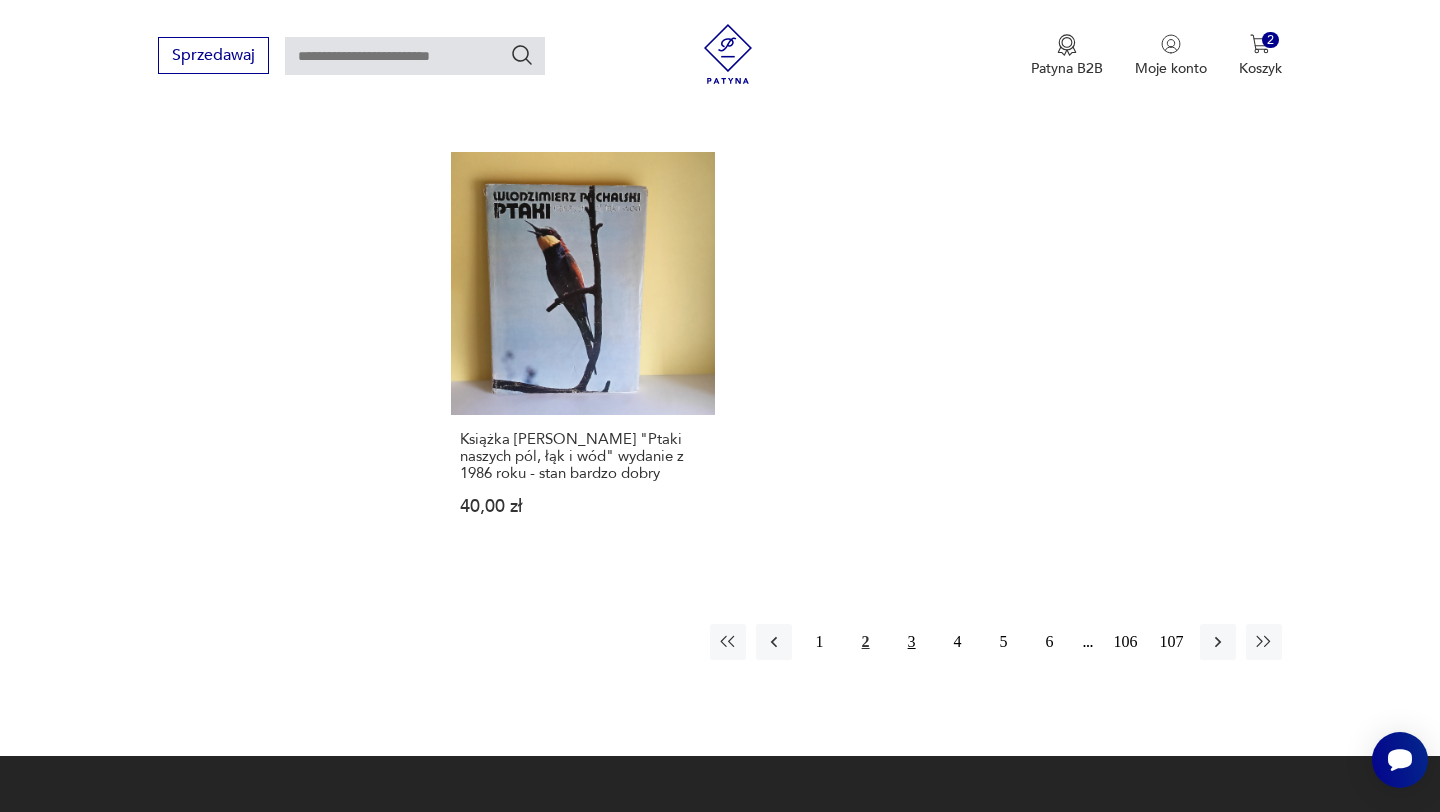 click on "3" at bounding box center [912, 642] 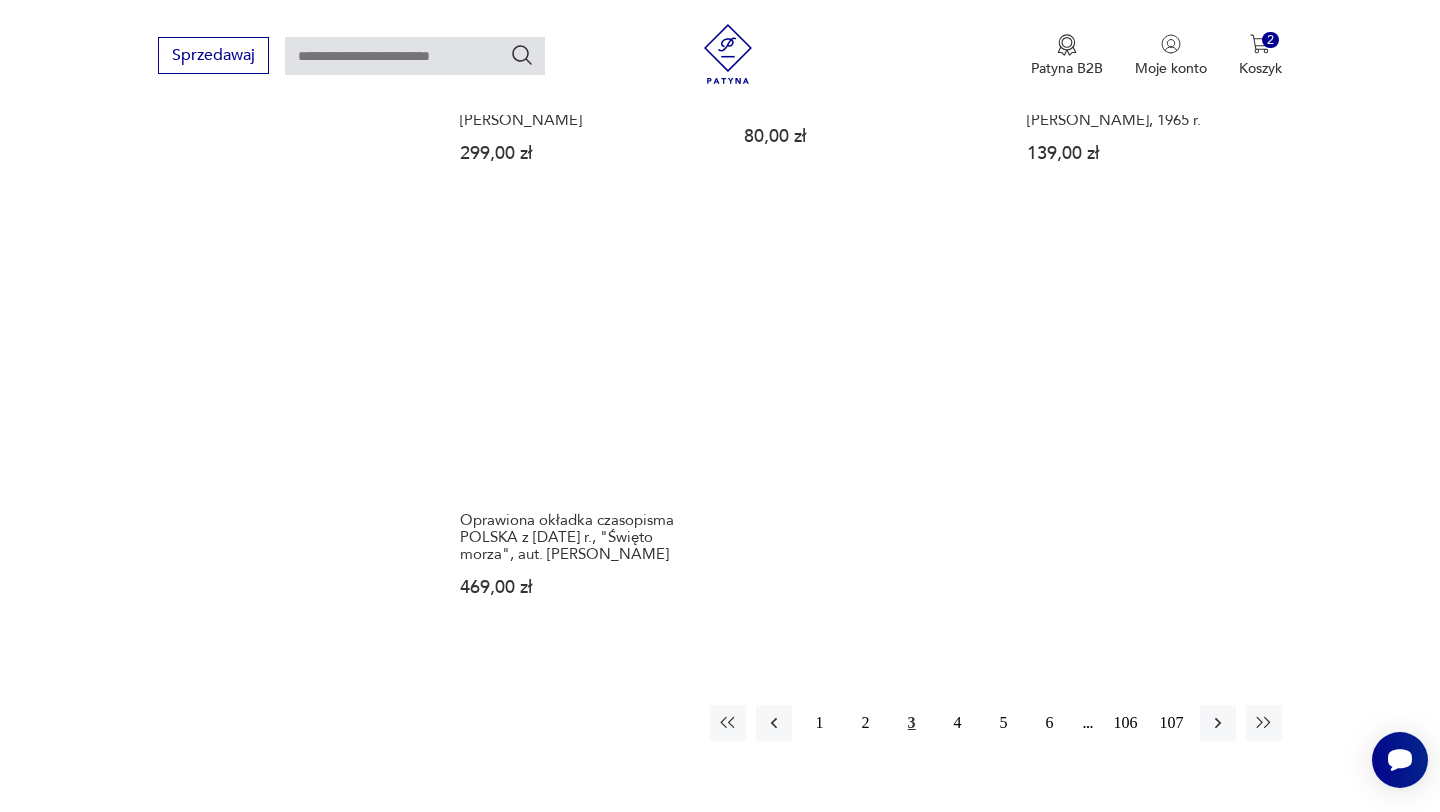 scroll, scrollTop: 2948, scrollLeft: 0, axis: vertical 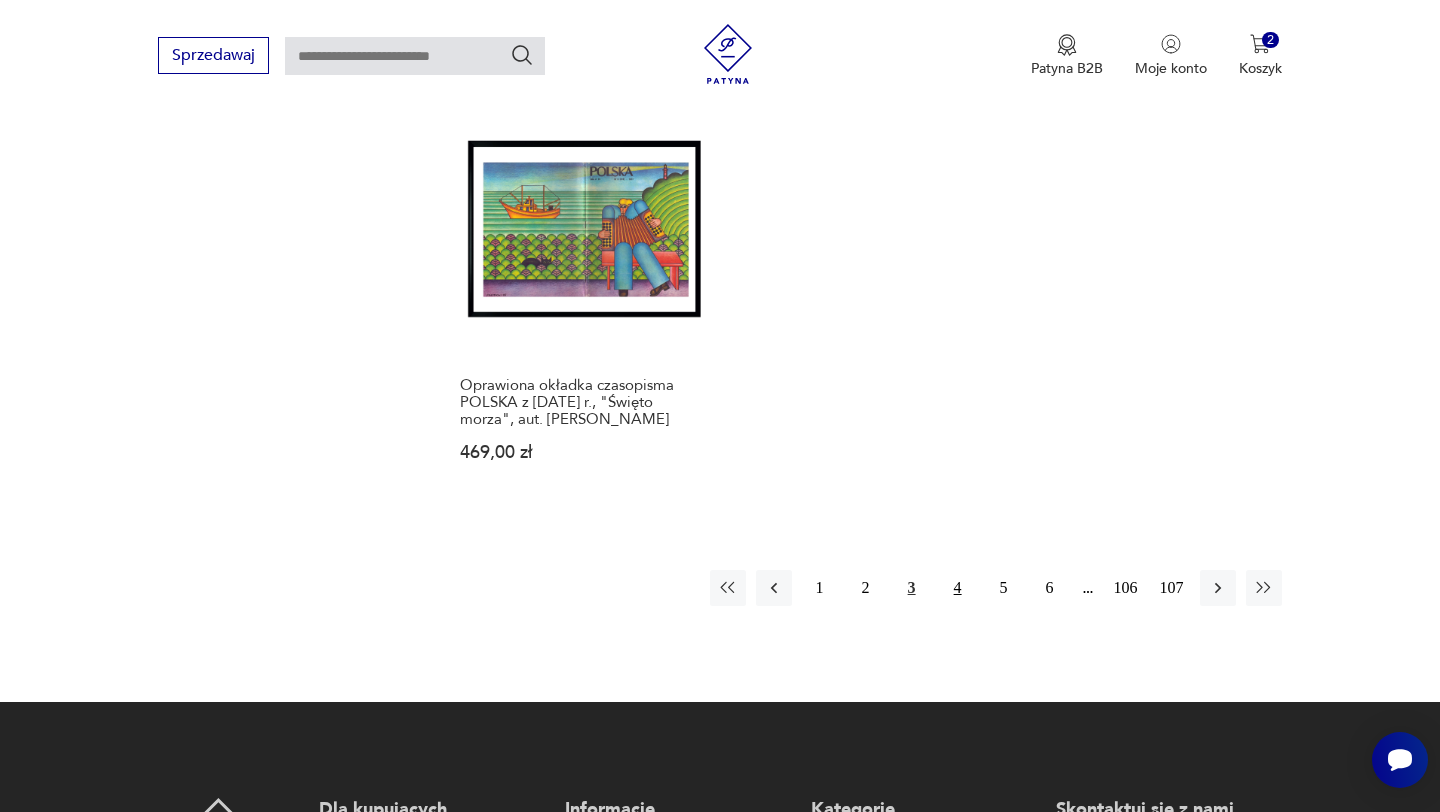 click on "4" at bounding box center (958, 588) 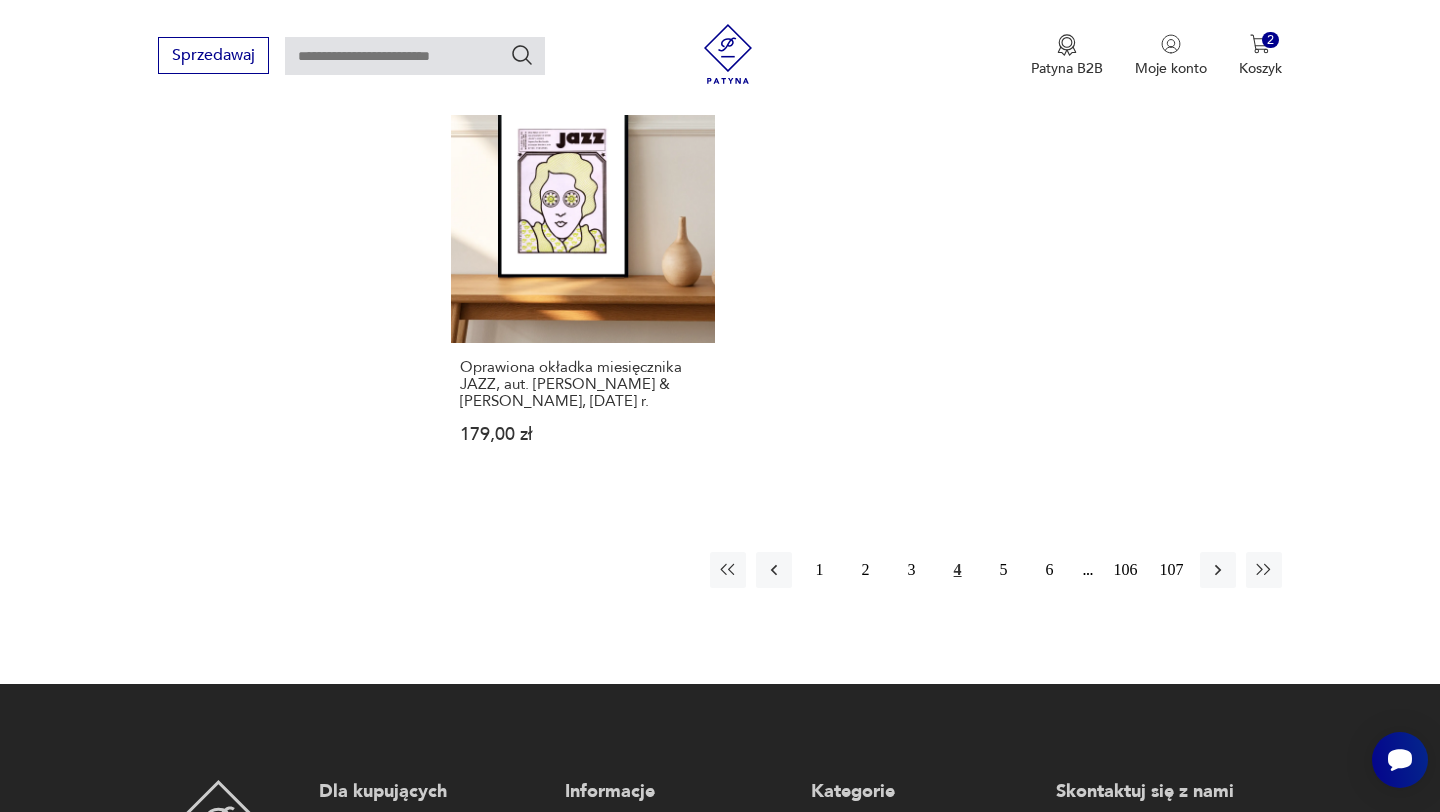 scroll, scrollTop: 3101, scrollLeft: 0, axis: vertical 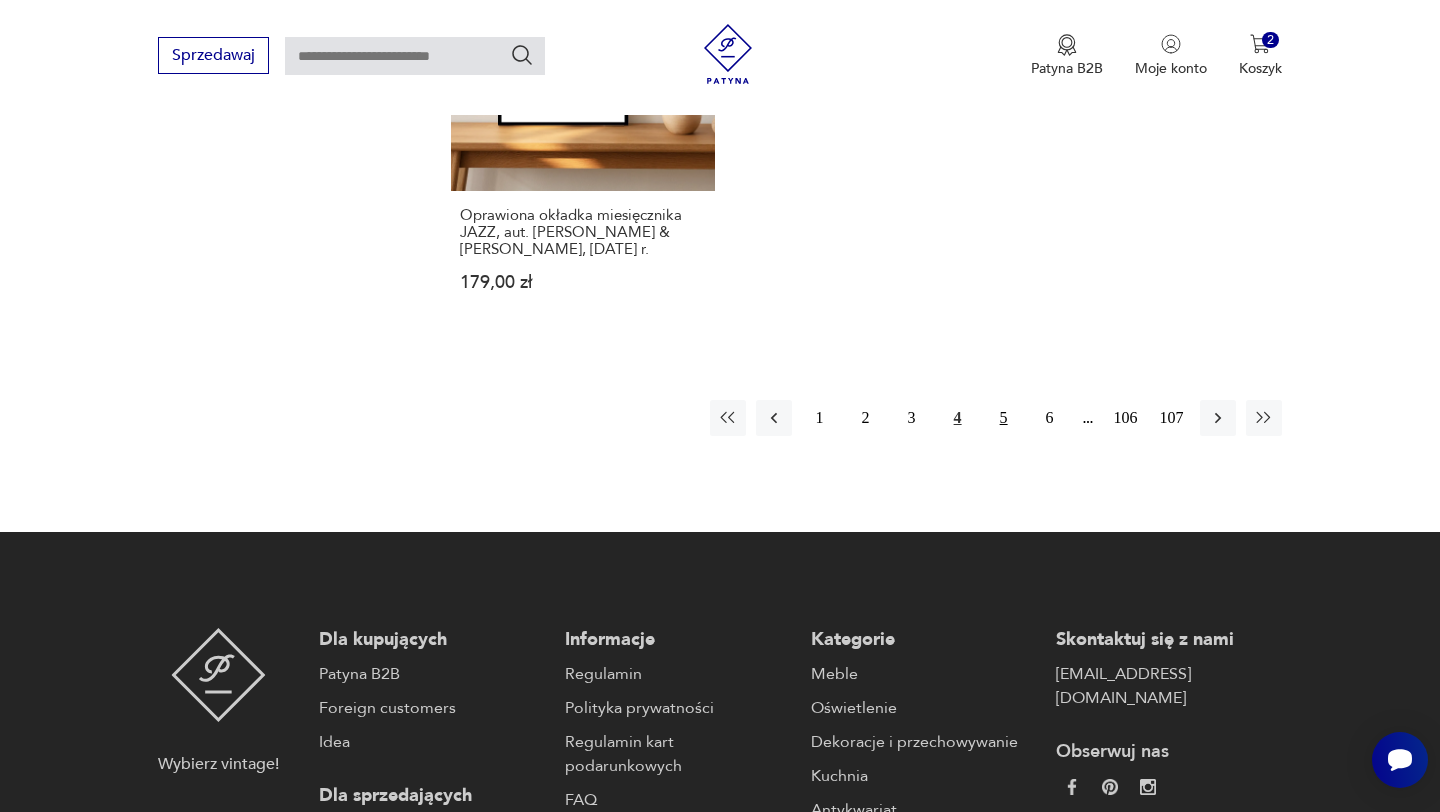 click on "5" at bounding box center [1004, 418] 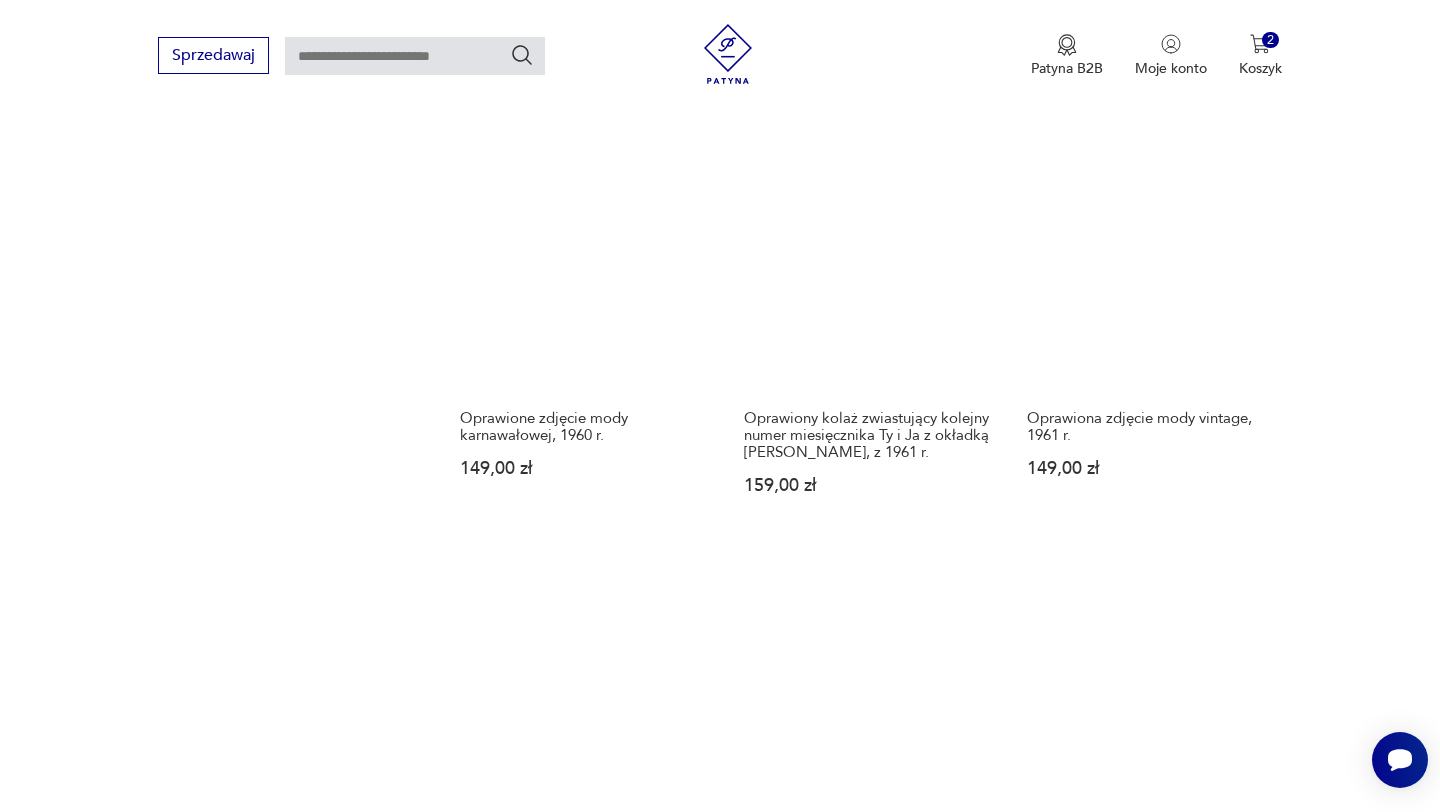 scroll, scrollTop: 2450, scrollLeft: 0, axis: vertical 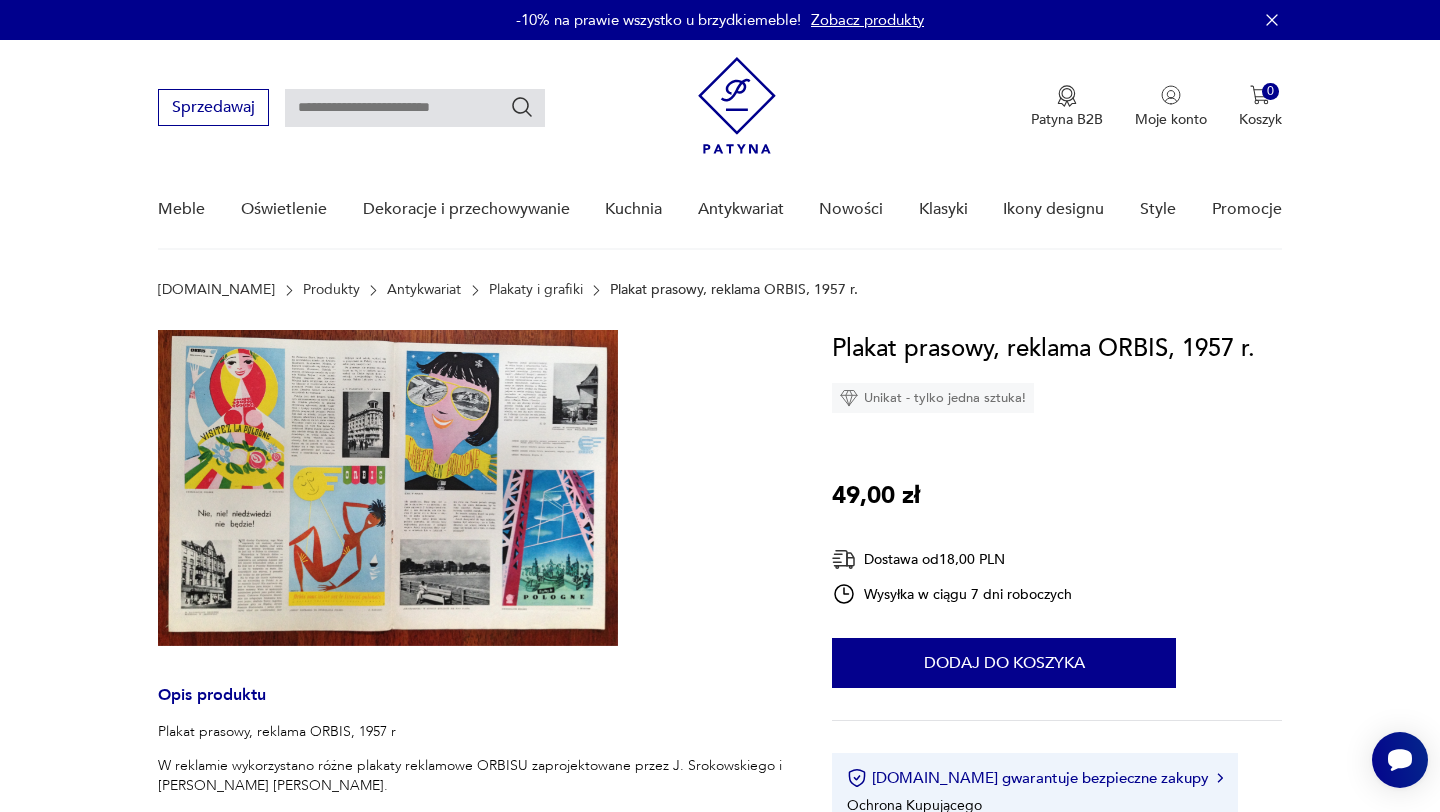 click at bounding box center (388, 488) 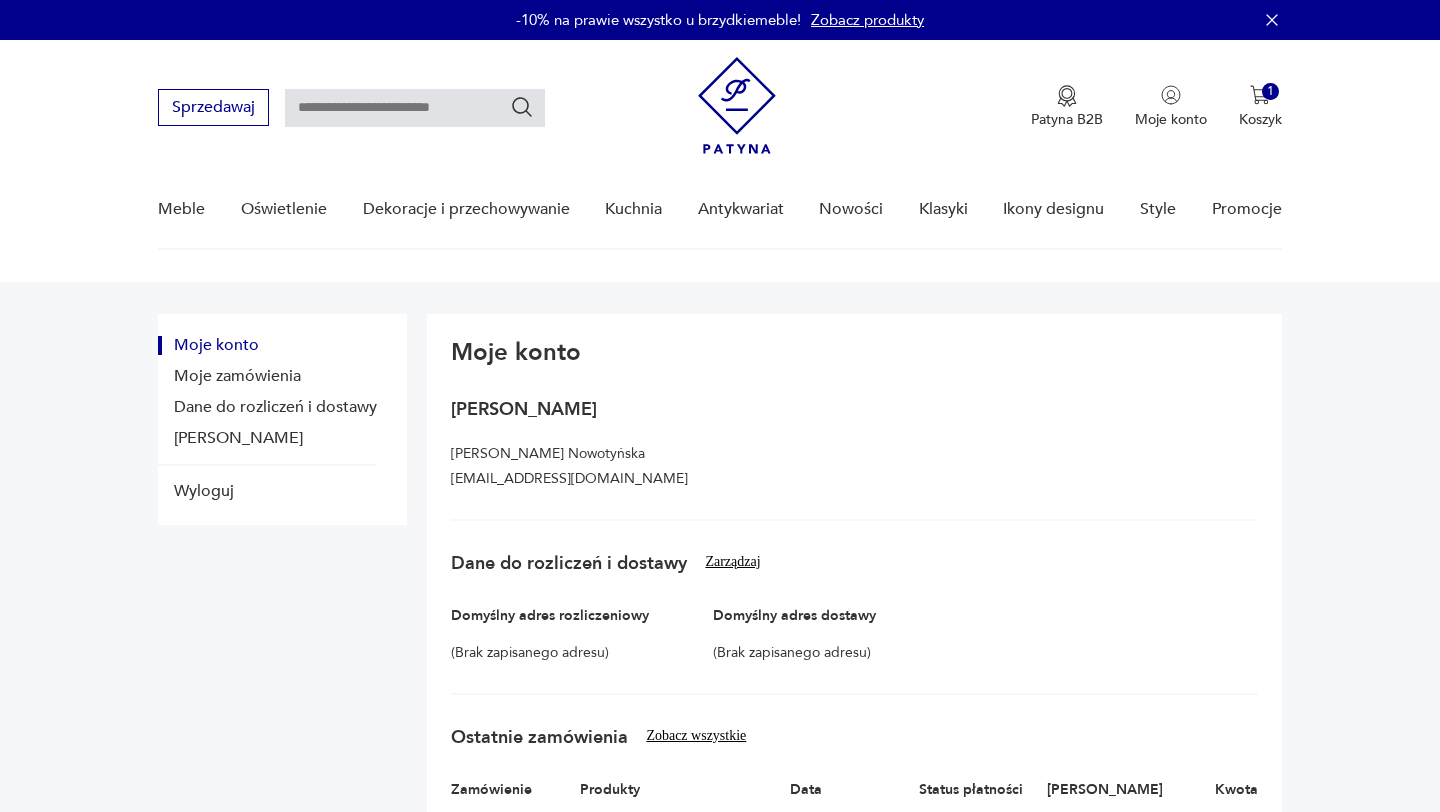 scroll, scrollTop: 0, scrollLeft: 0, axis: both 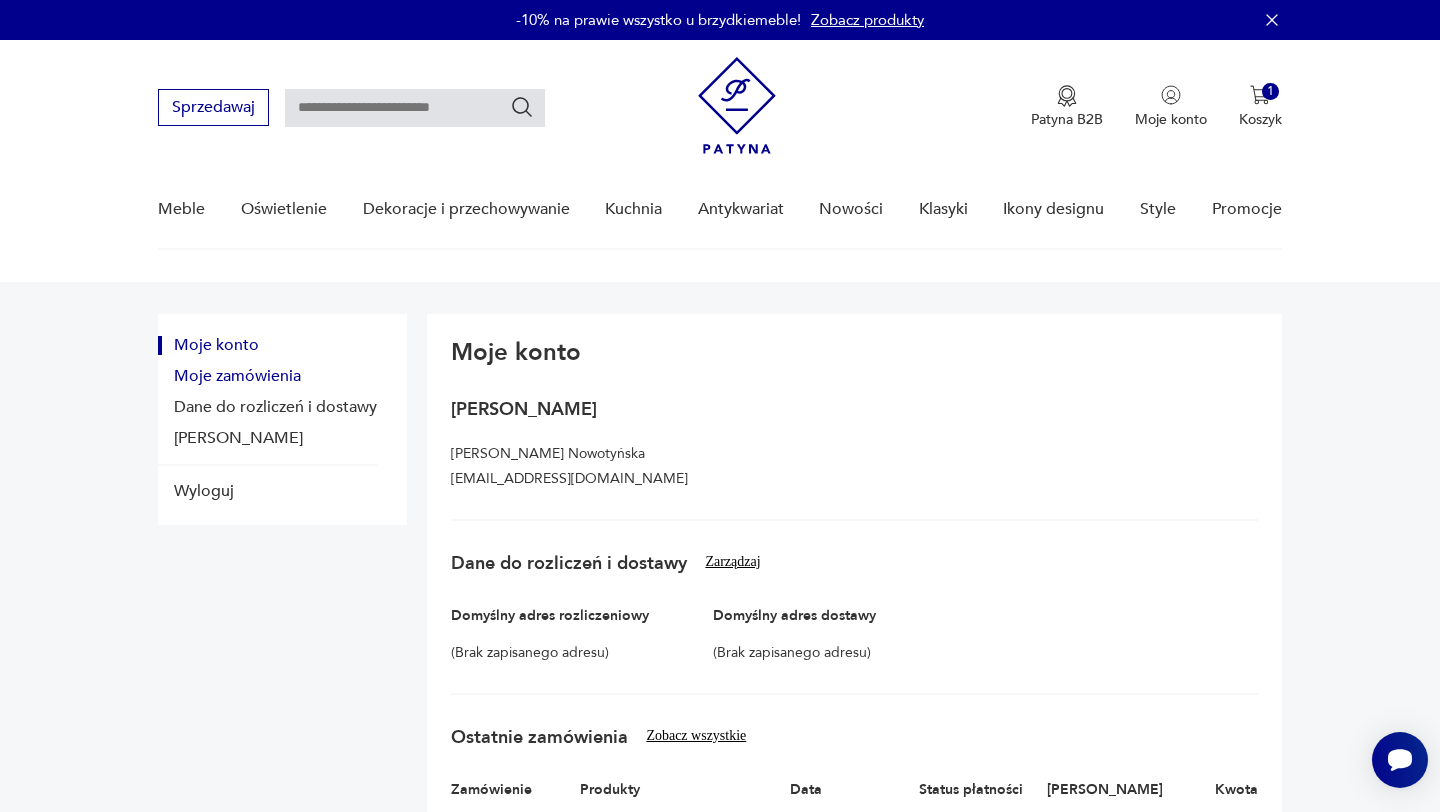 click on "Moje zamówienia" at bounding box center [267, 376] 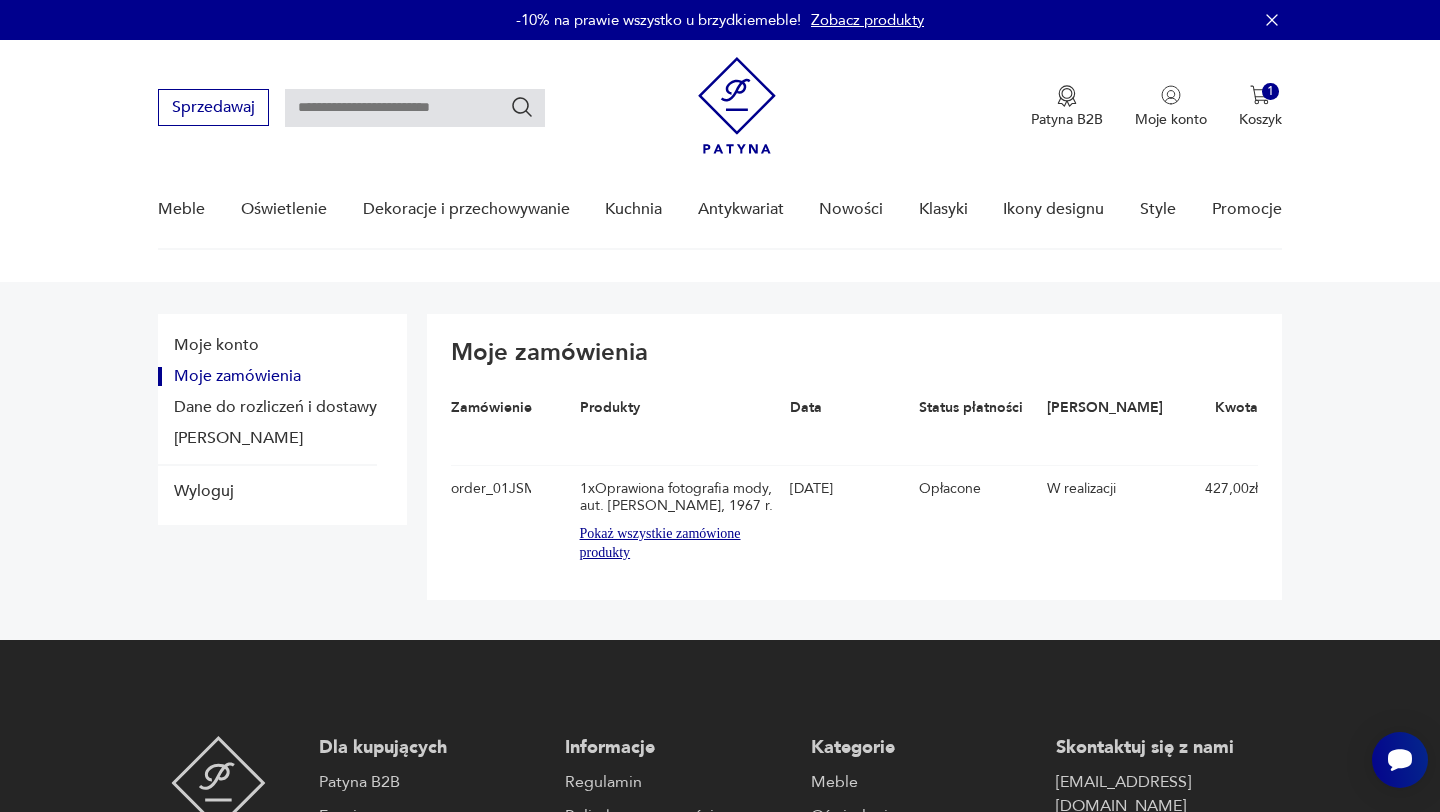 click on "Pokaż wszystkie zamówione produkty" at bounding box center [680, 543] 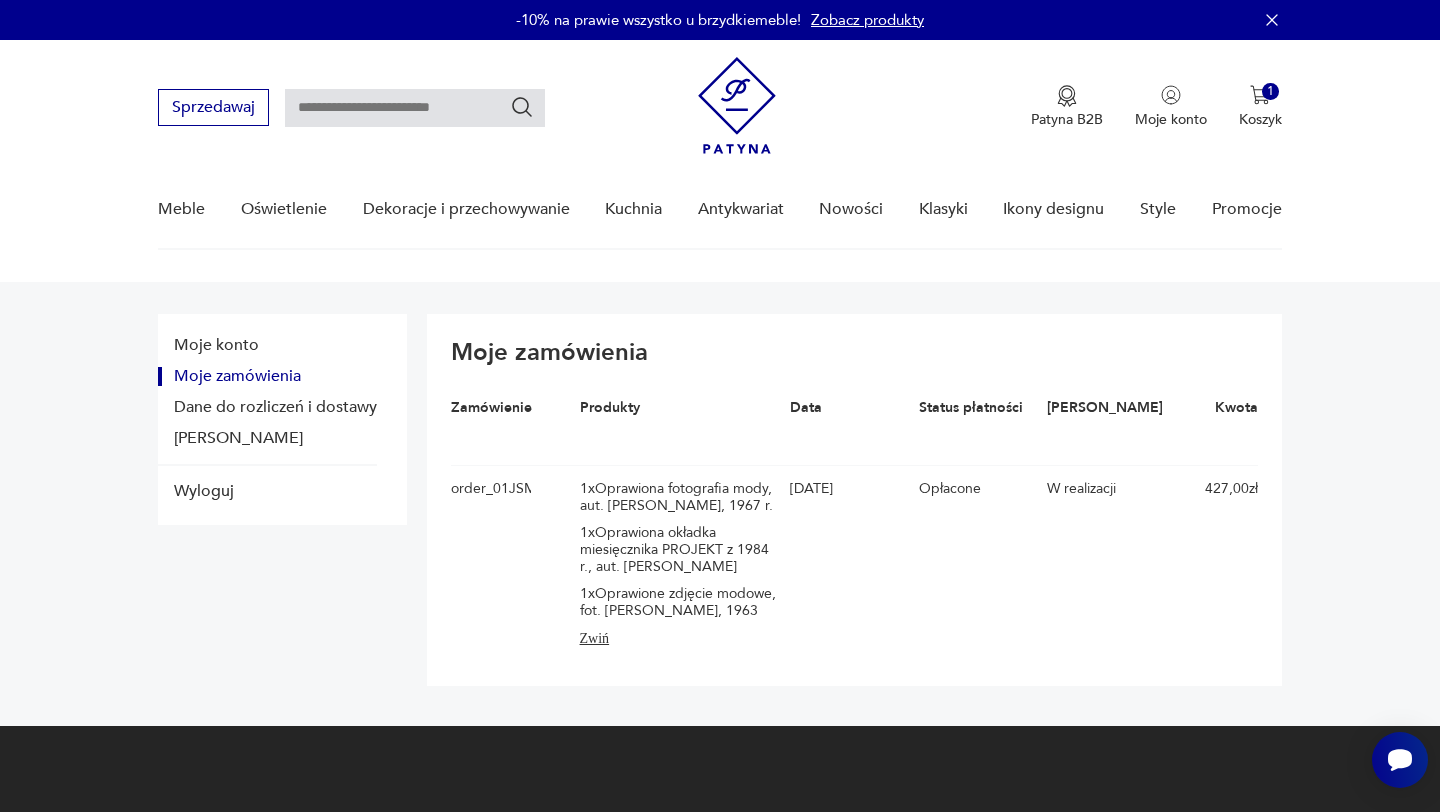 click on "1  x  Oprawiona okładka miesięcznika PROJEKT z 1984 r., aut. Romuald Socha" at bounding box center (680, 549) 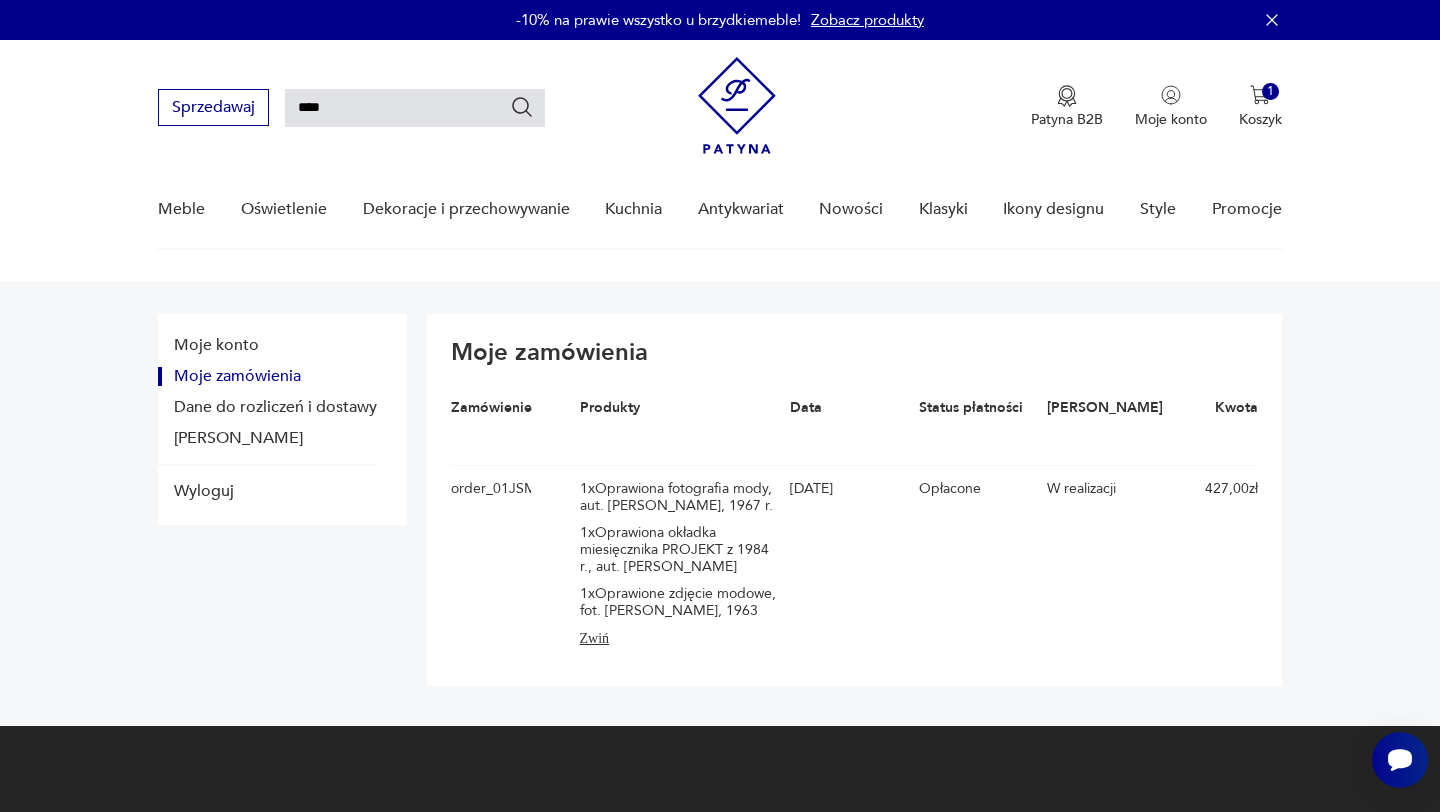 type on "****" 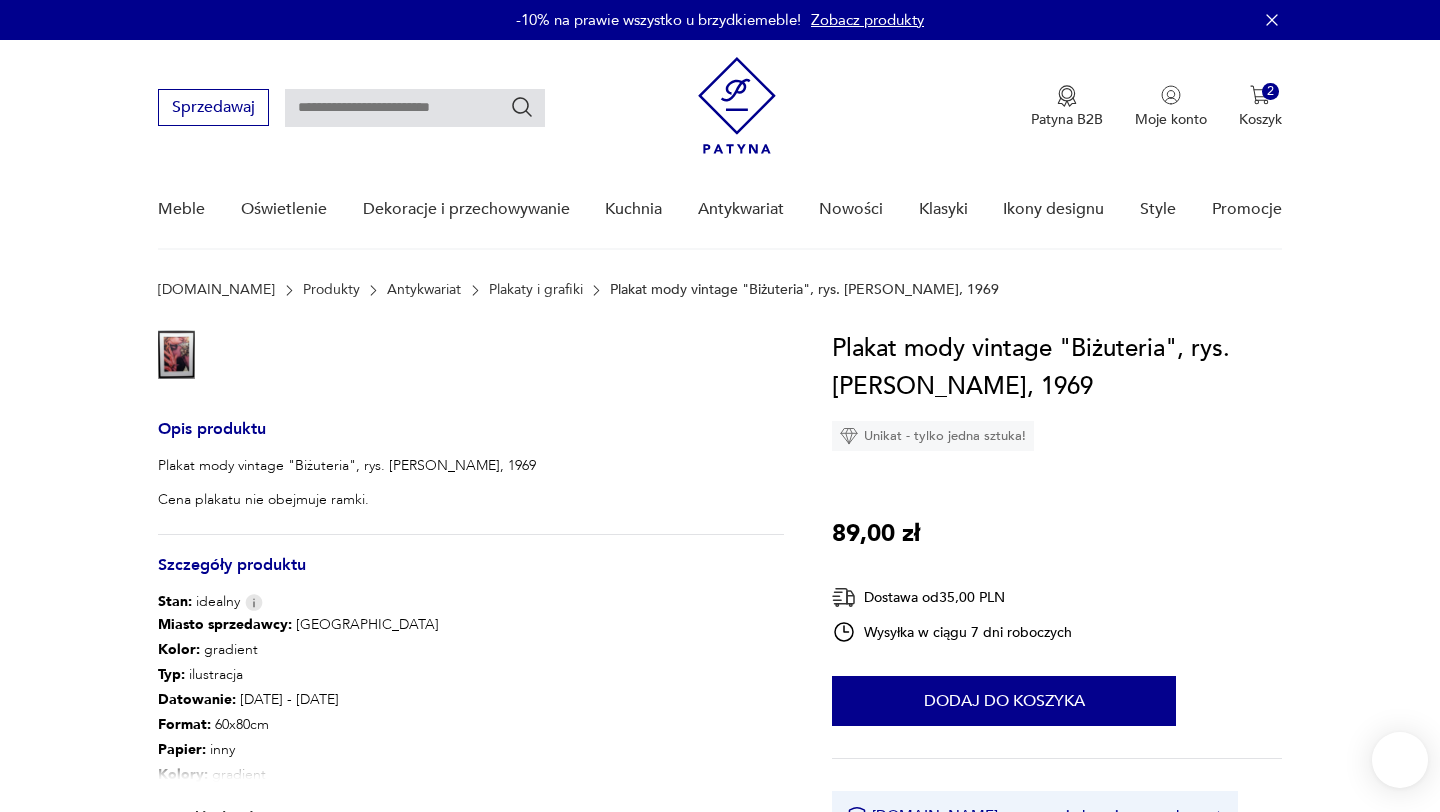 scroll, scrollTop: 0, scrollLeft: 0, axis: both 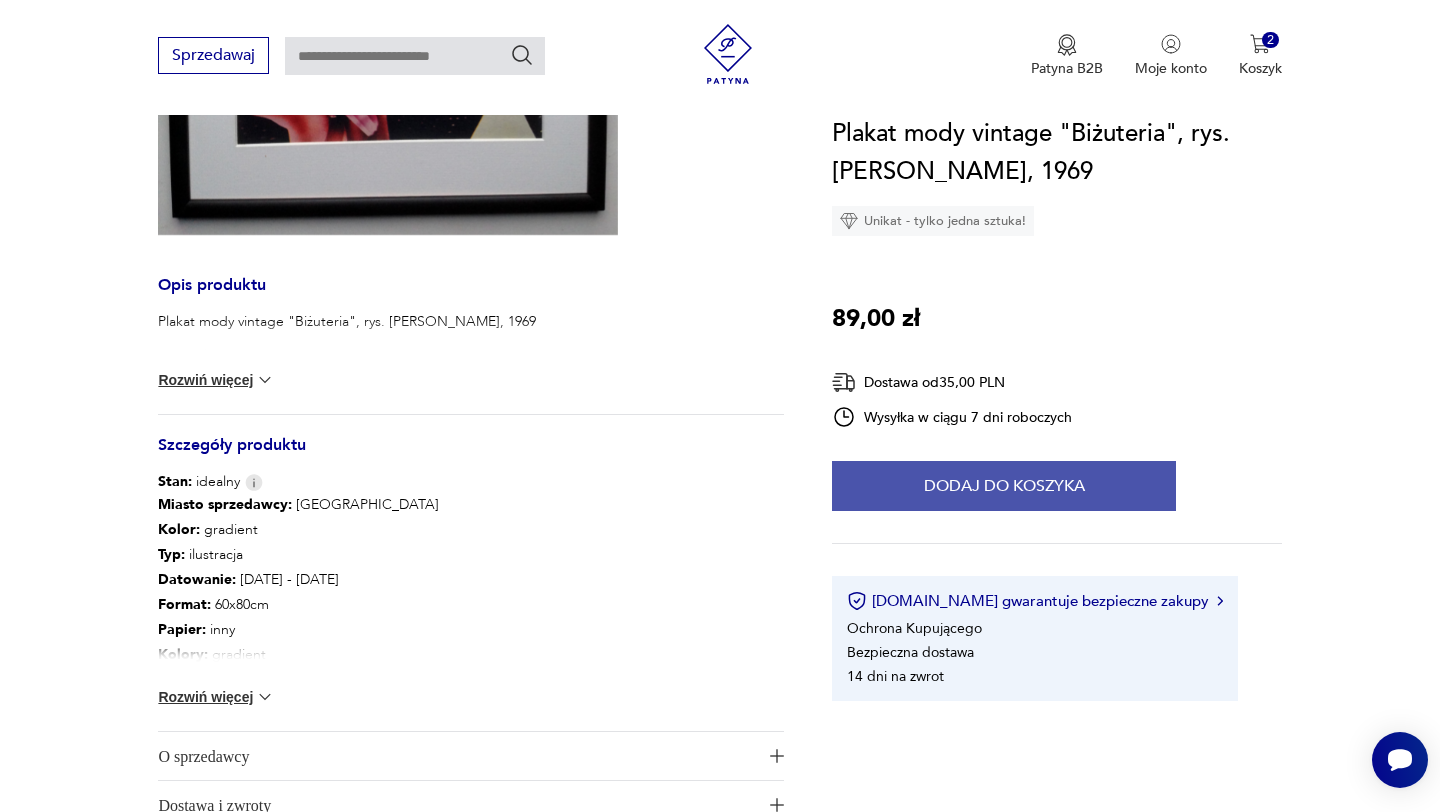 click on "Dodaj do koszyka" at bounding box center [1004, 486] 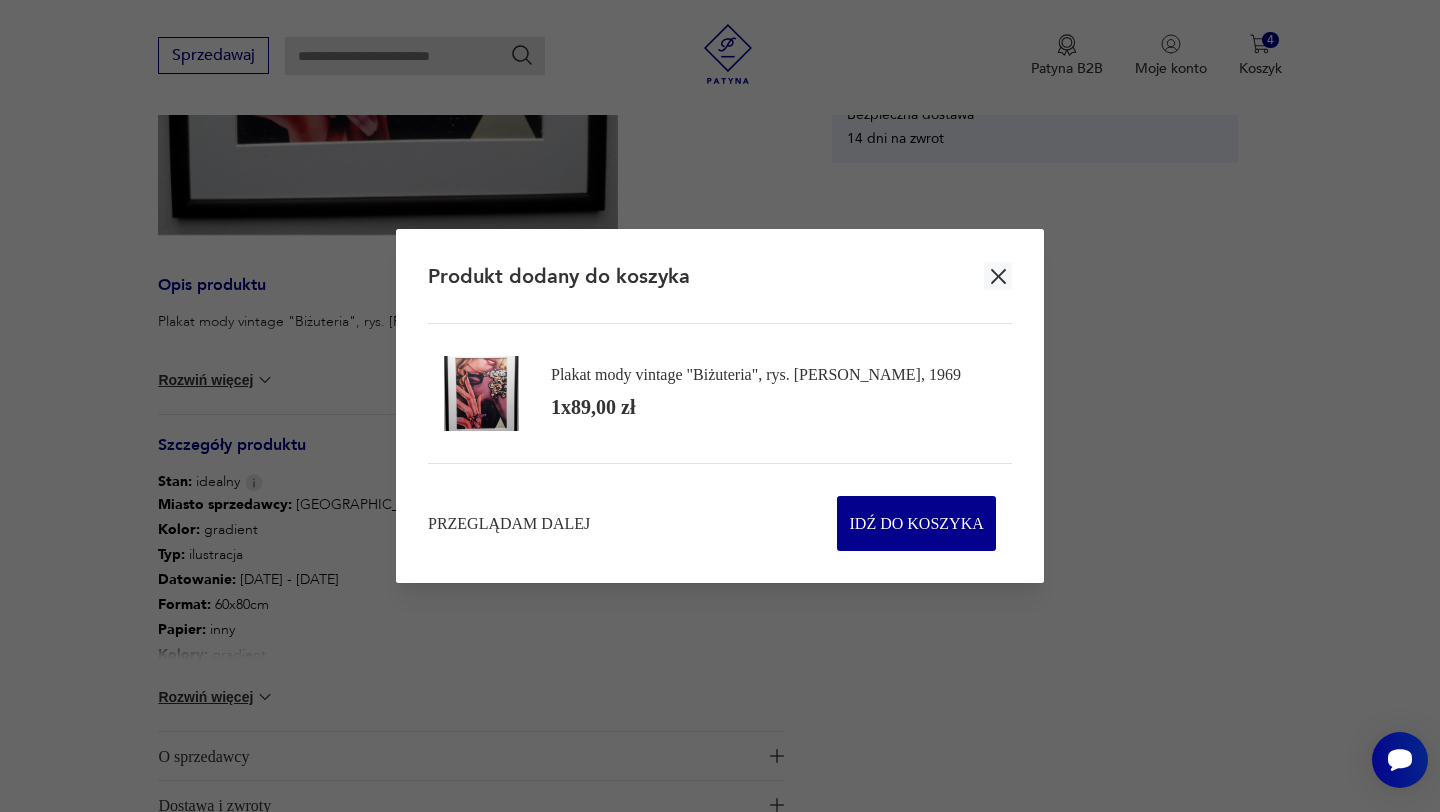 click on "Produkt dodany do koszyka" at bounding box center [720, 276] 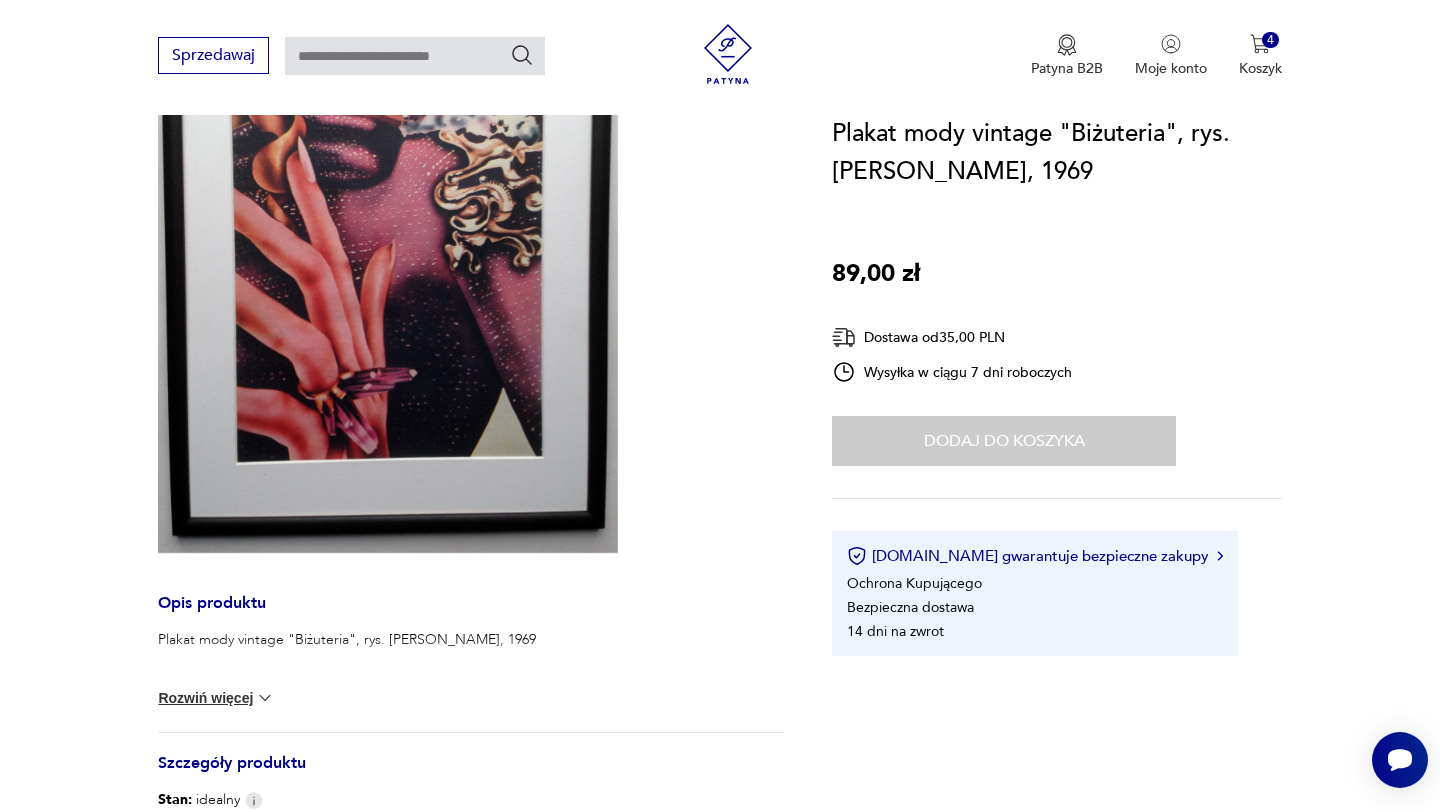 scroll, scrollTop: 231, scrollLeft: 0, axis: vertical 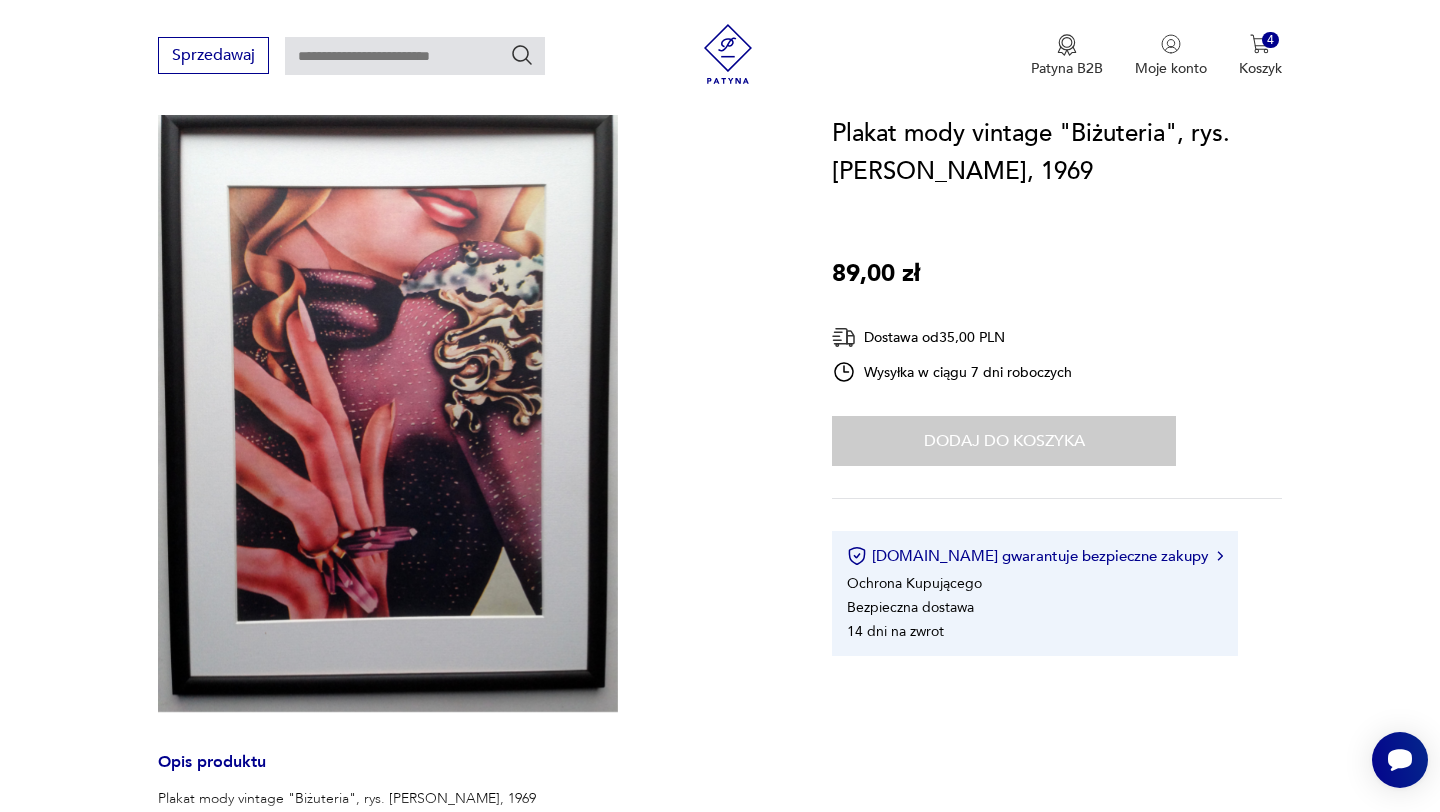 click at bounding box center (388, 405) 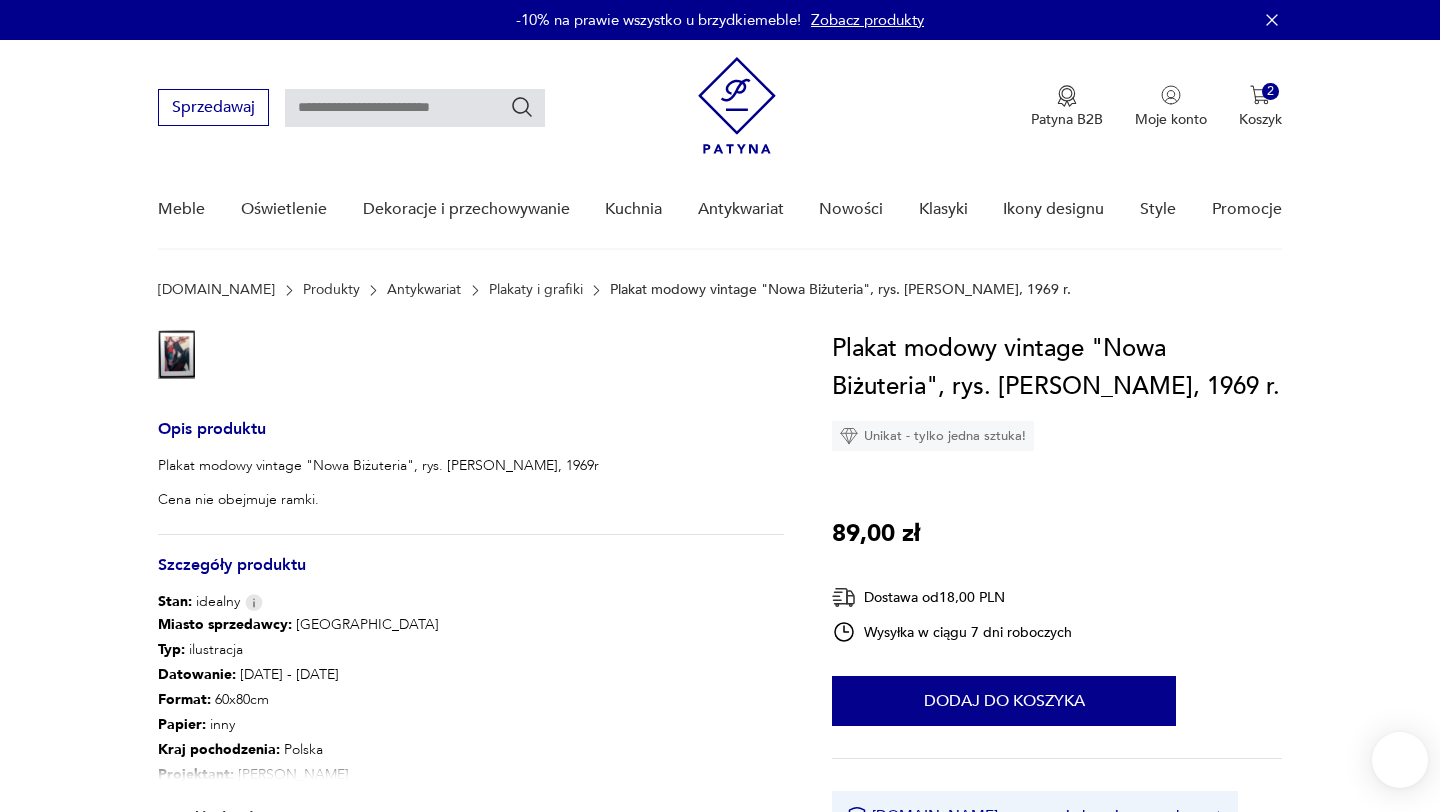 scroll, scrollTop: 0, scrollLeft: 0, axis: both 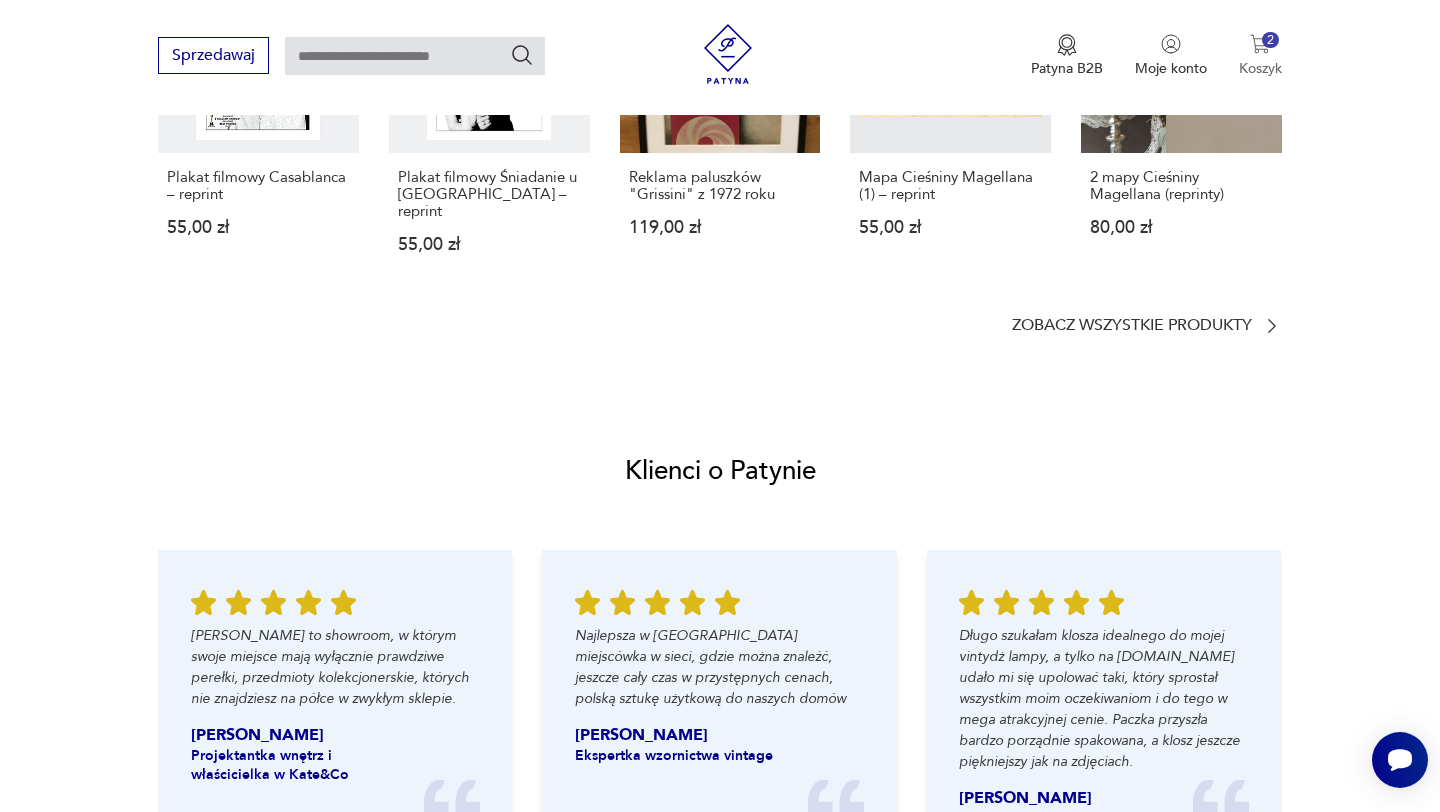 click at bounding box center [1260, 44] 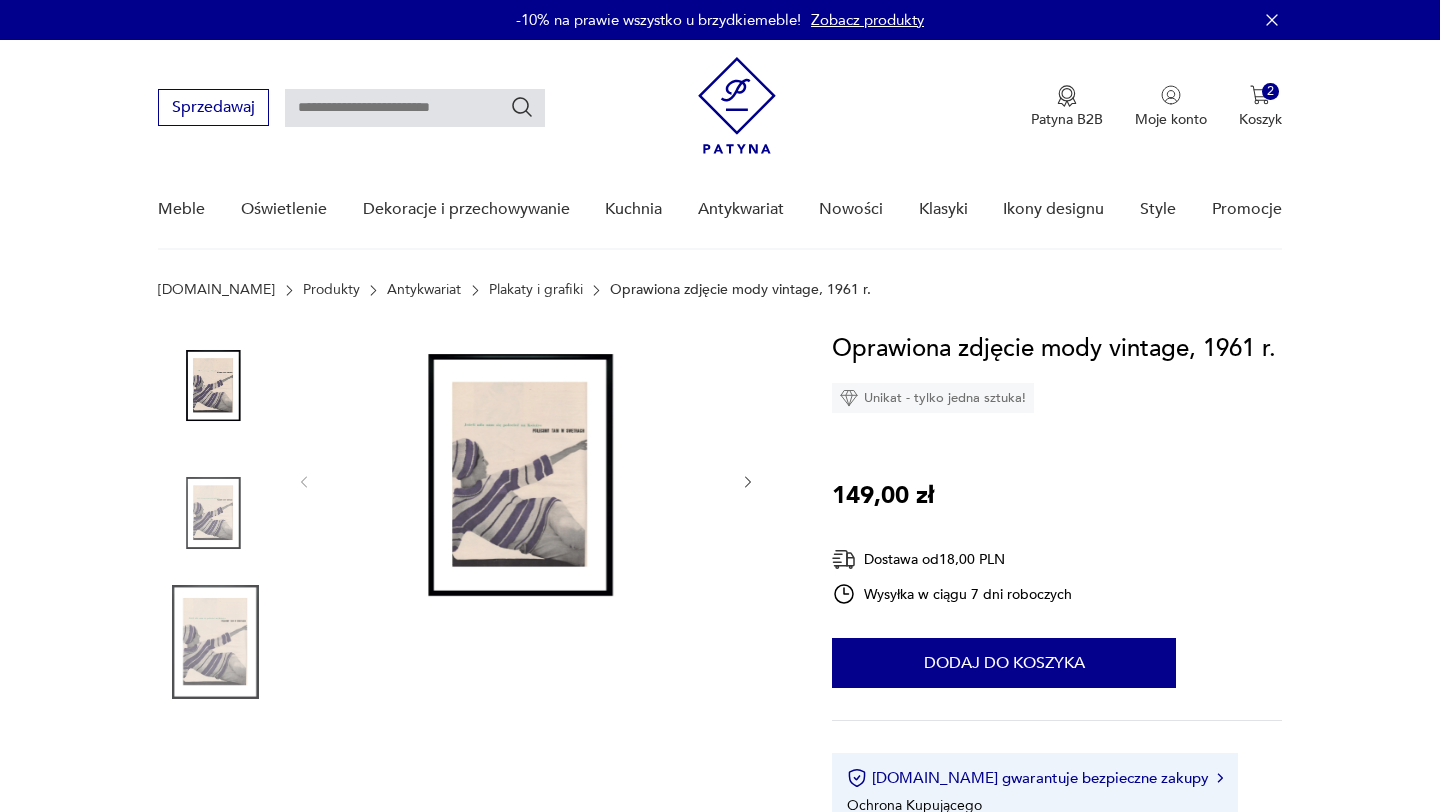 scroll, scrollTop: 0, scrollLeft: 0, axis: both 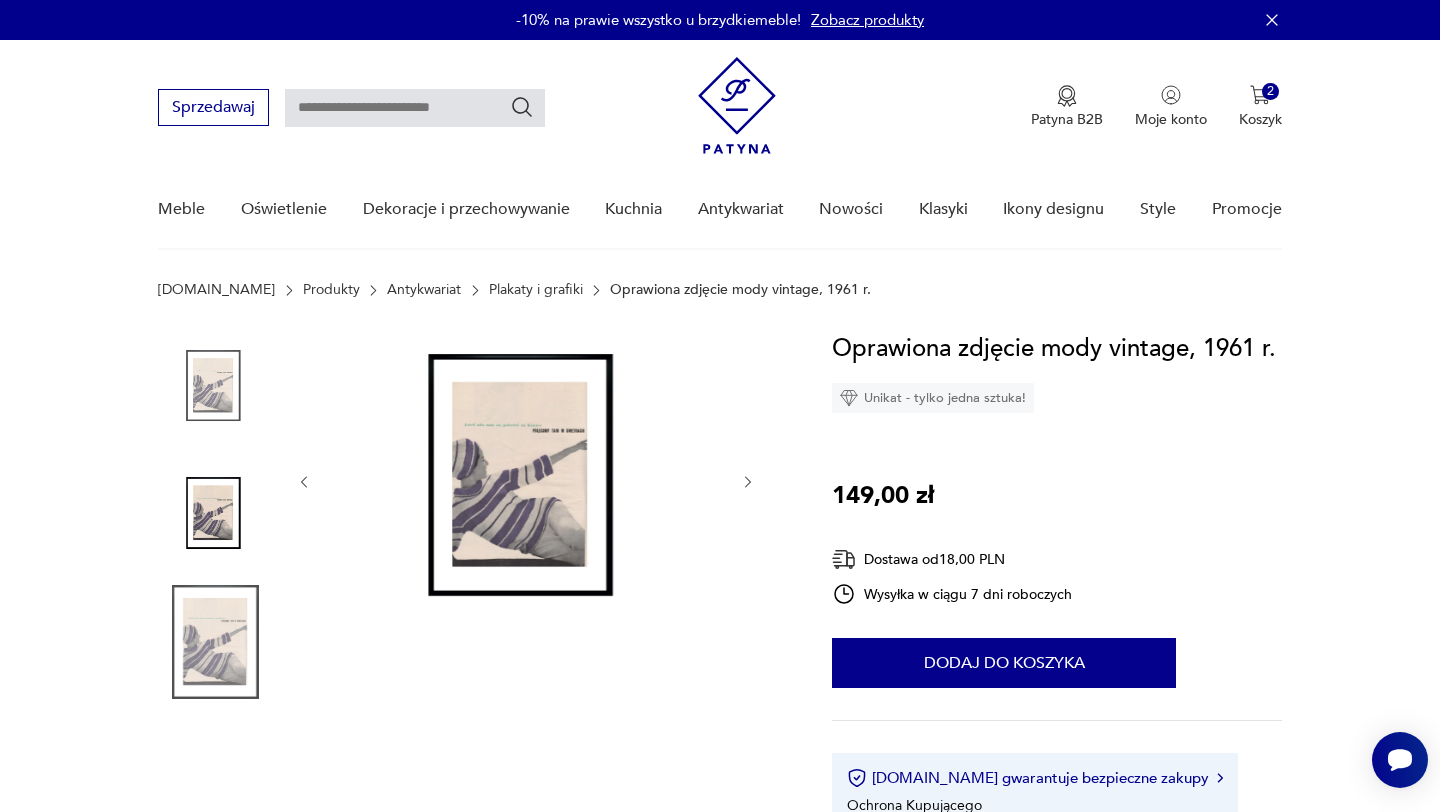 click at bounding box center (215, 642) 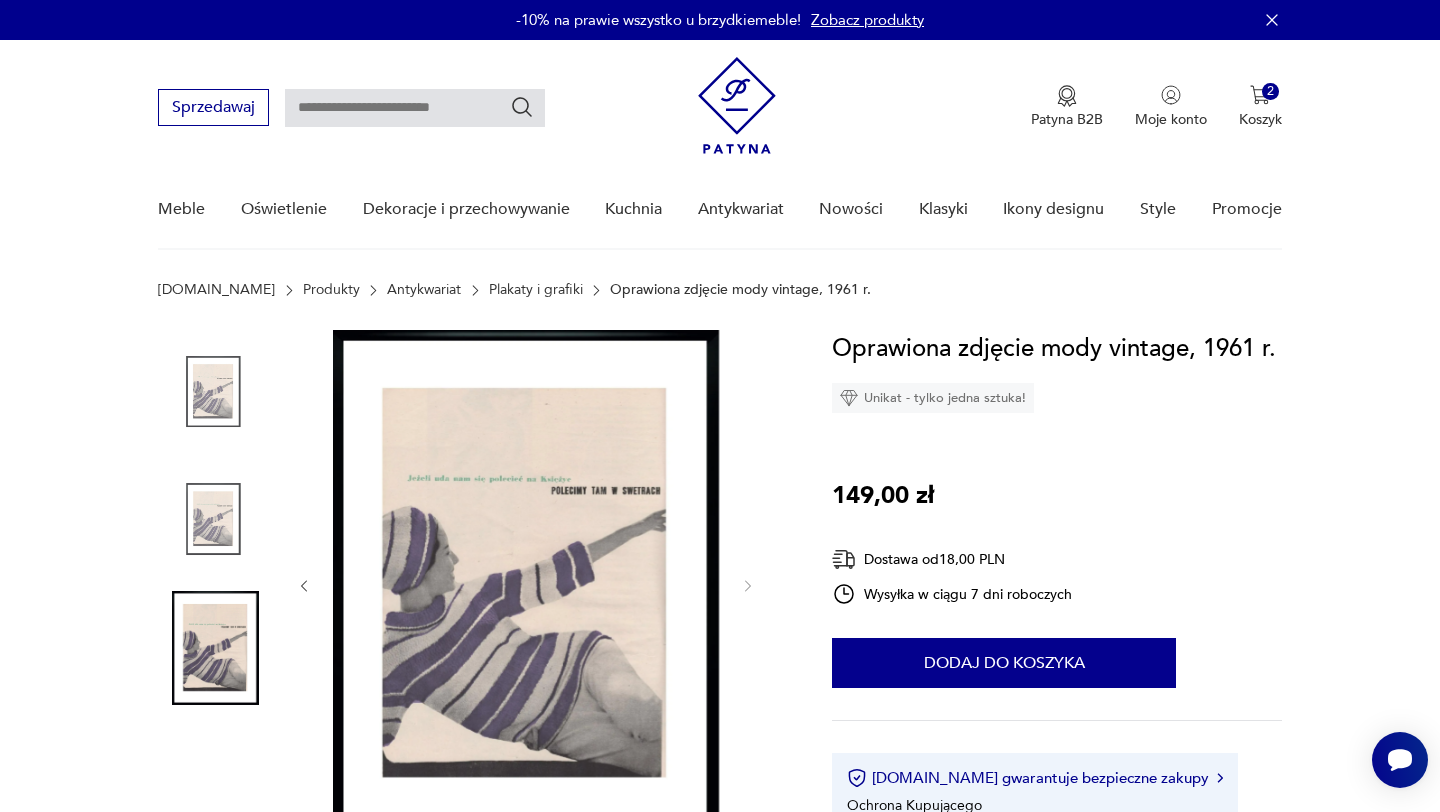 click at bounding box center [526, 584] 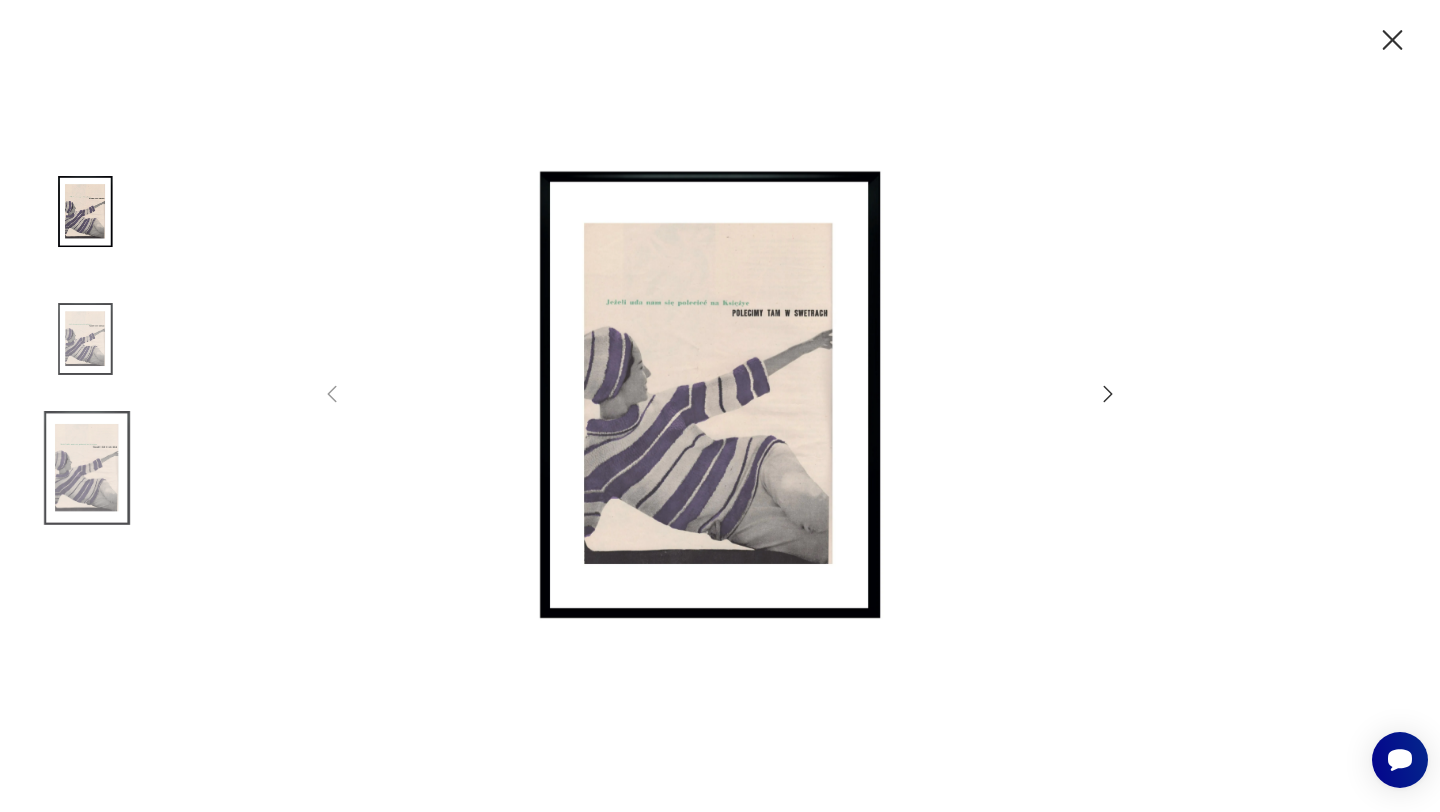 click 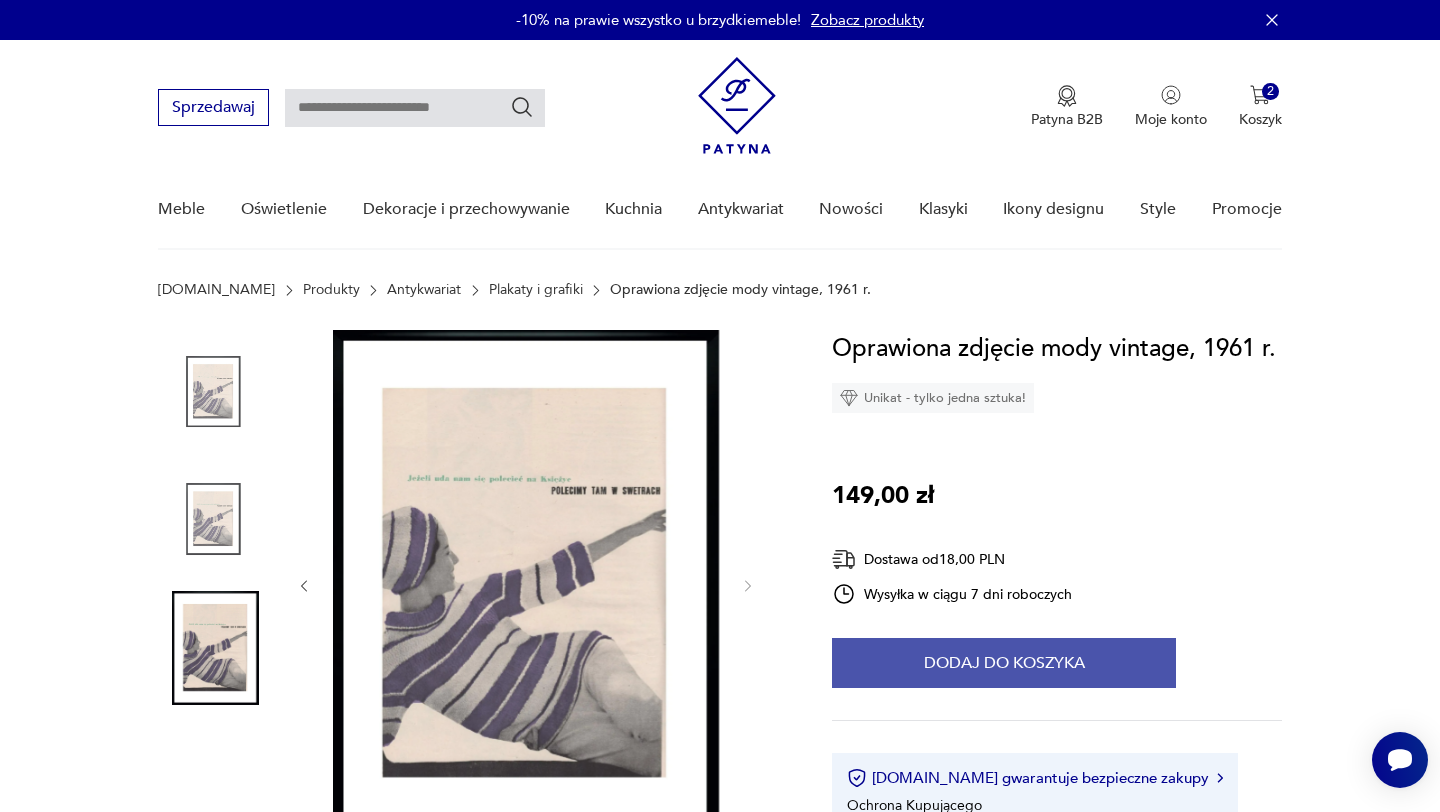 click on "Dodaj do koszyka" at bounding box center [1004, 663] 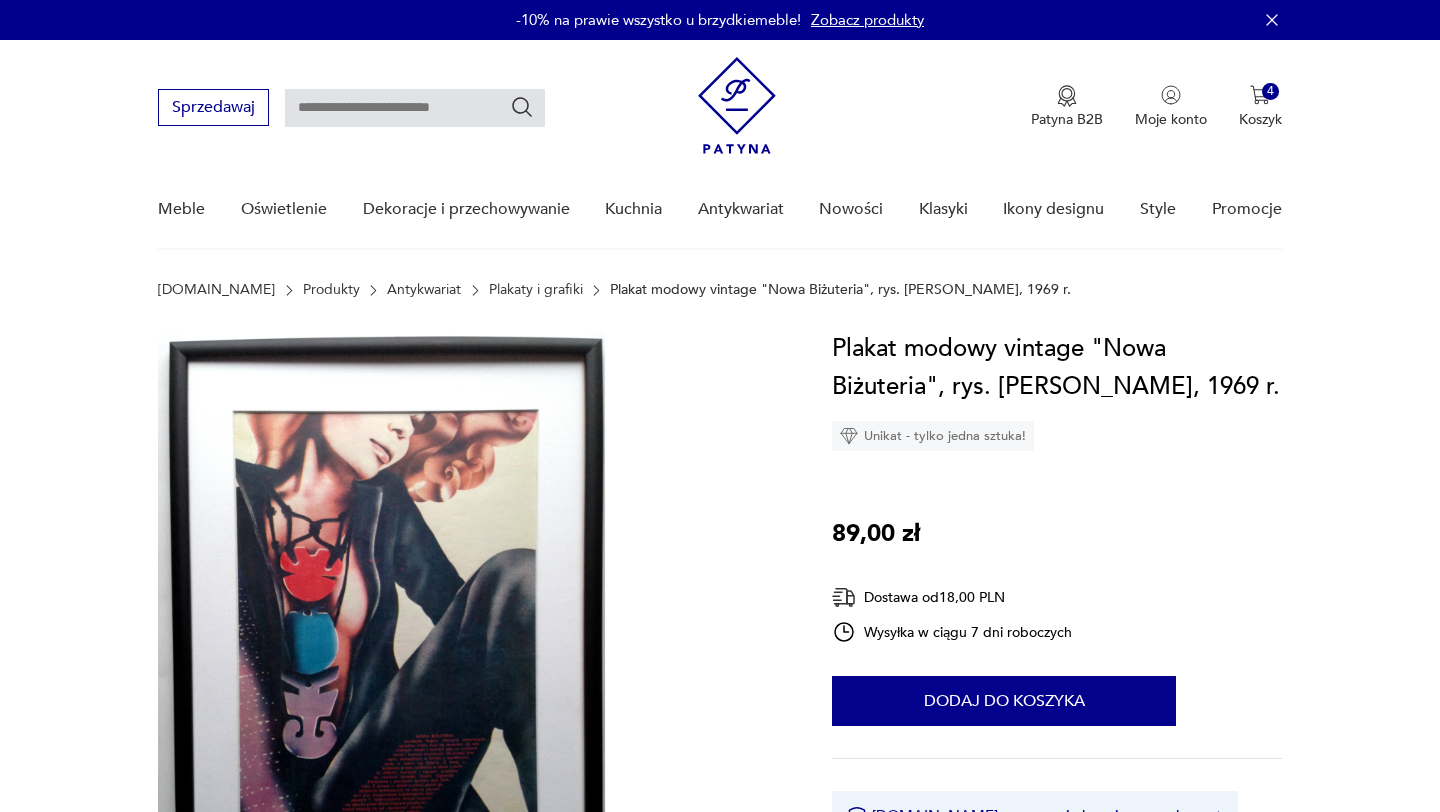 scroll, scrollTop: 1748, scrollLeft: 0, axis: vertical 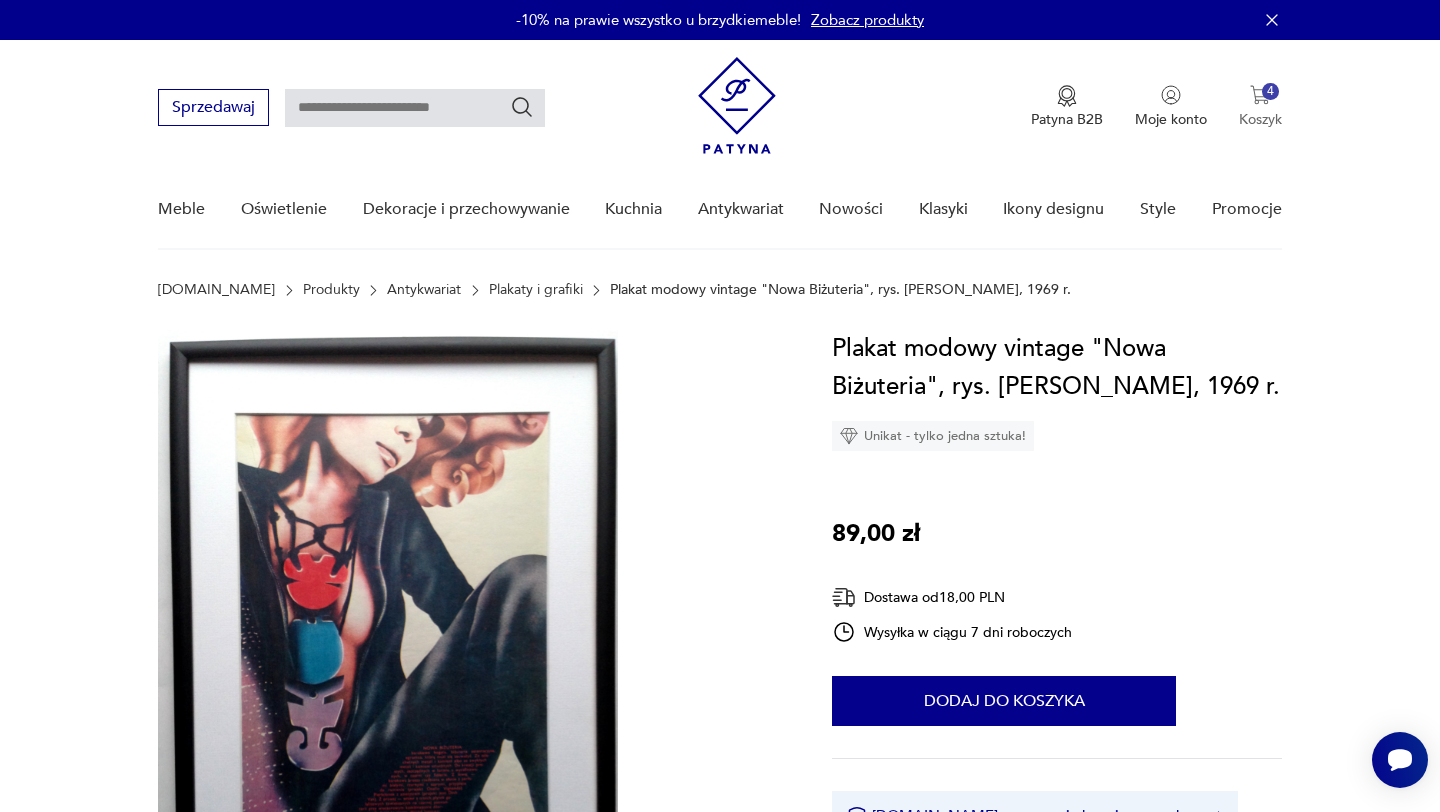 click on "4 Koszyk" at bounding box center [1260, 107] 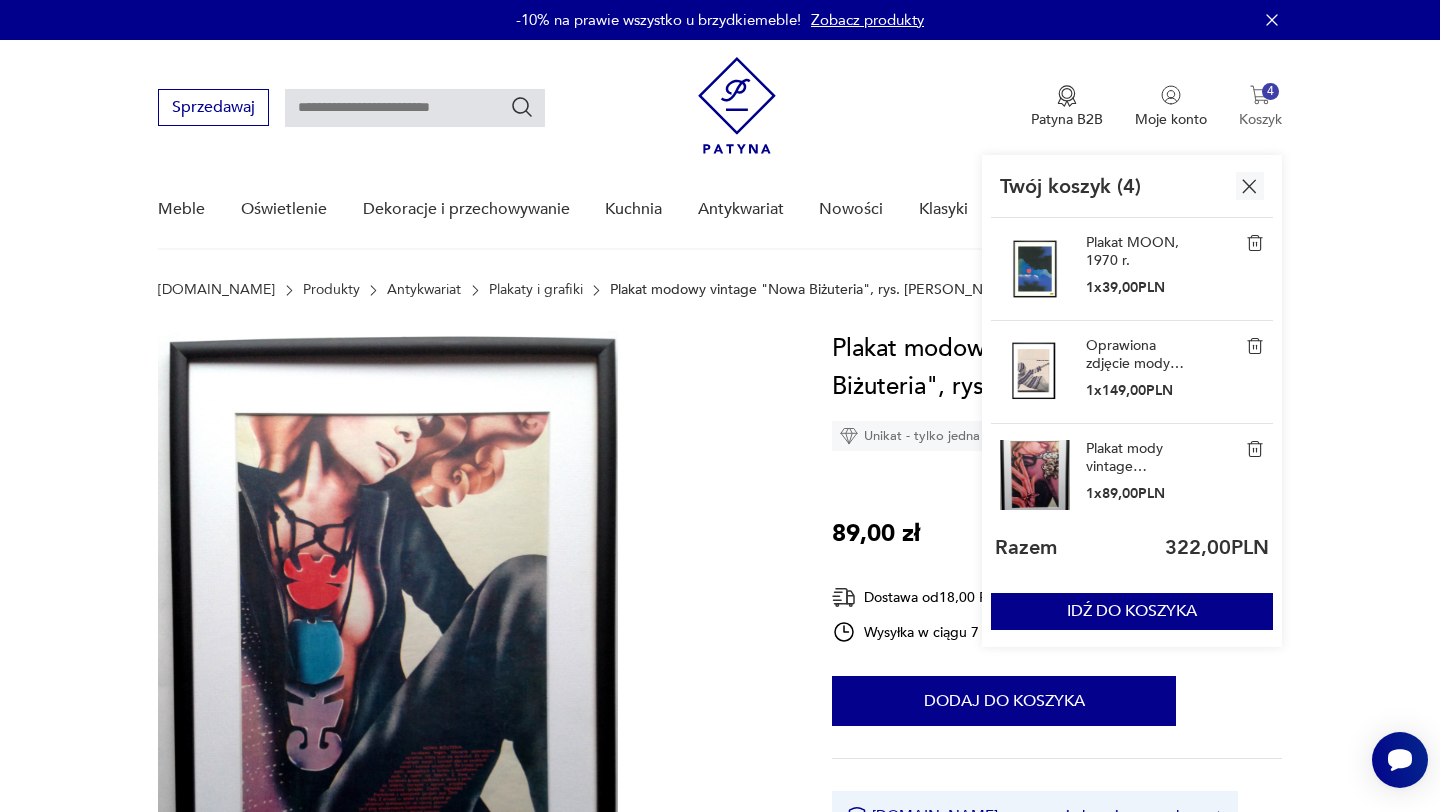 click on "4" at bounding box center [1270, 91] 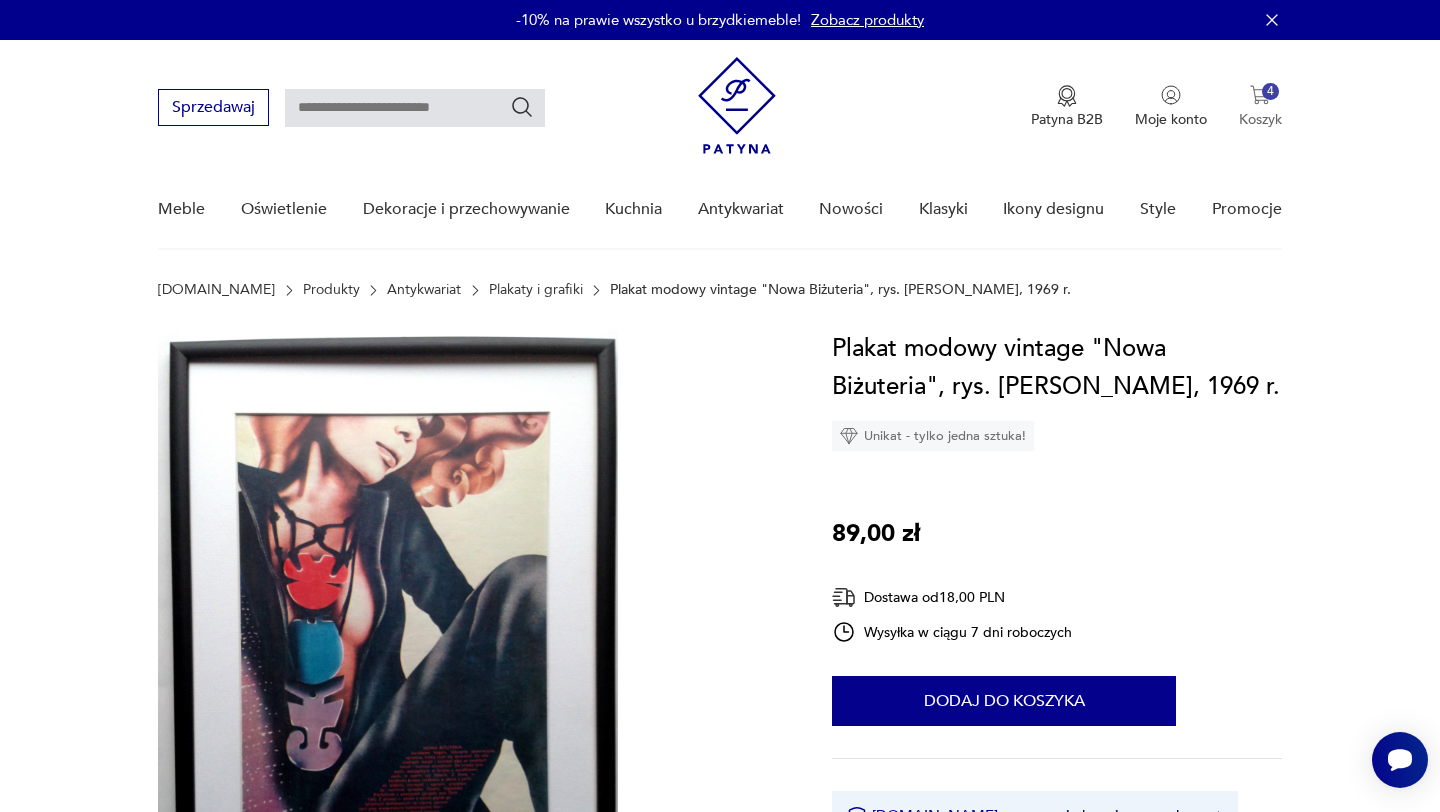 click on "4" at bounding box center (1270, 91) 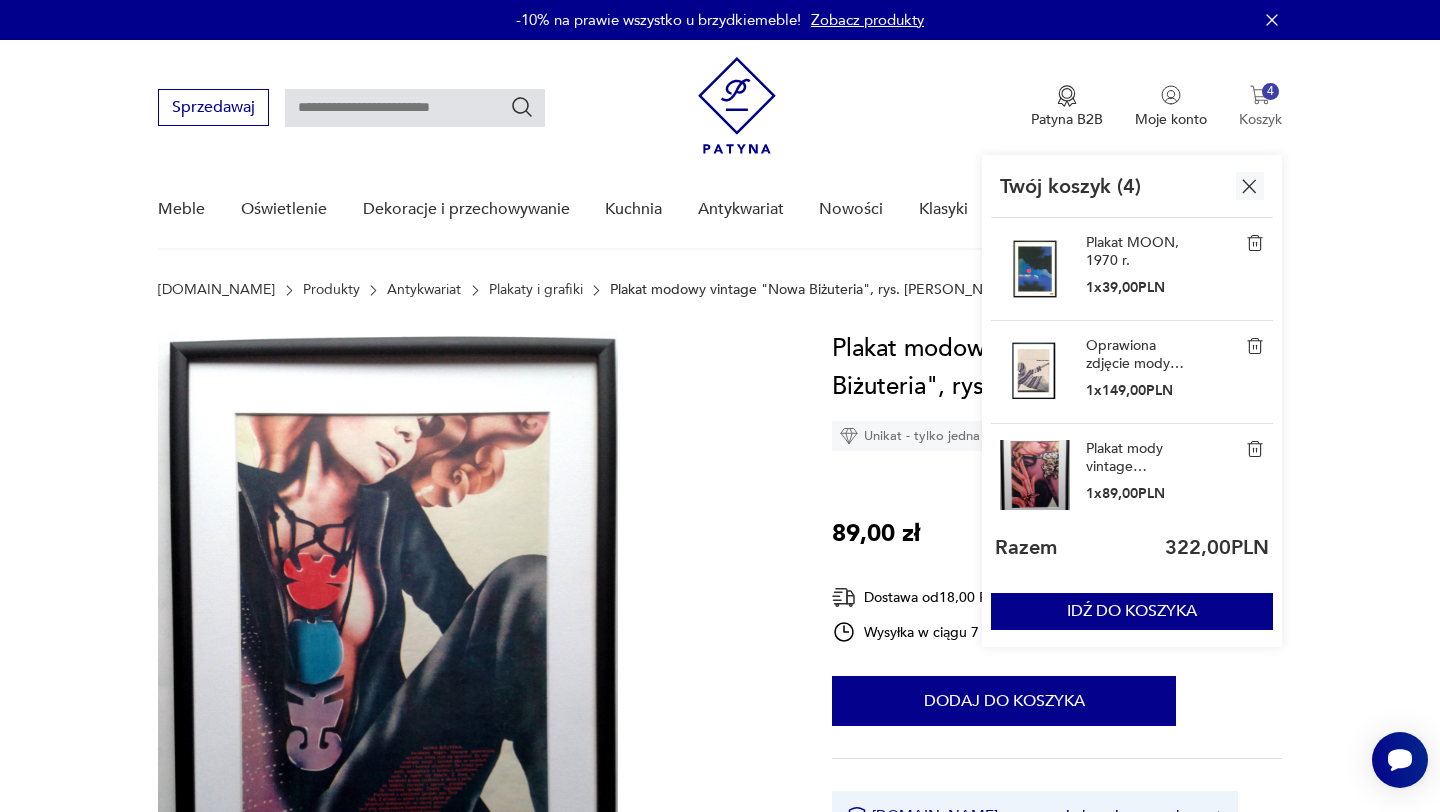 click on "4 Koszyk" at bounding box center (1260, 107) 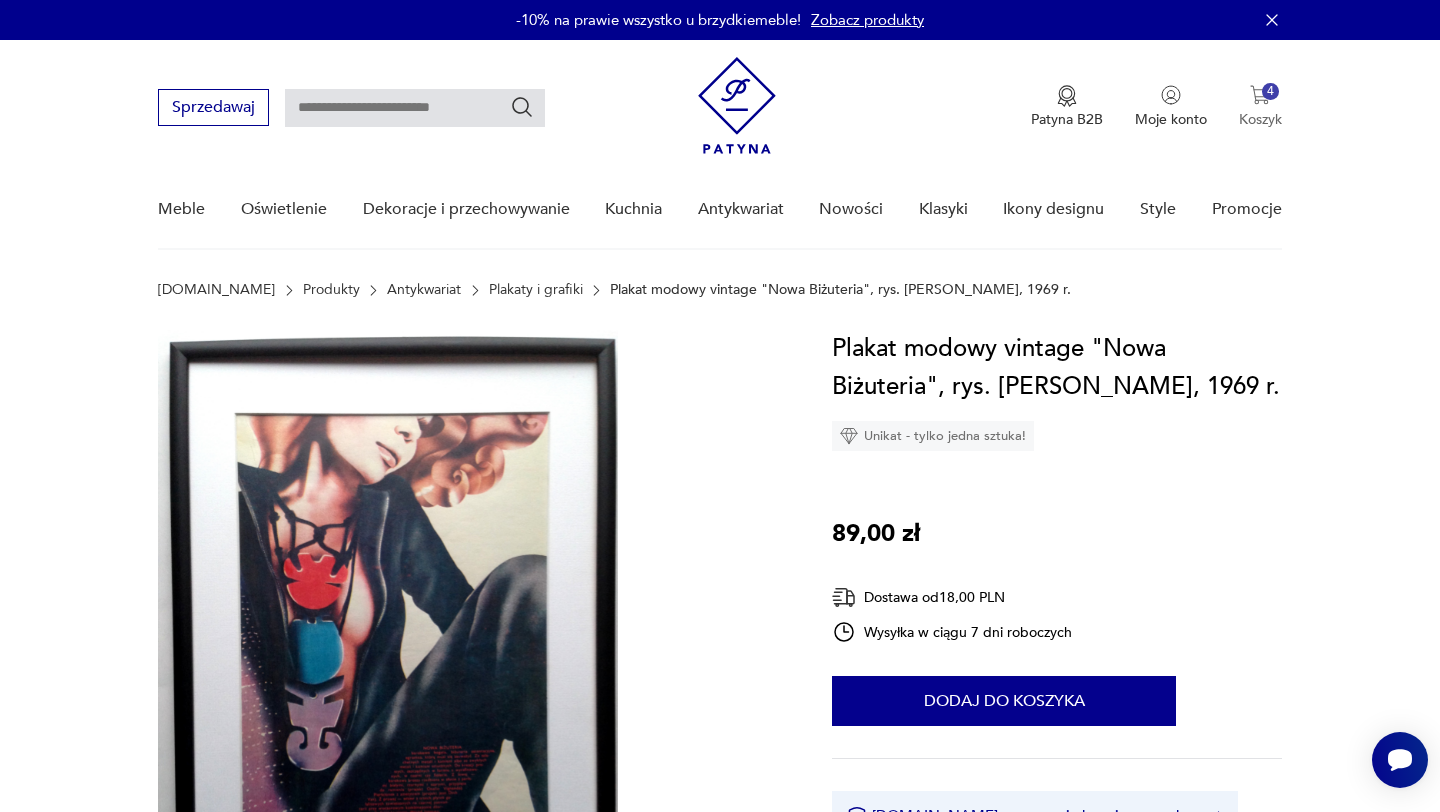 click on "4 Koszyk" at bounding box center (1260, 107) 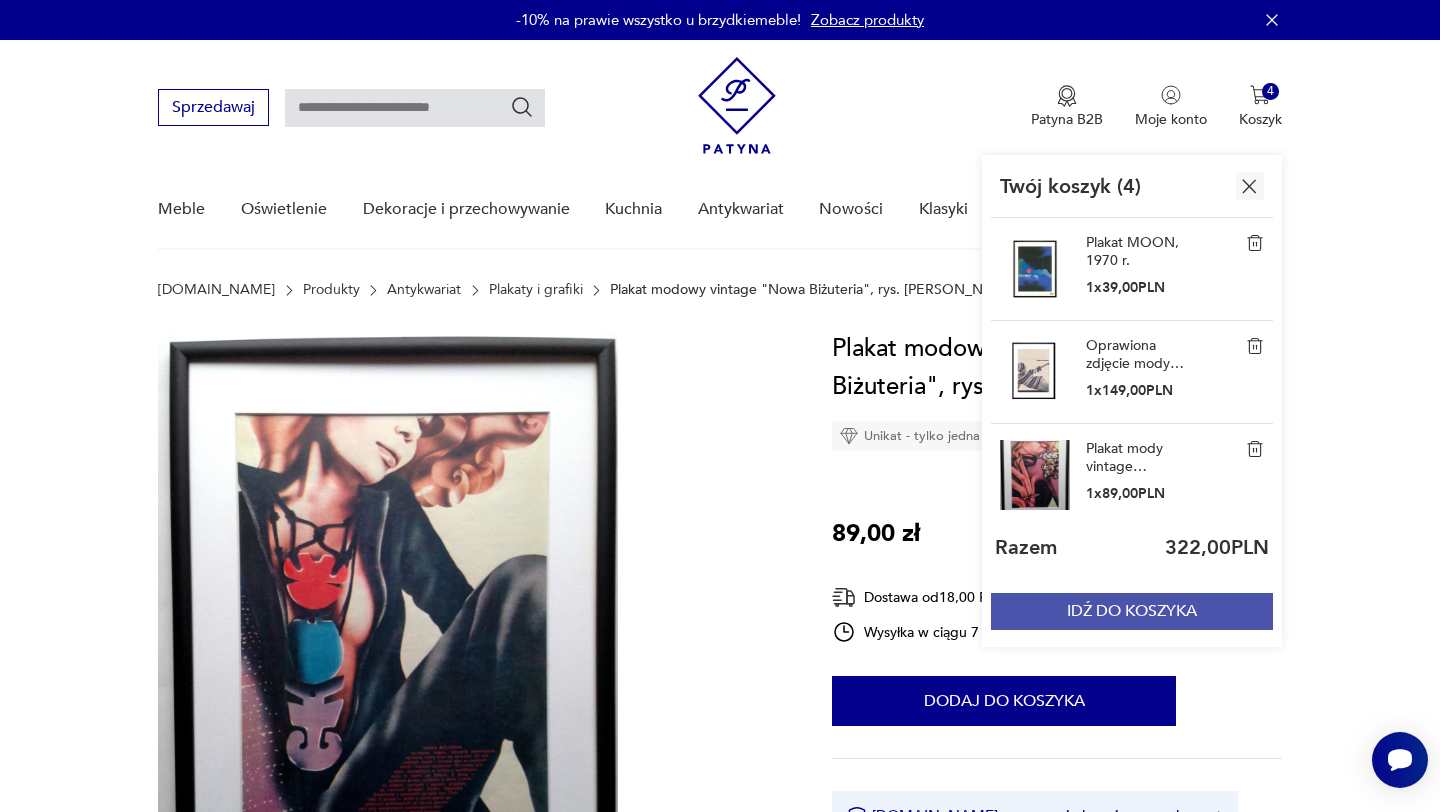 click on "IDŹ DO KOSZYKA" at bounding box center (1132, 611) 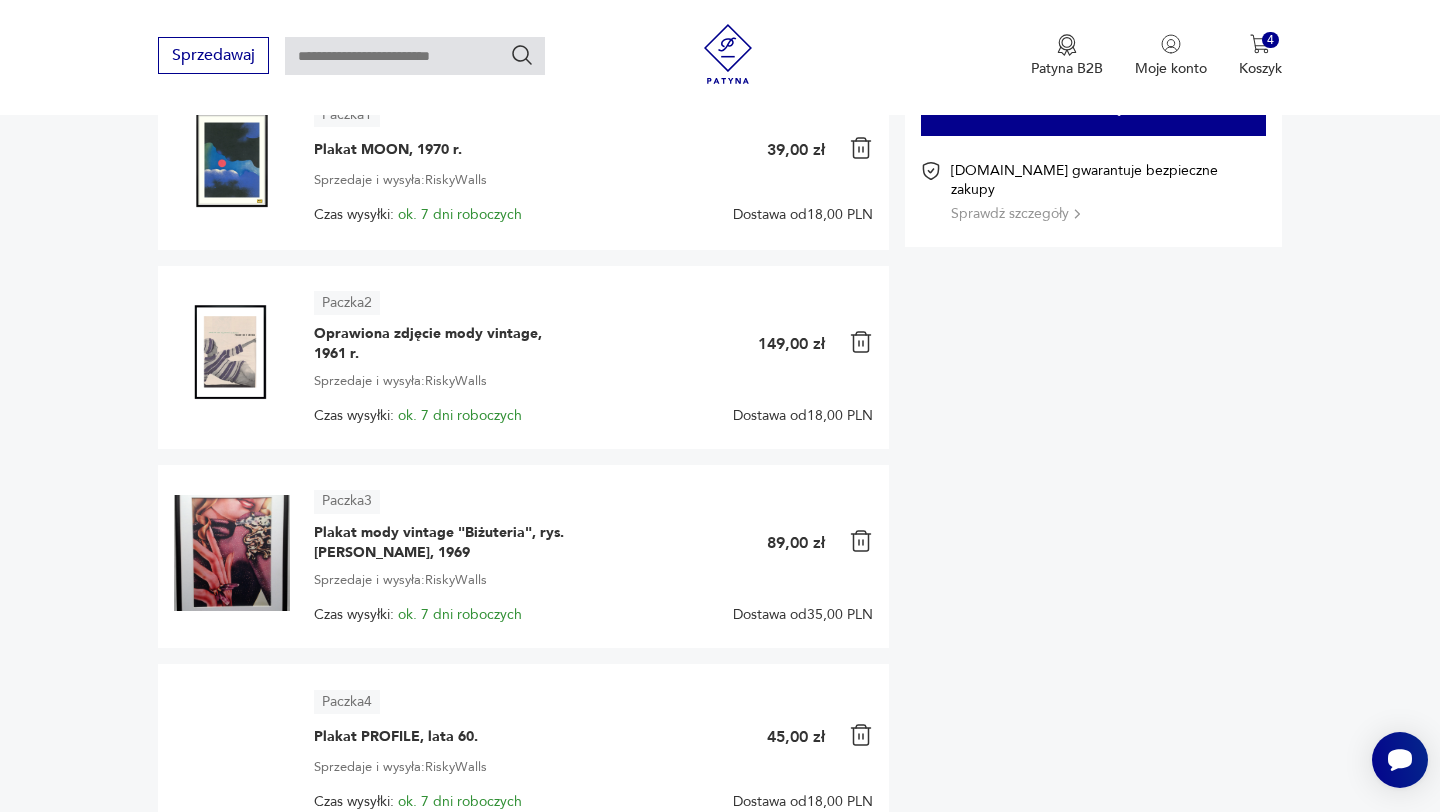 scroll, scrollTop: 216, scrollLeft: 0, axis: vertical 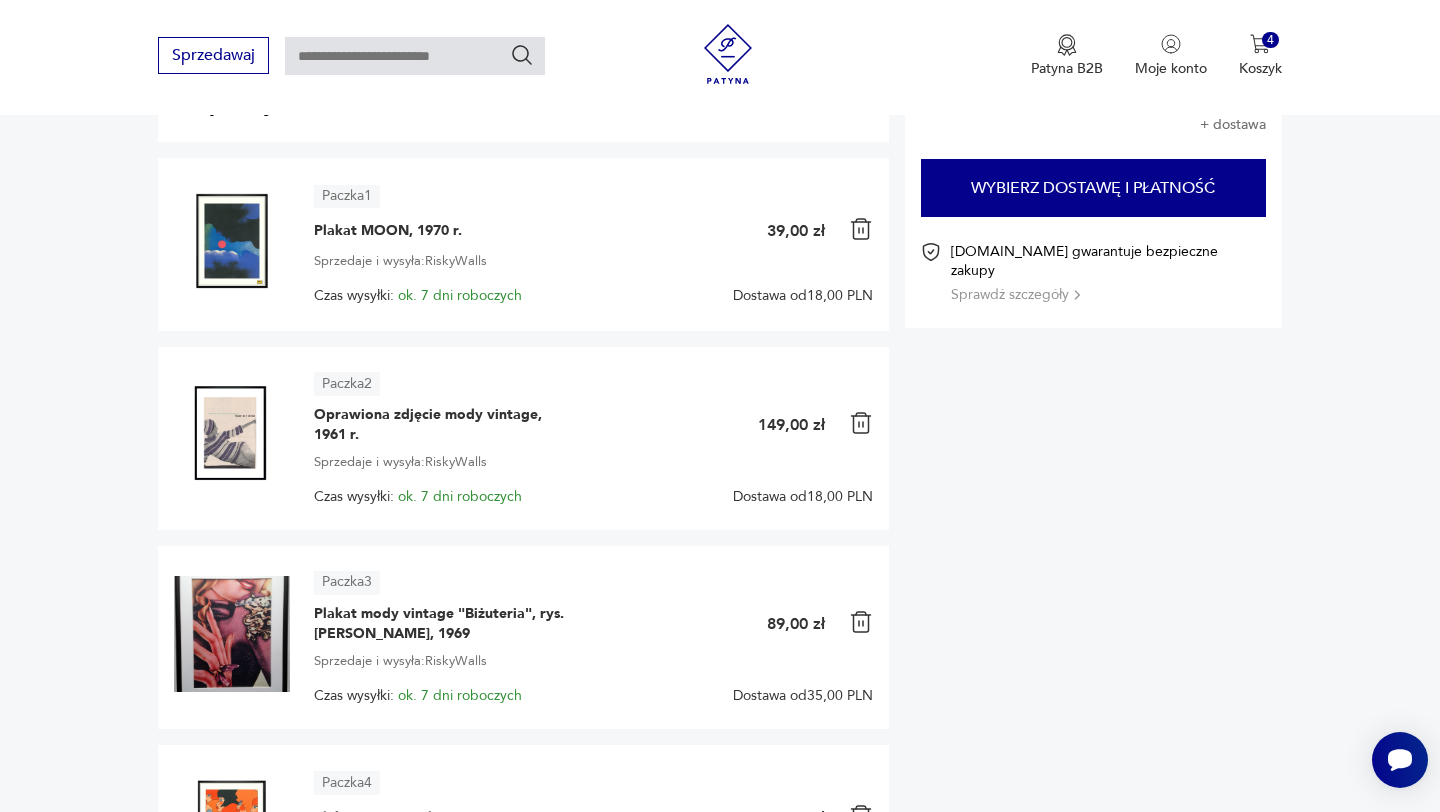 click at bounding box center [232, 435] 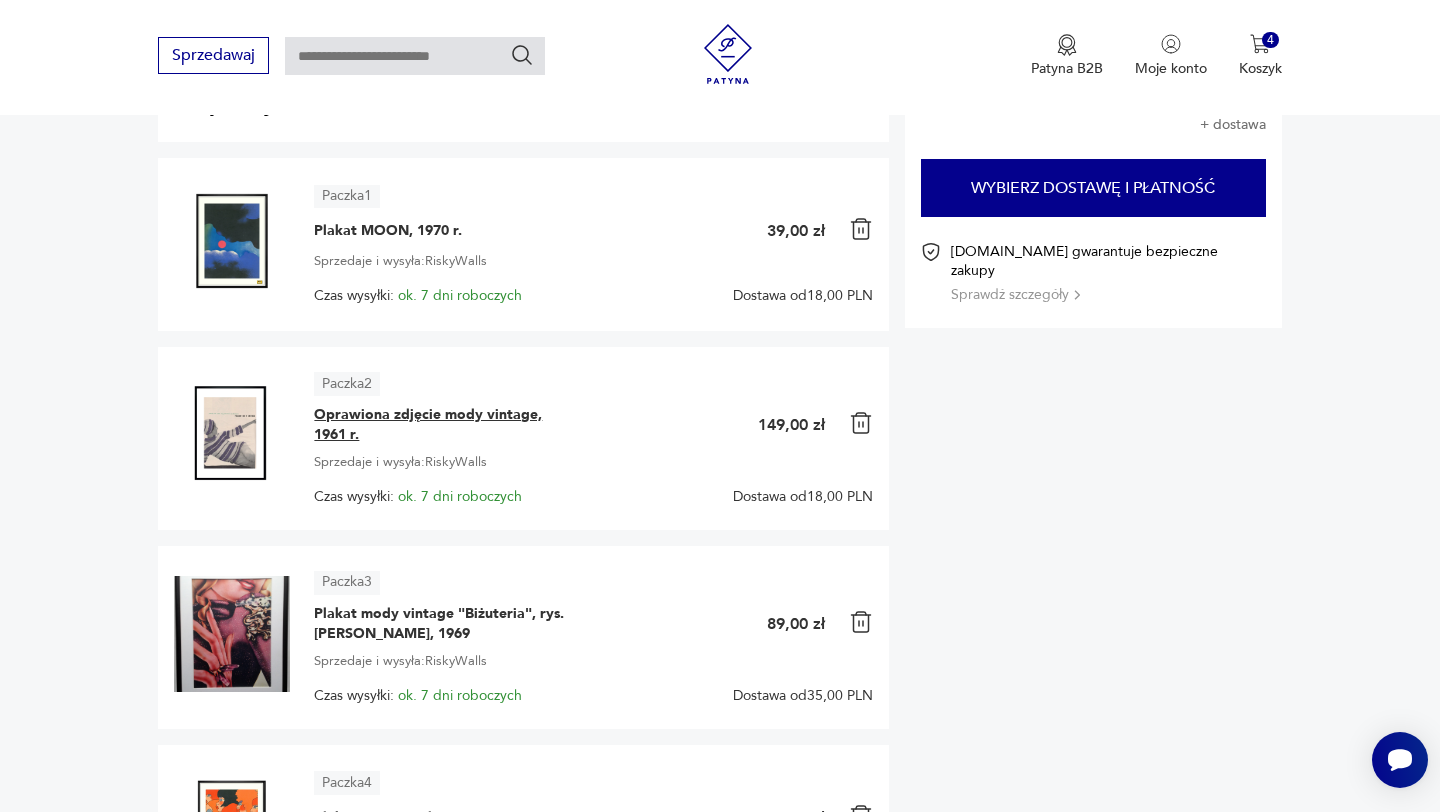 click on "Oprawiona zdjęcie mody vintage, 1961 r." at bounding box center (439, 425) 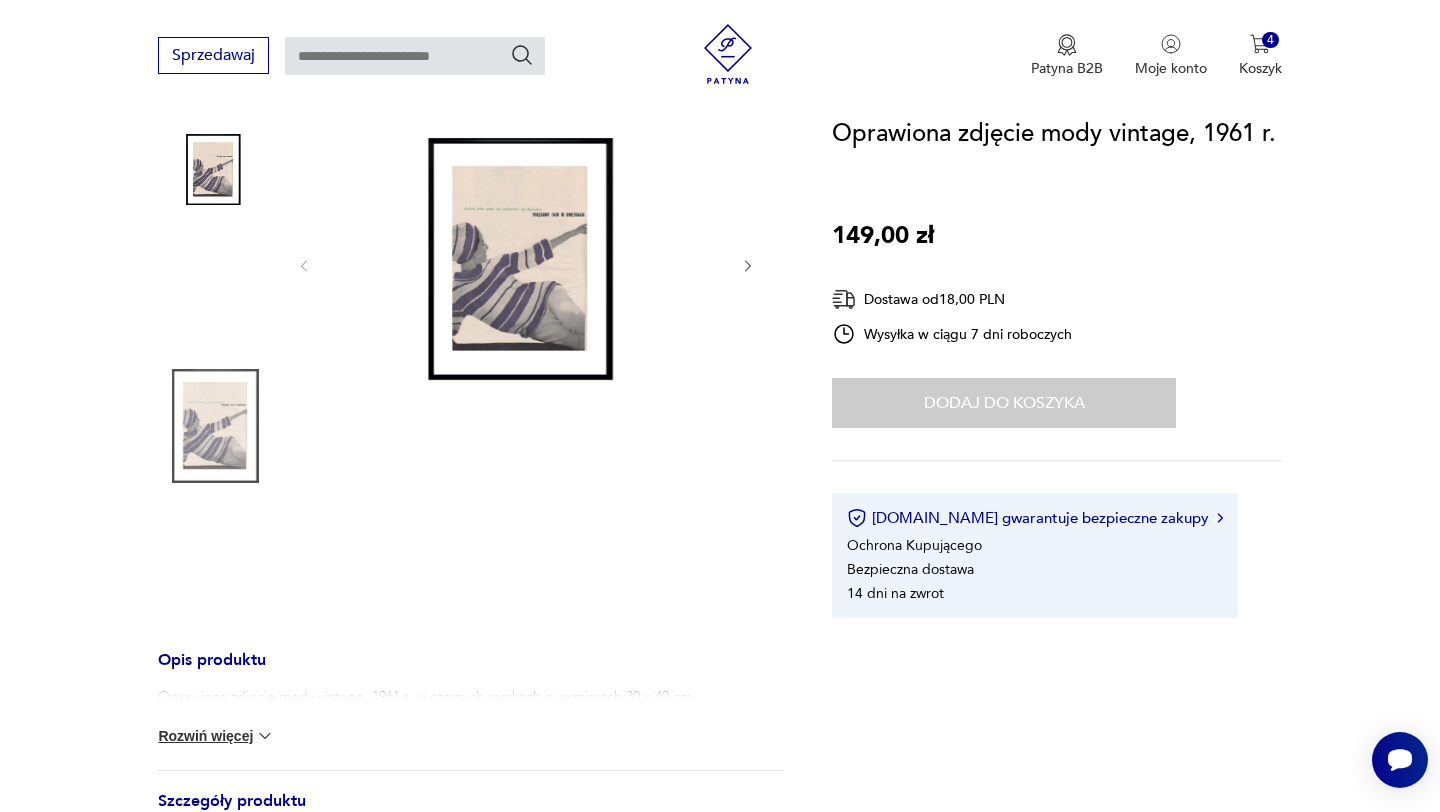 click at bounding box center (215, 426) 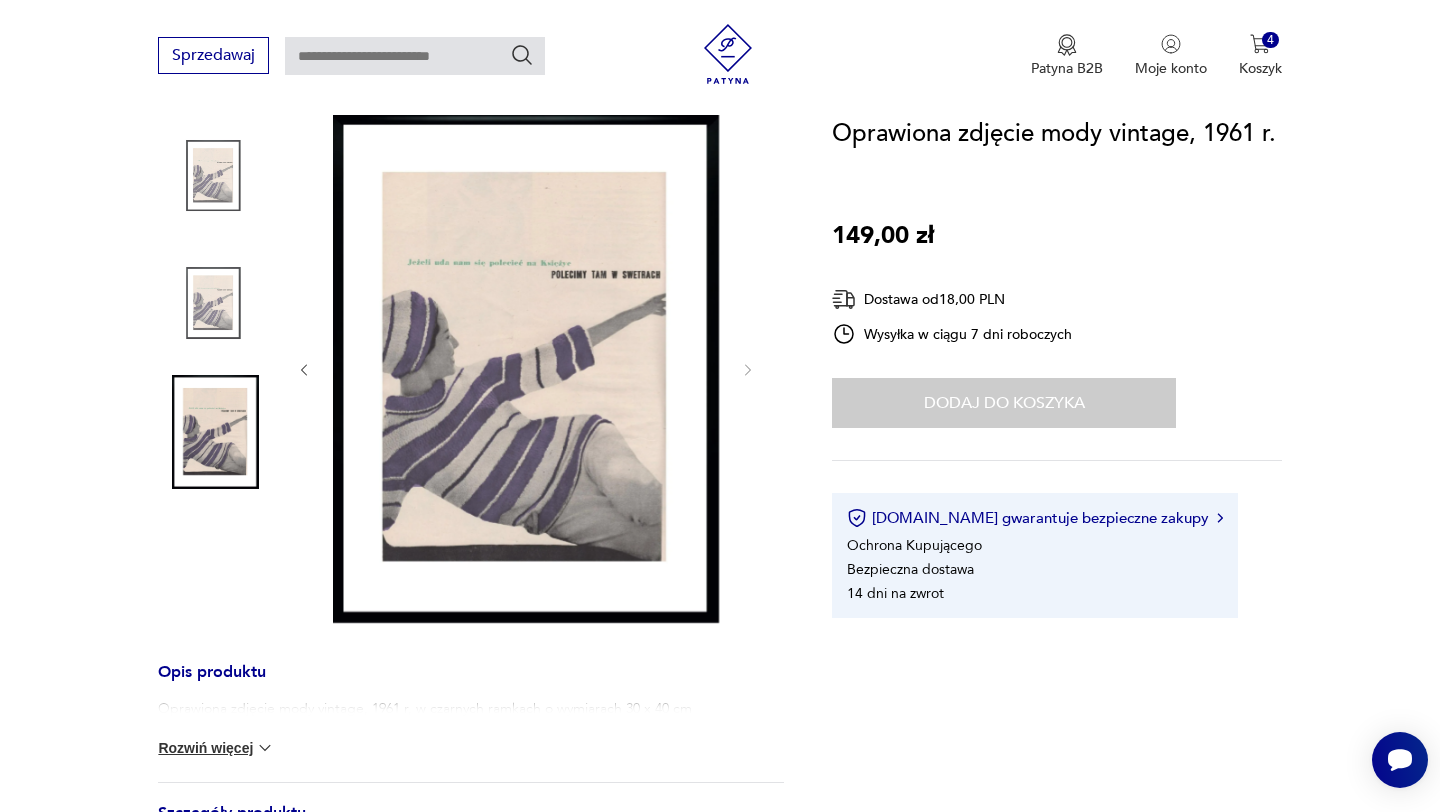 click at bounding box center [526, 368] 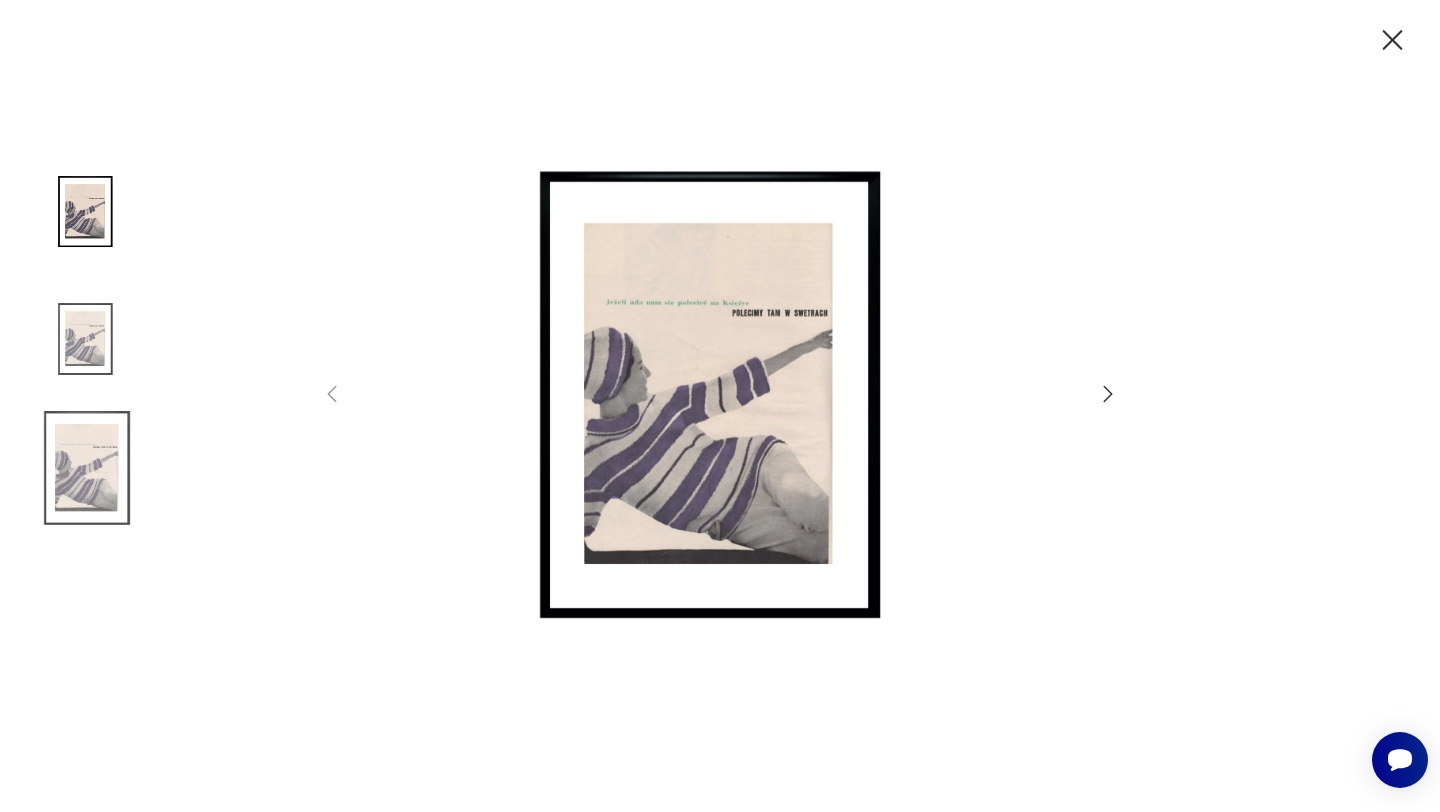 click at bounding box center (720, 404) 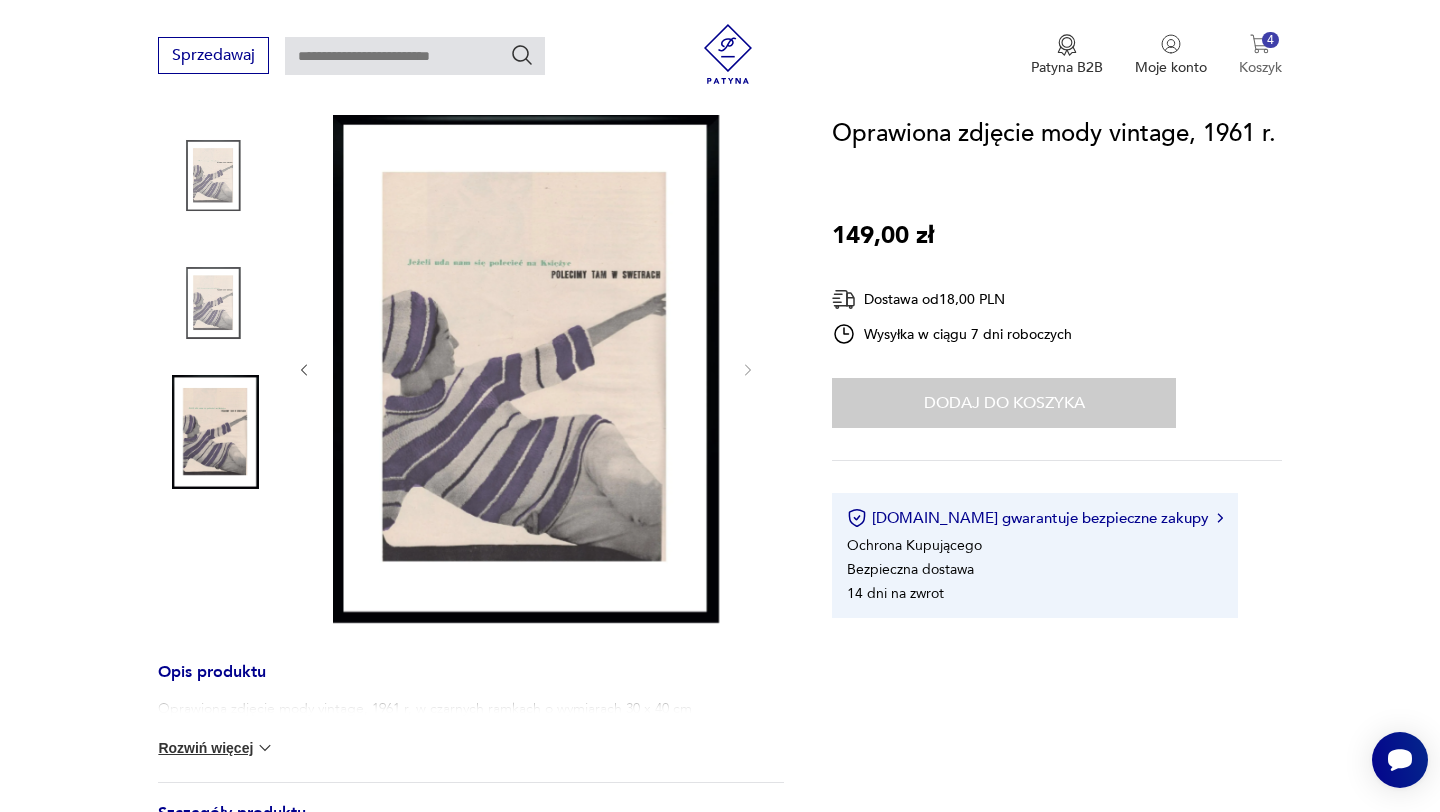 click at bounding box center [1260, 44] 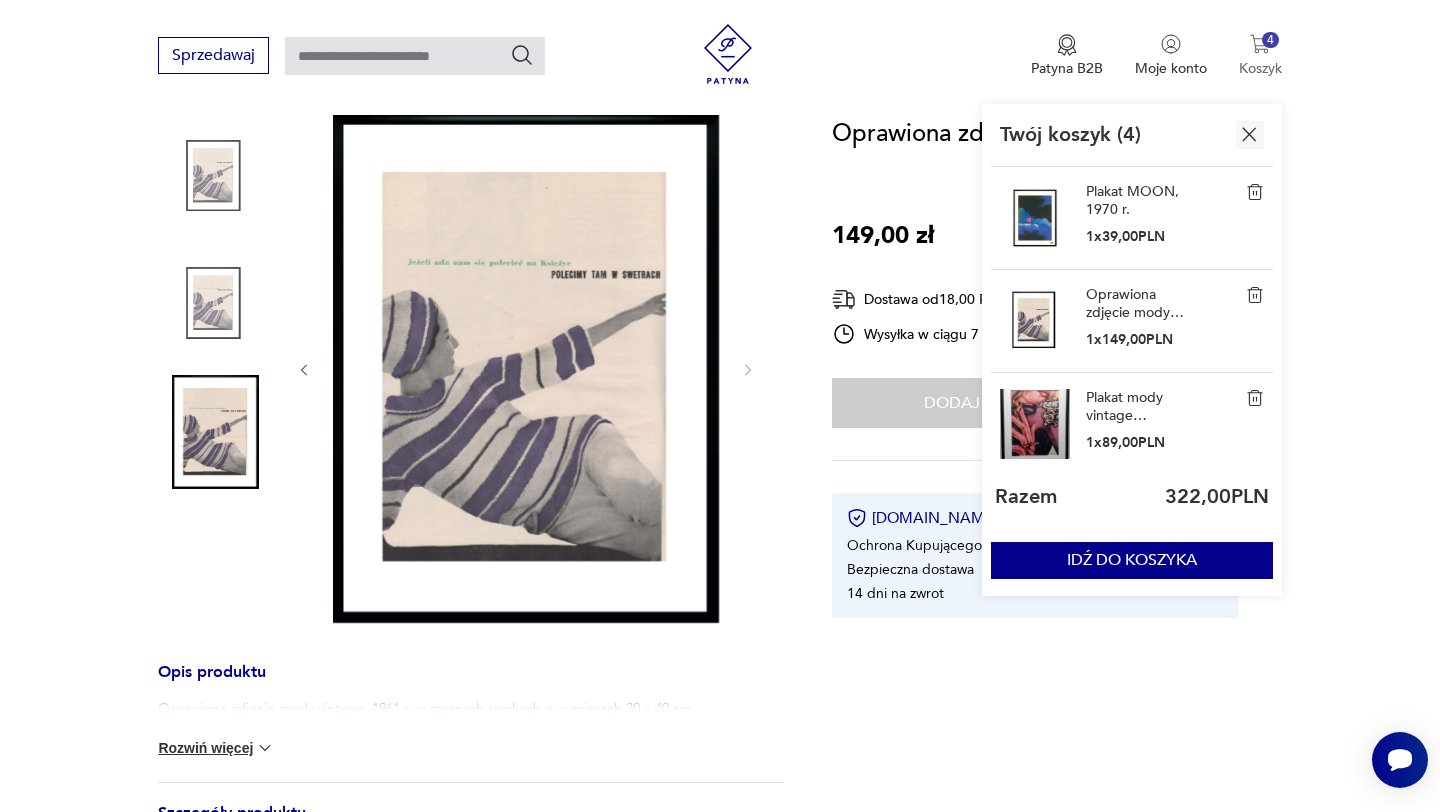 click at bounding box center [1260, 44] 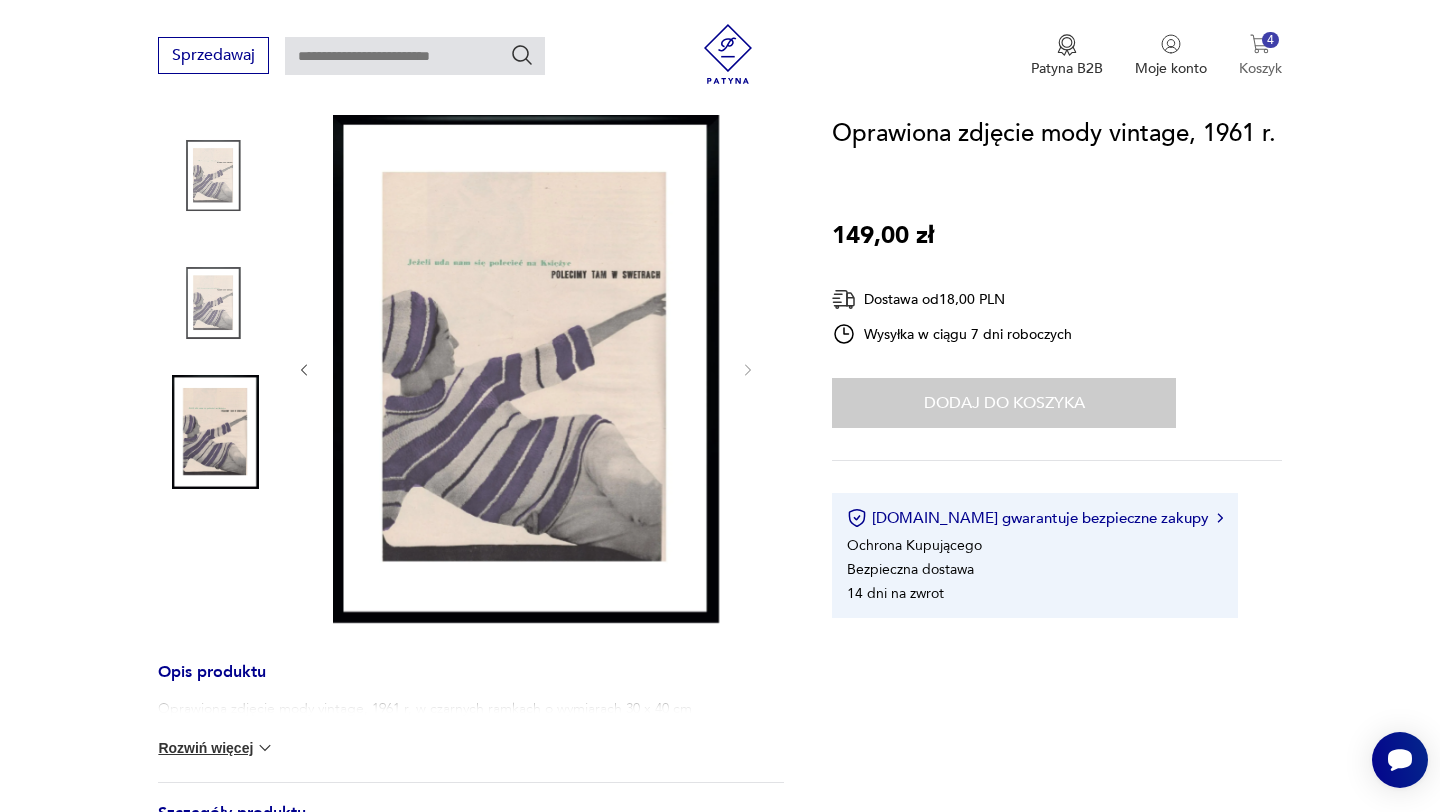 click at bounding box center [1260, 44] 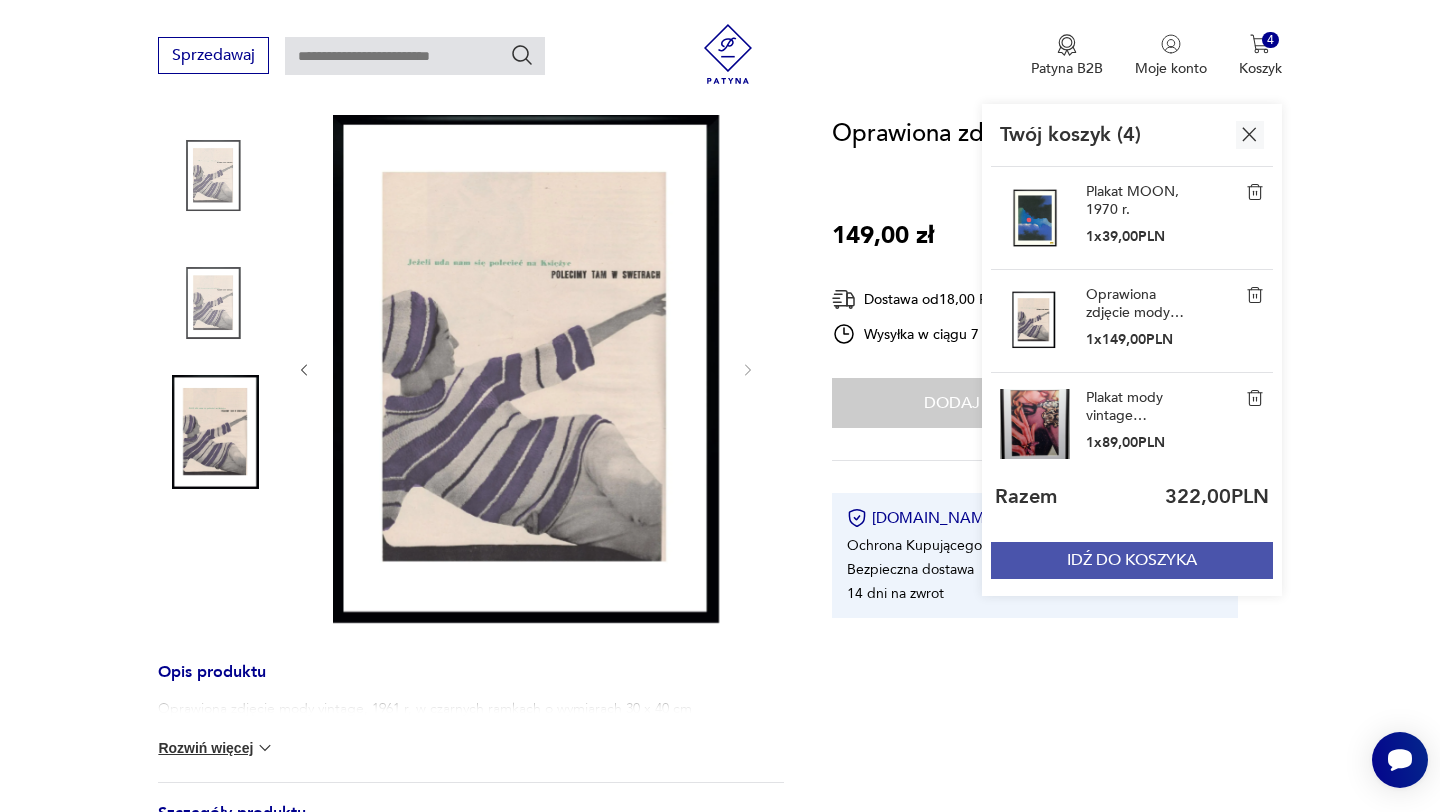 click on "IDŹ DO KOSZYKA" at bounding box center (1132, 560) 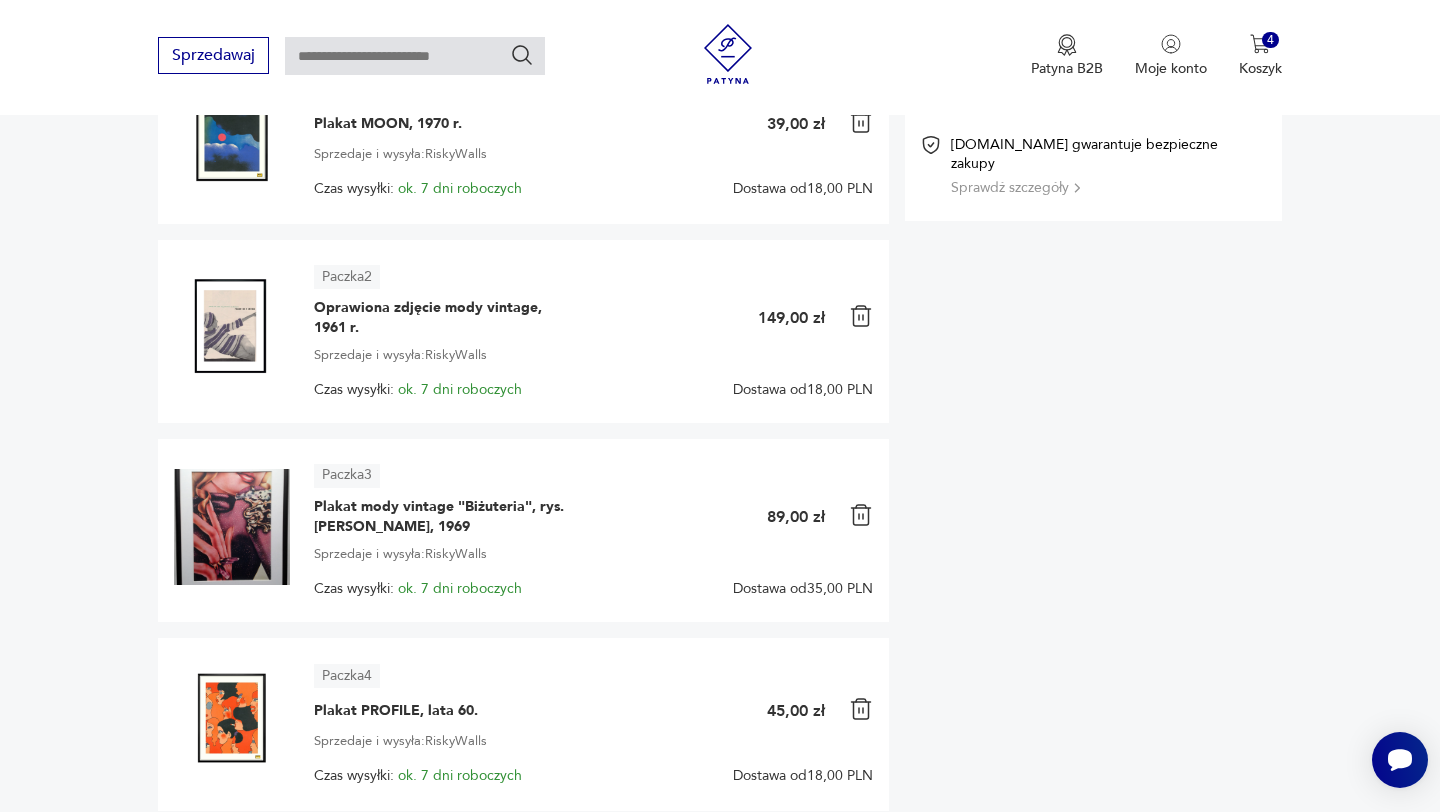scroll, scrollTop: 295, scrollLeft: 0, axis: vertical 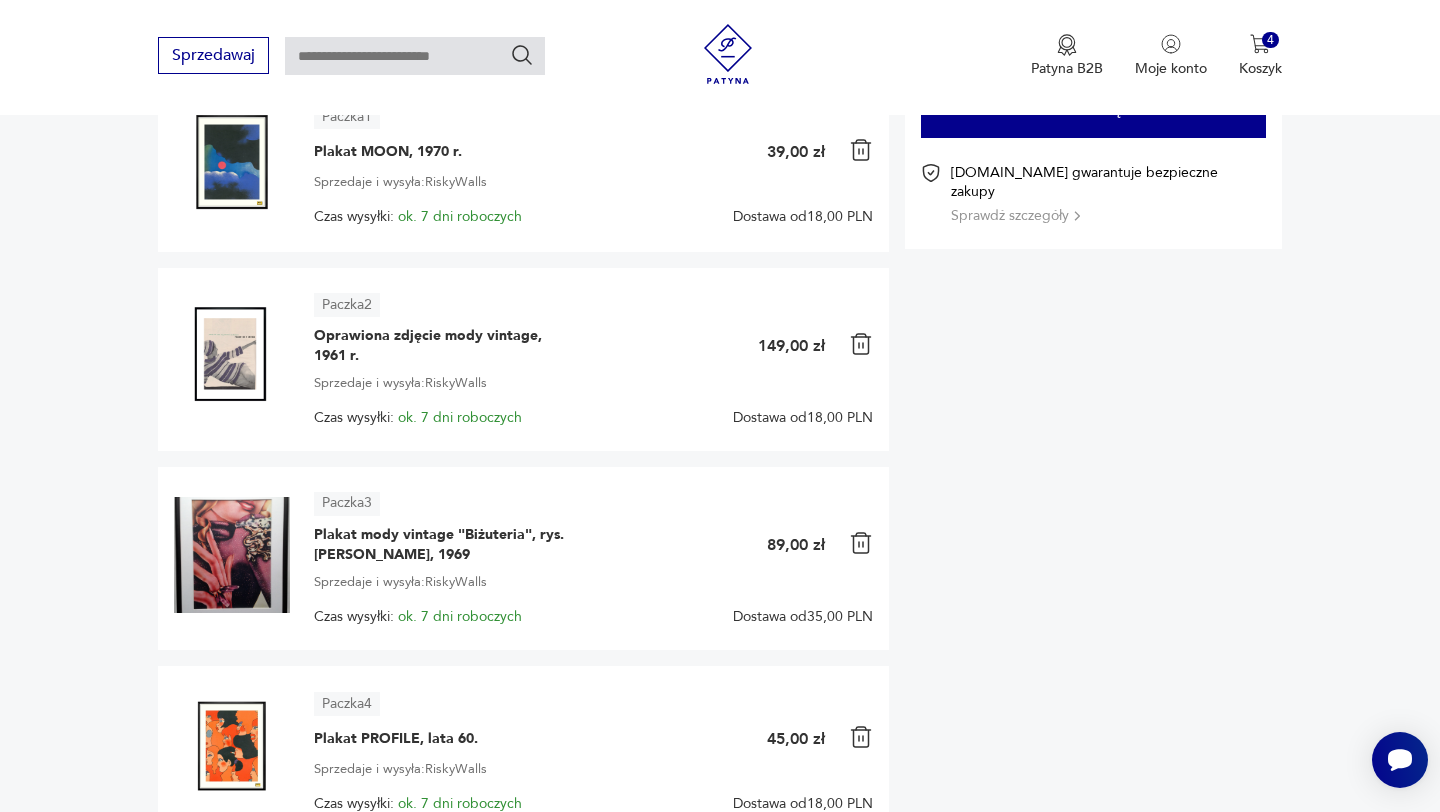 click at bounding box center [861, 150] 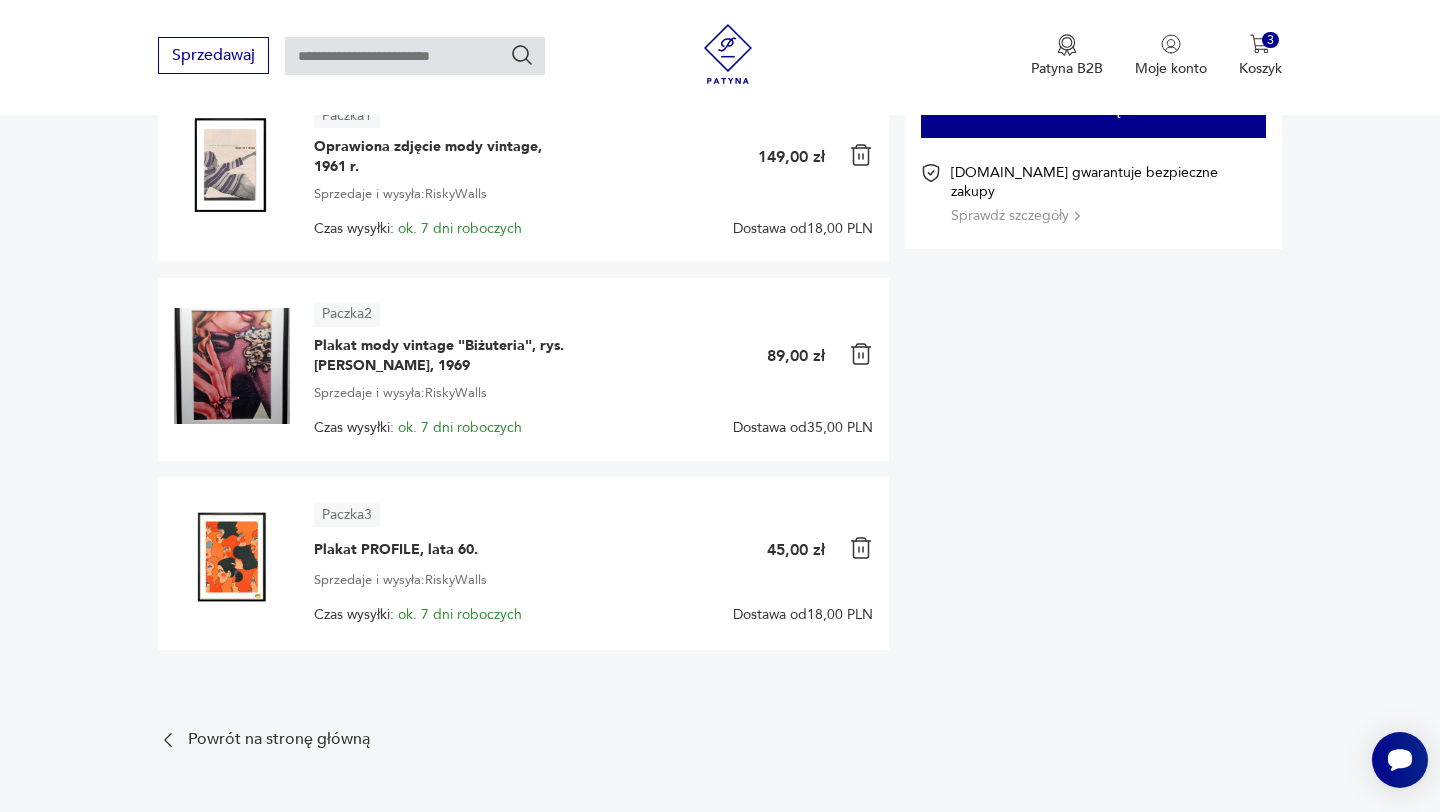 scroll, scrollTop: 9, scrollLeft: 0, axis: vertical 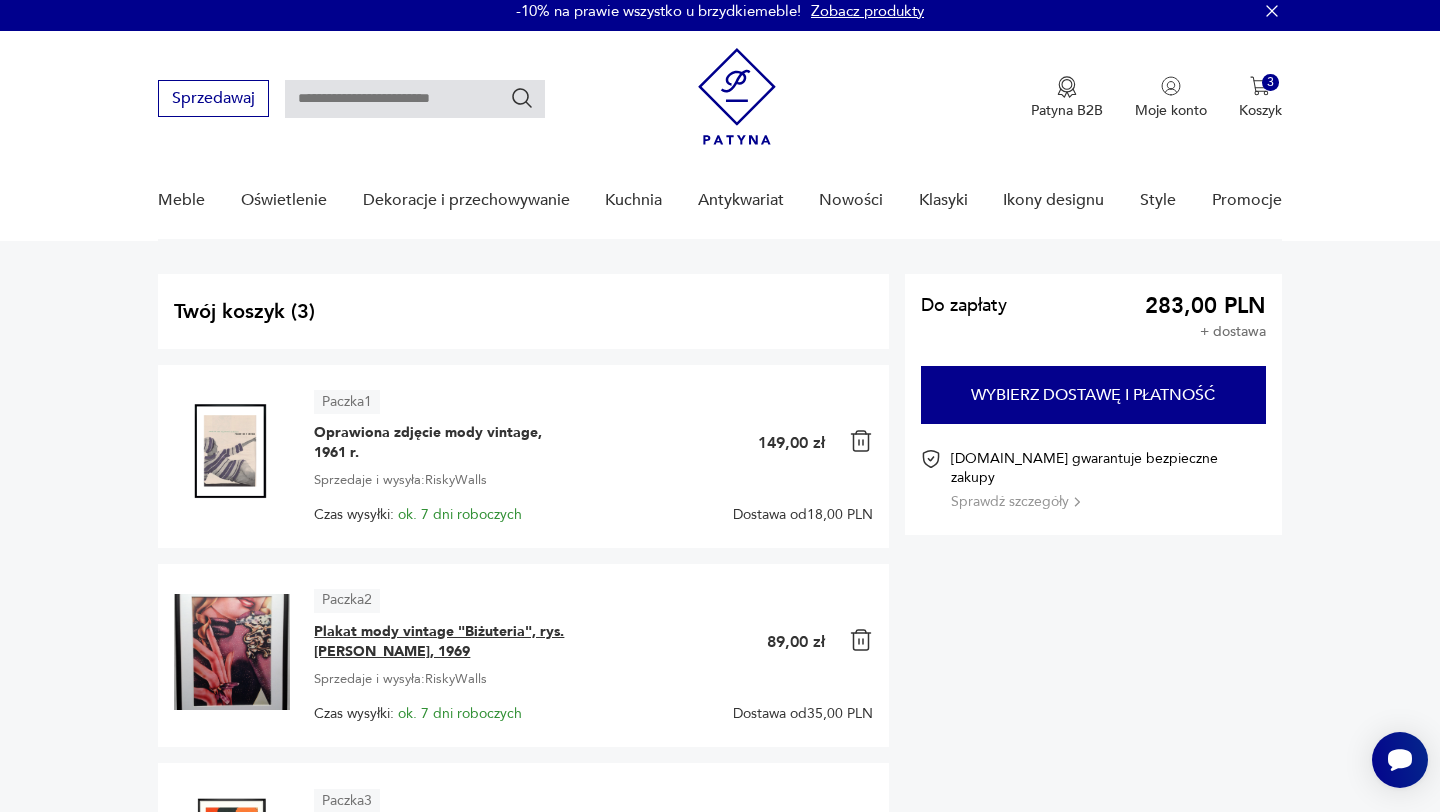 click on "Plakat mody vintage "Biżuteria", rys. Philip Castle, 1969" at bounding box center [439, 642] 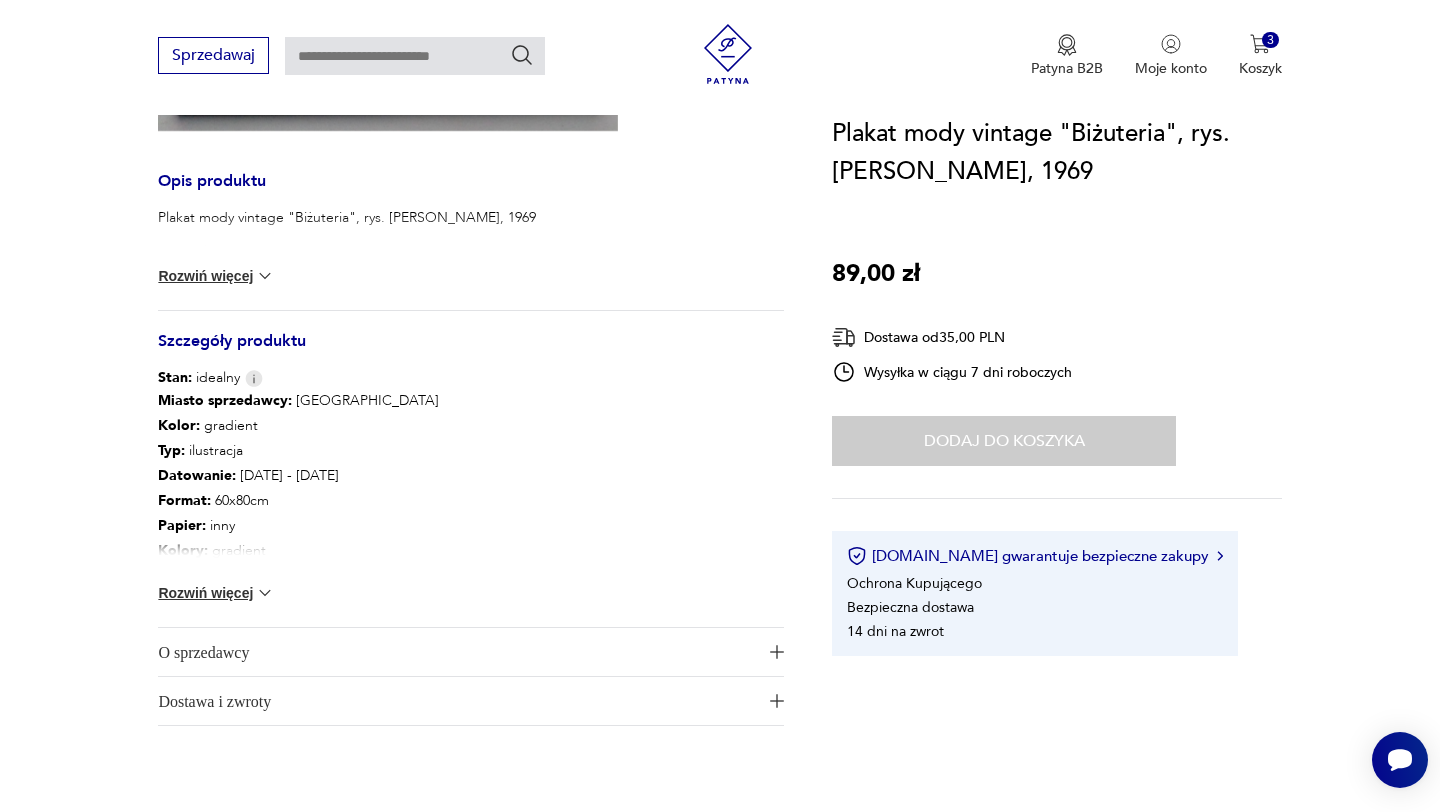 scroll, scrollTop: 825, scrollLeft: 0, axis: vertical 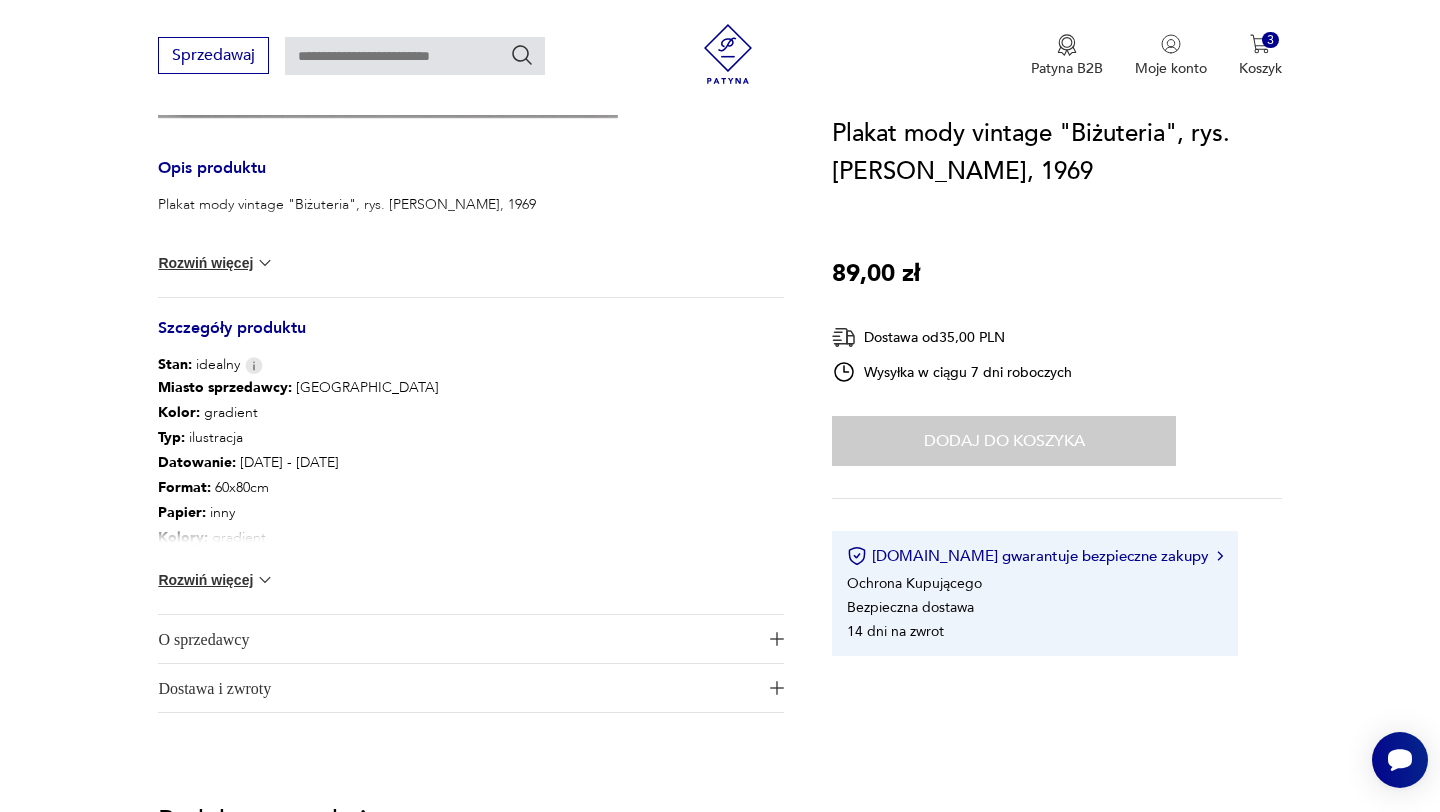 click on "Miasto sprzedawcy :   Warszawa  Kolor:   gradient Typ :   ilustracja Datowanie :   1969 - 1969 Format :   60x80cm Papier :   inny Kolory :   gradient Kraj pochodzenia :   Polska Projektant :   Philip Castle Miasto Sprzedawcy :   Warszawa Liczba sztuk:   1 Tagi:   vintage ,  PRL ,  Walentynki dla niej ,  prezent ,  Prezent dla niej ,  plakat Rozwiń więcej" at bounding box center (471, 494) 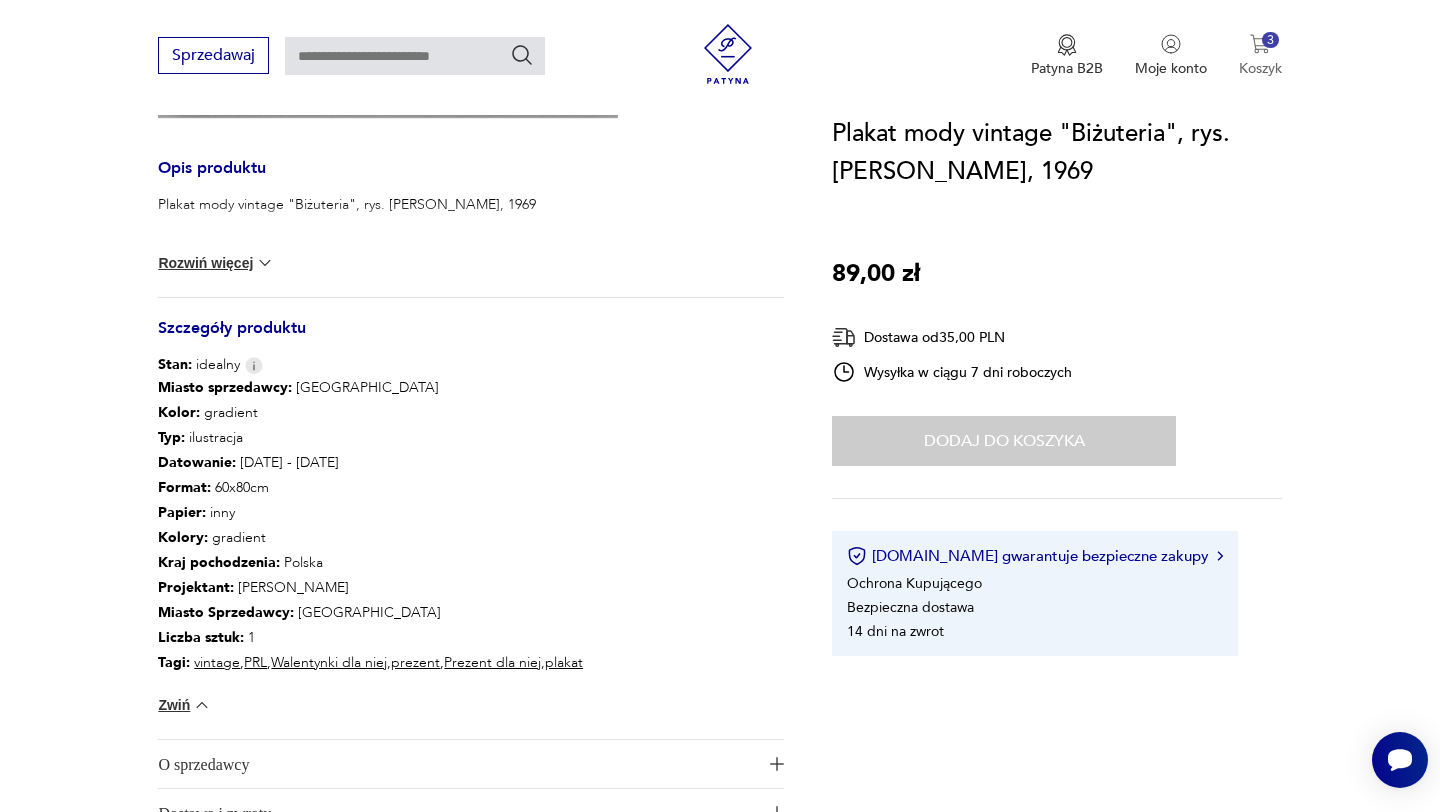 click at bounding box center [1260, 44] 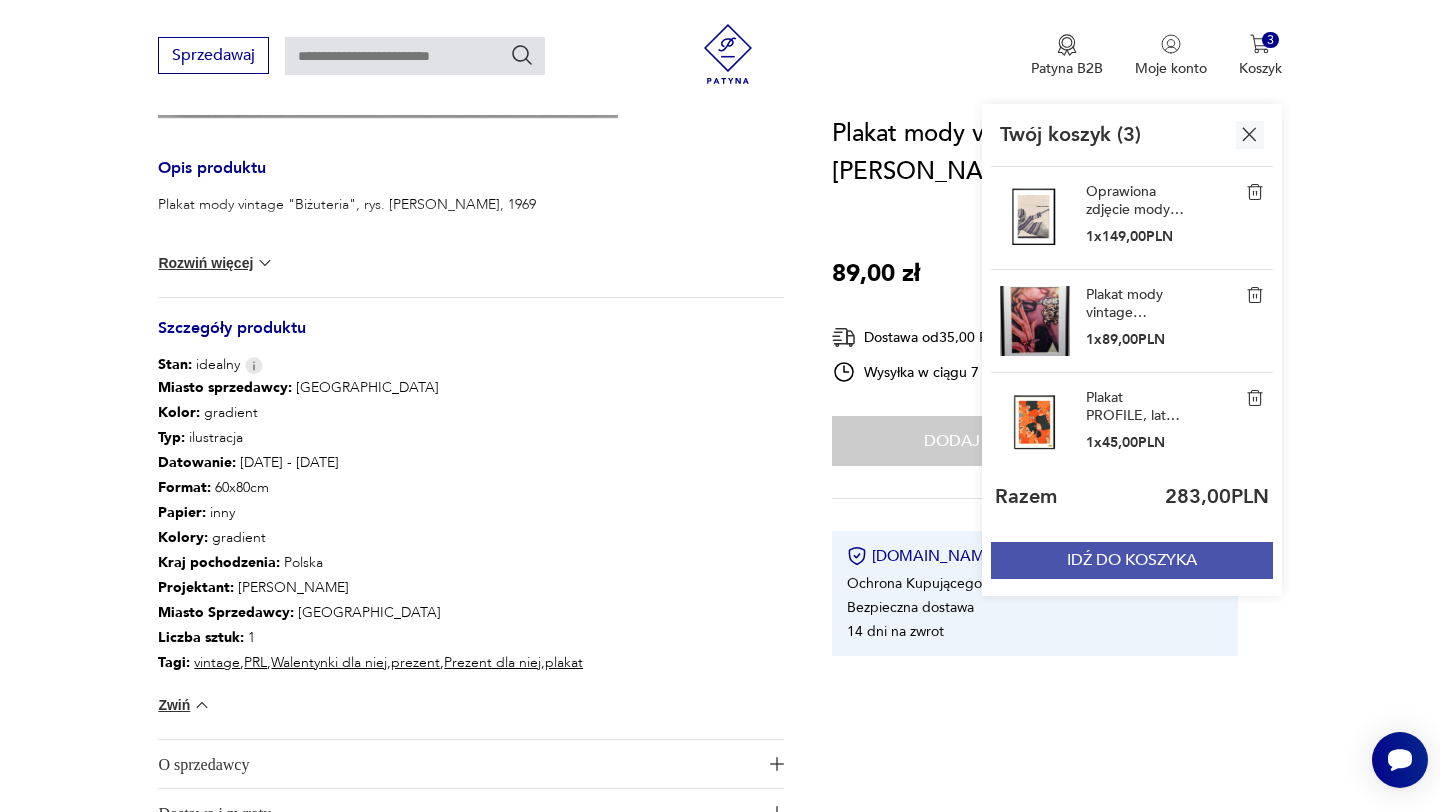 click on "IDŹ DO KOSZYKA" at bounding box center [1132, 560] 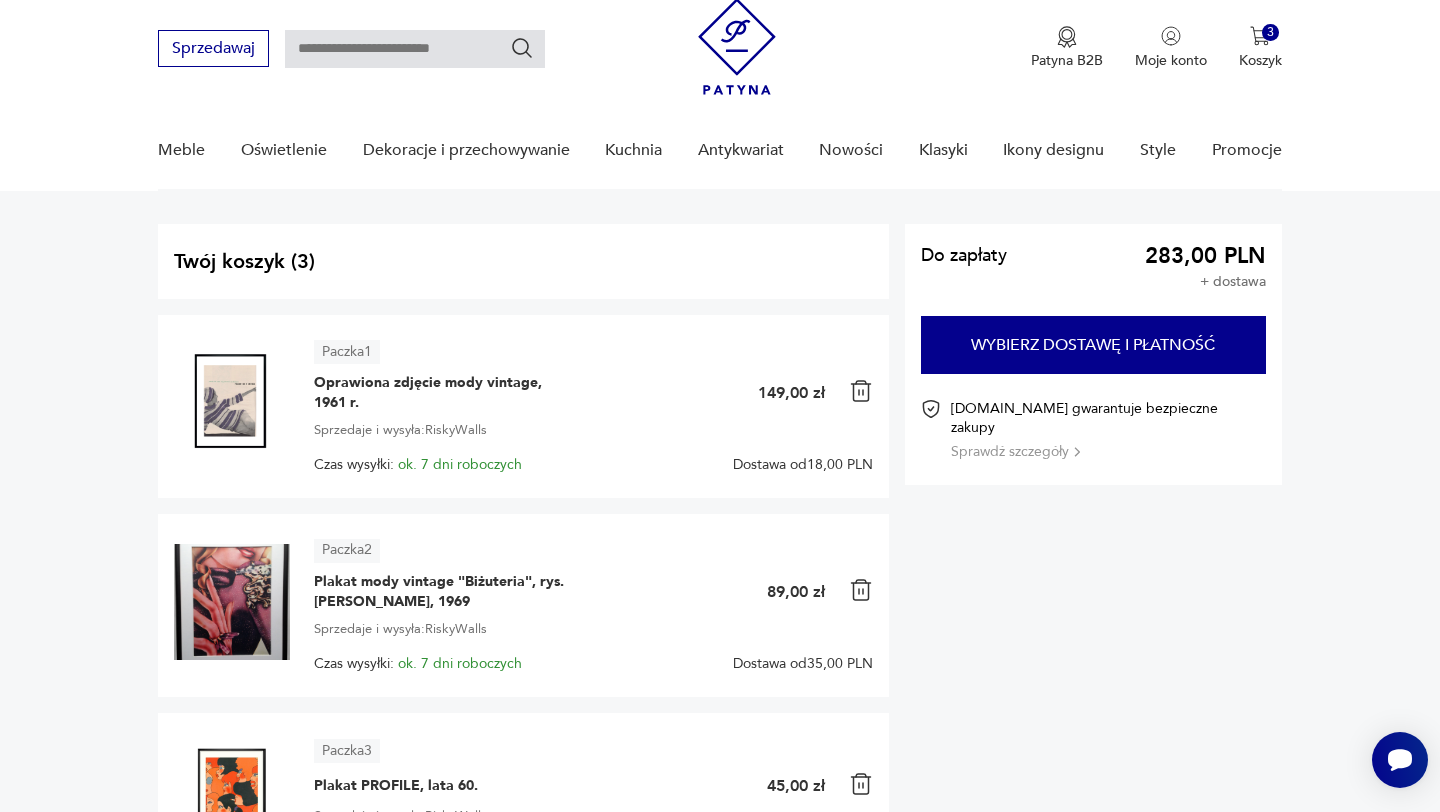 scroll, scrollTop: 244, scrollLeft: 0, axis: vertical 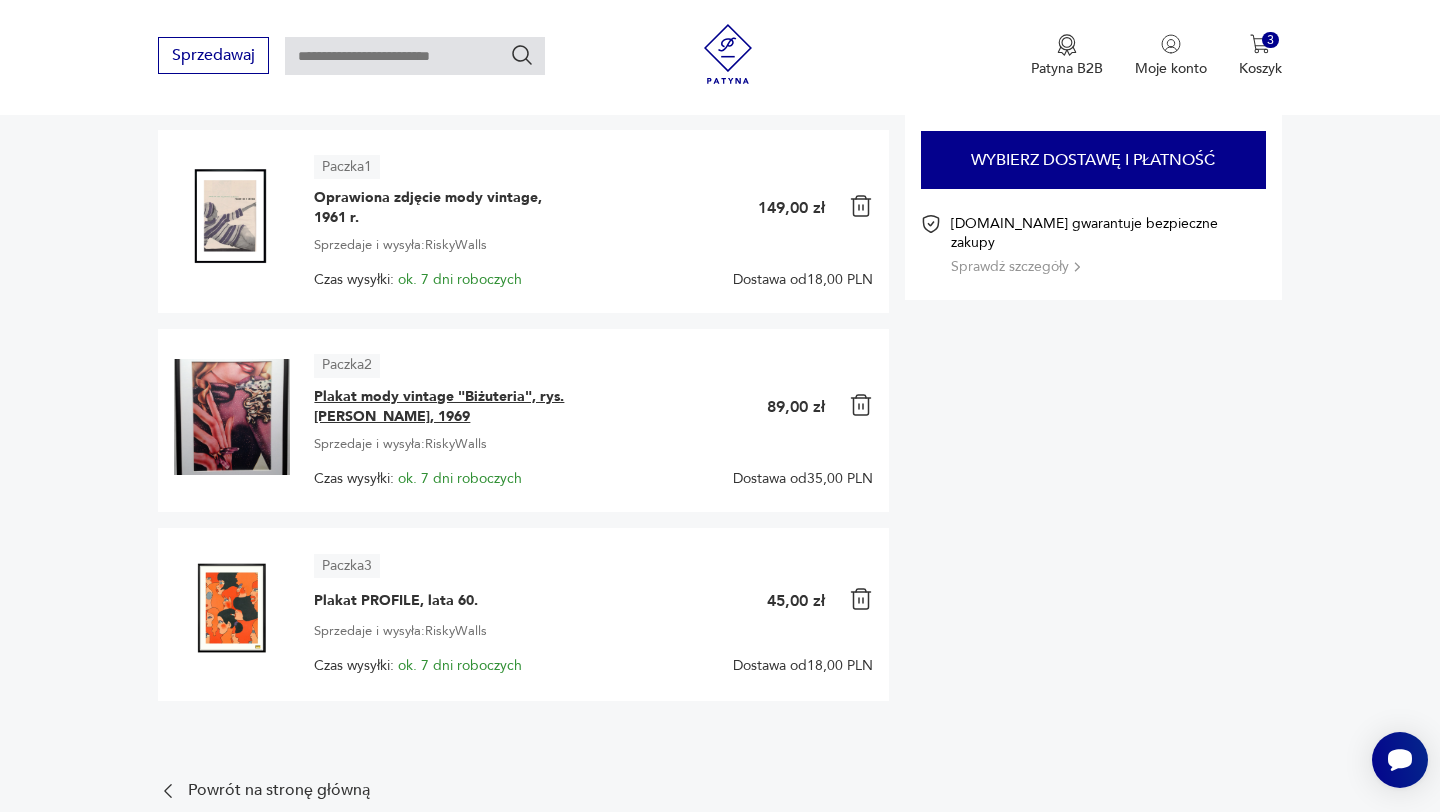 click on "Plakat mody vintage "Biżuteria", rys. Philip Castle, 1969" at bounding box center [439, 407] 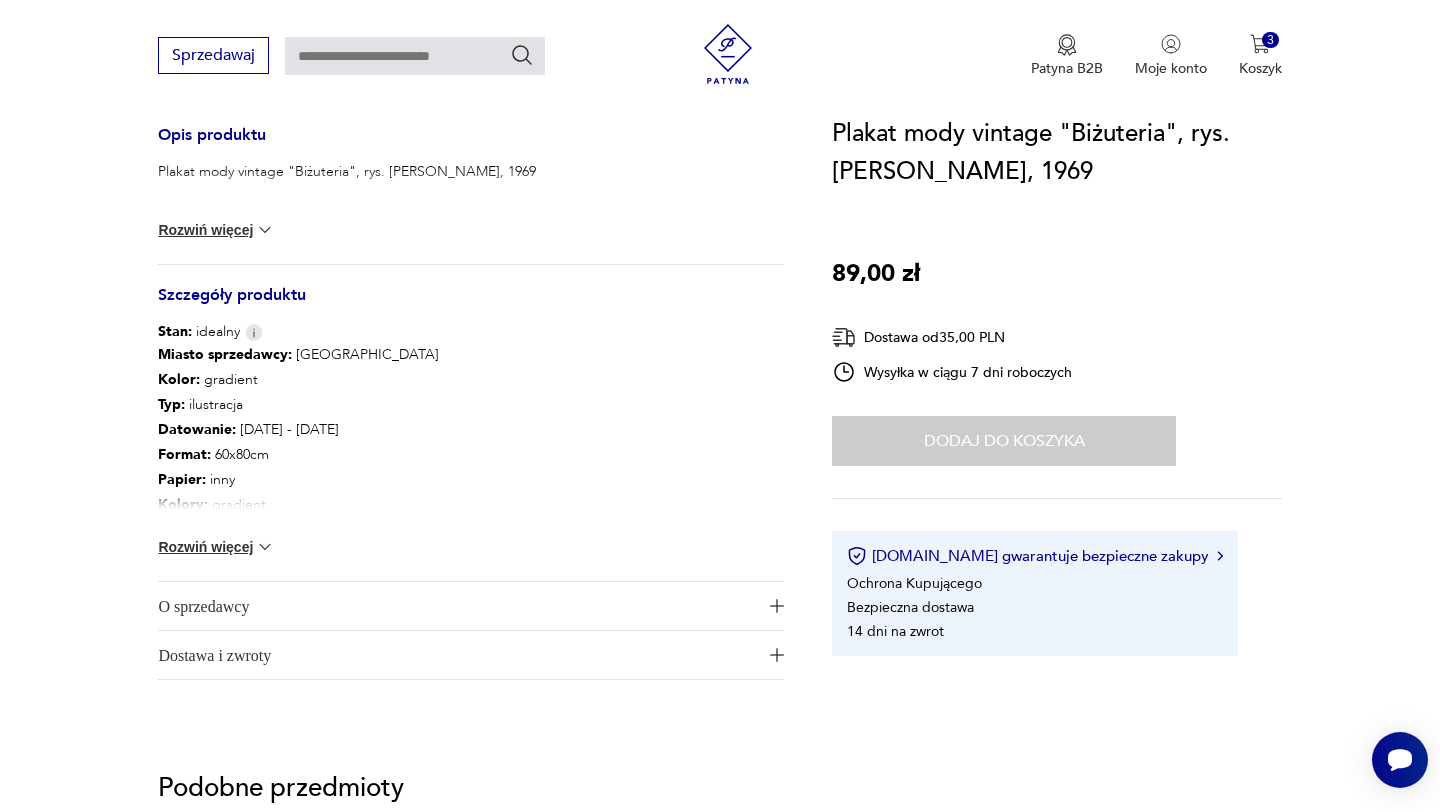 scroll, scrollTop: 825, scrollLeft: 0, axis: vertical 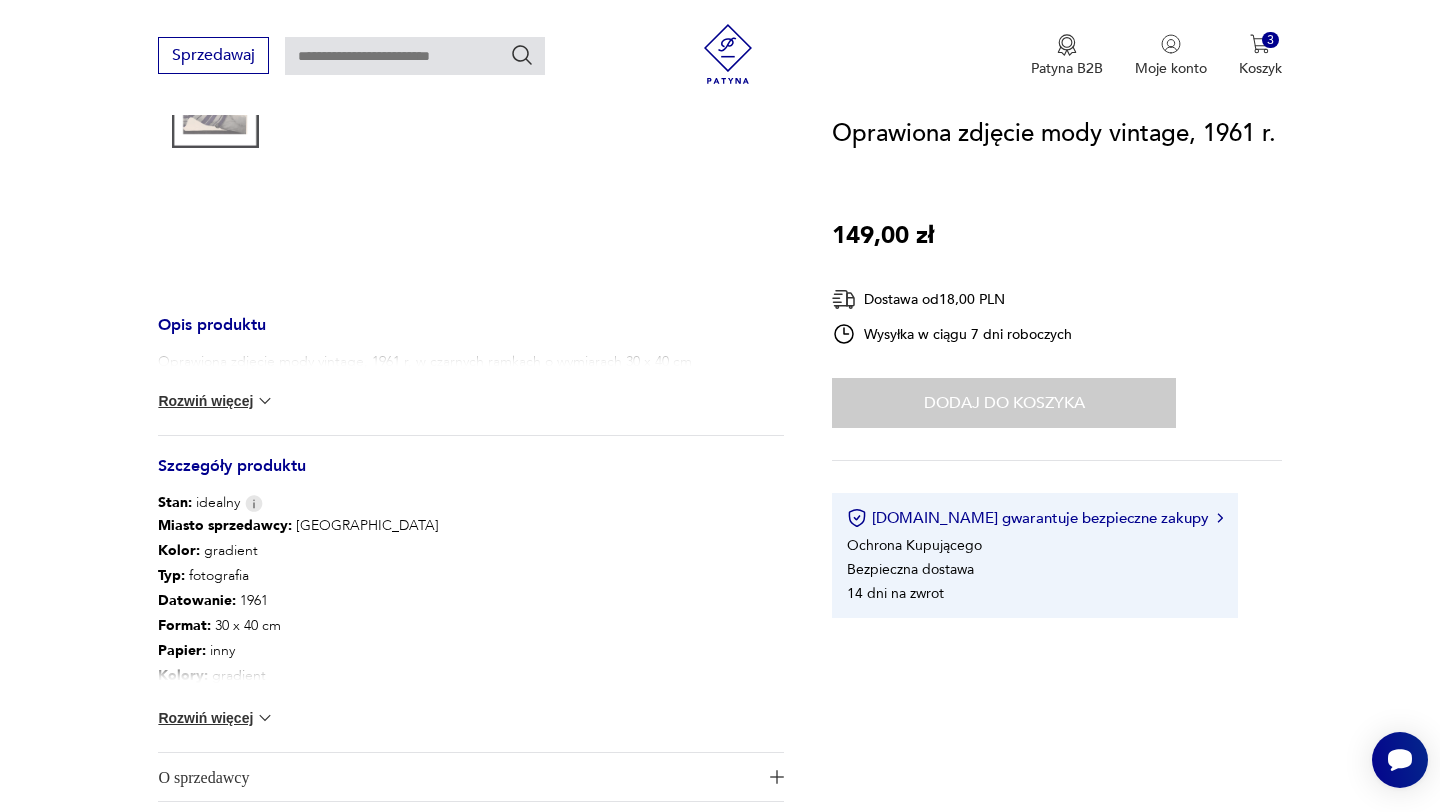 click on "Rozwiń więcej" at bounding box center (216, 401) 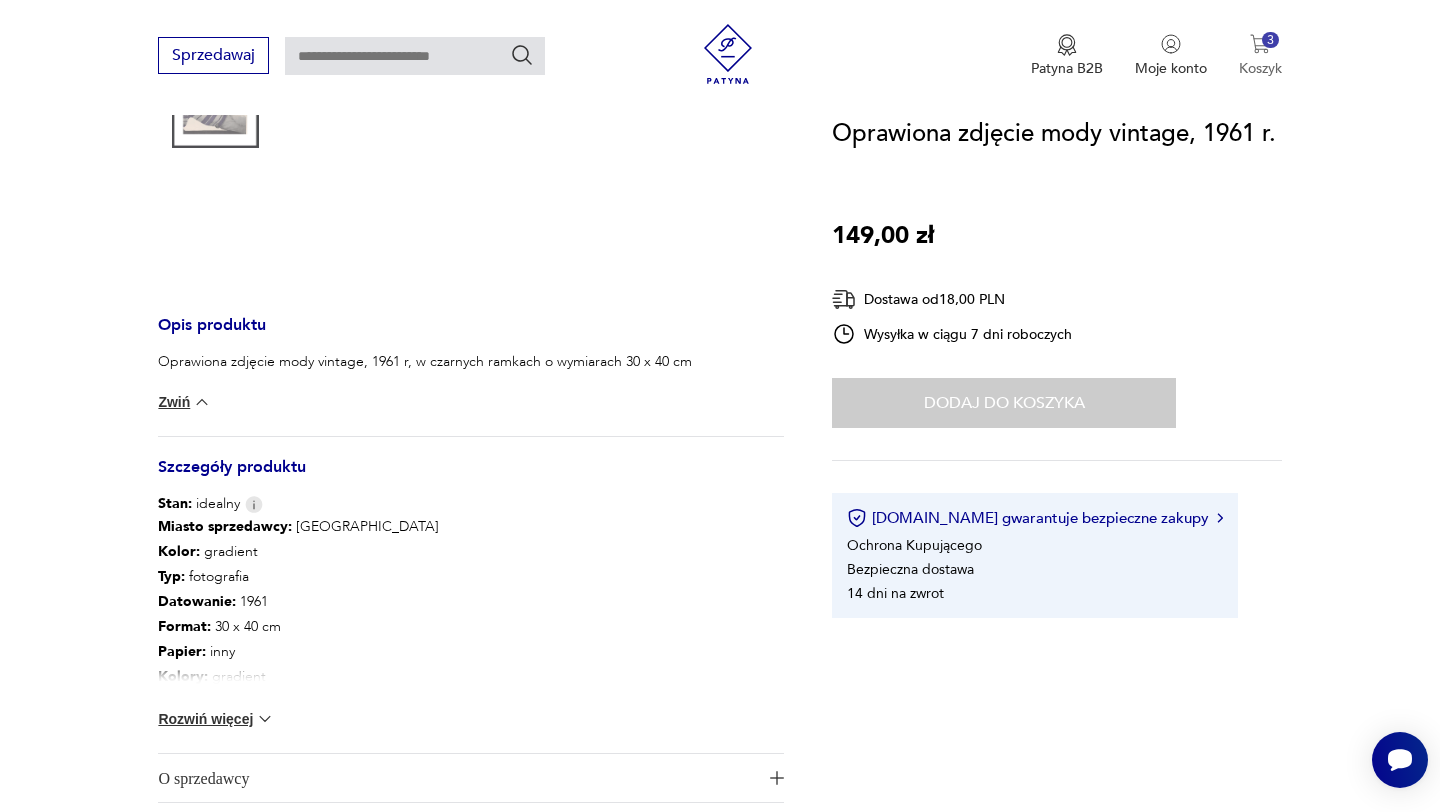 click at bounding box center [1260, 44] 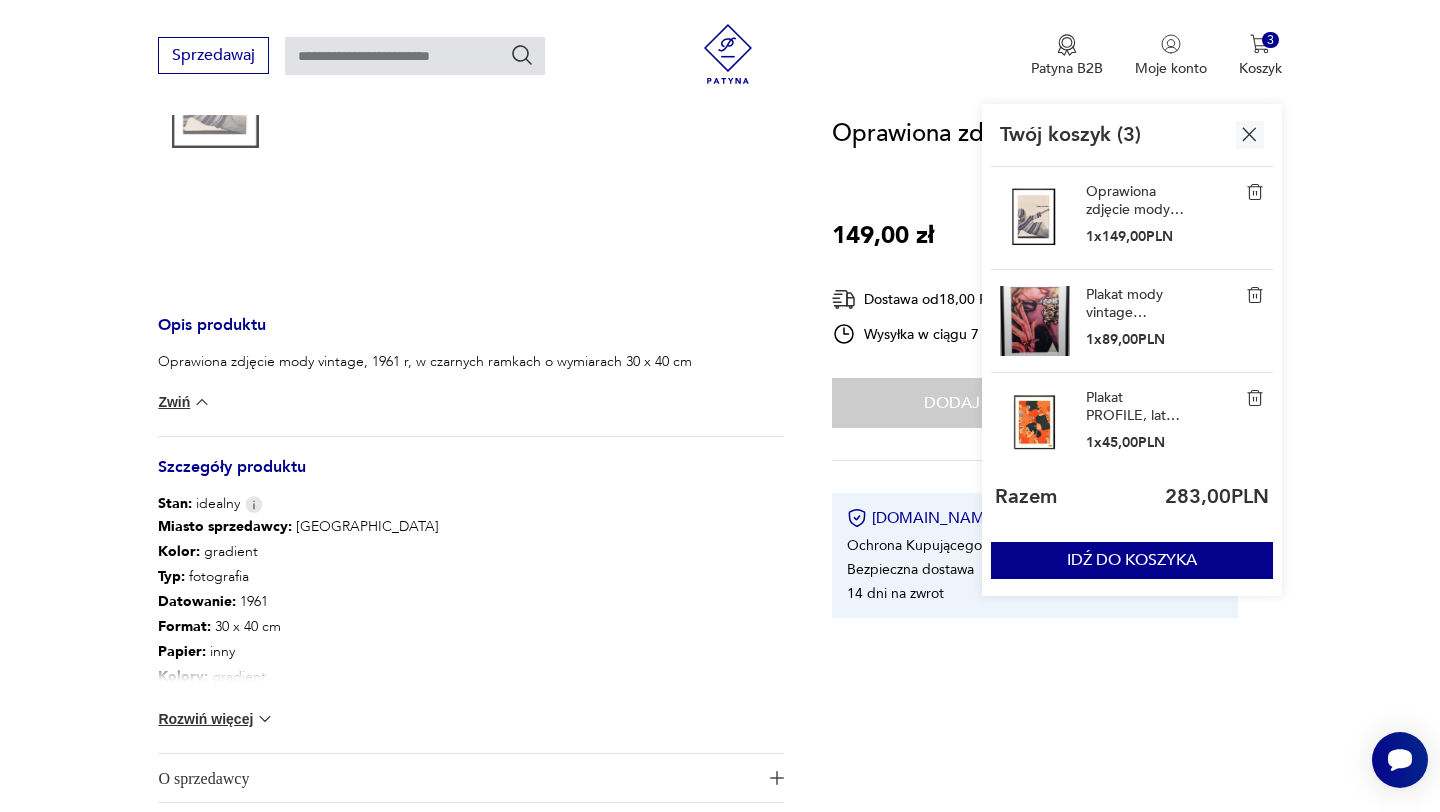 click on "Plakat PROFILE, lata 60." at bounding box center (1136, 407) 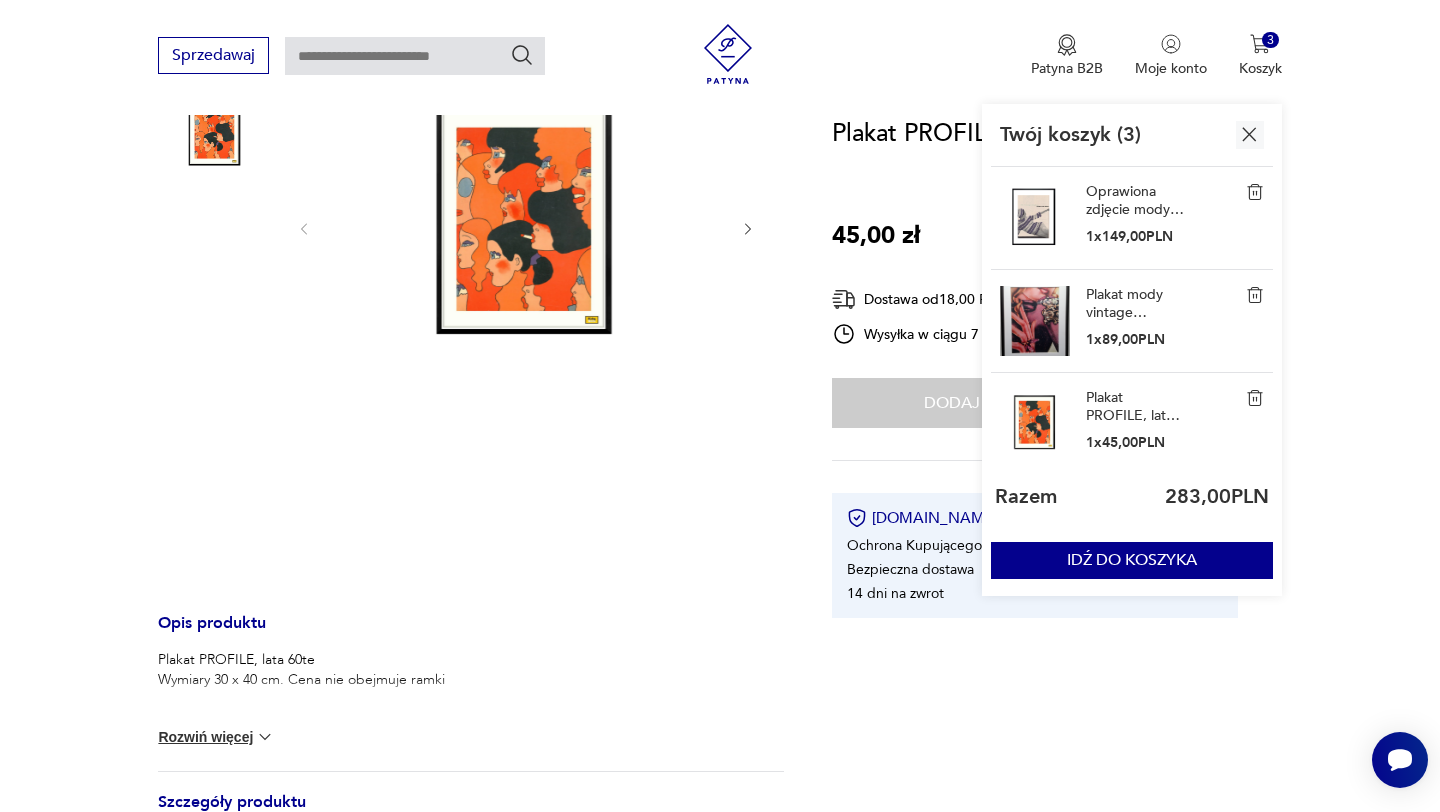 scroll, scrollTop: 228, scrollLeft: 0, axis: vertical 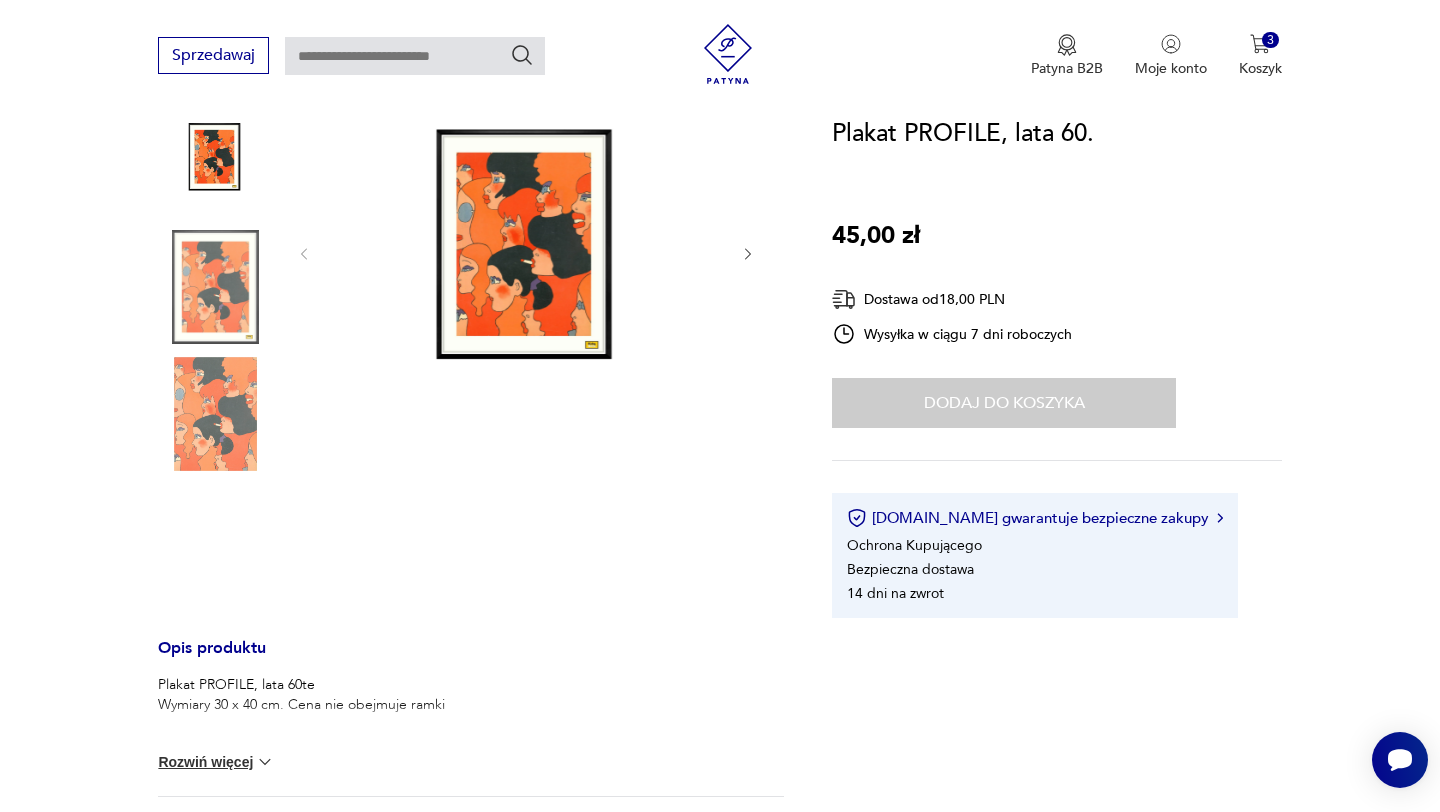 click at bounding box center [526, 352] 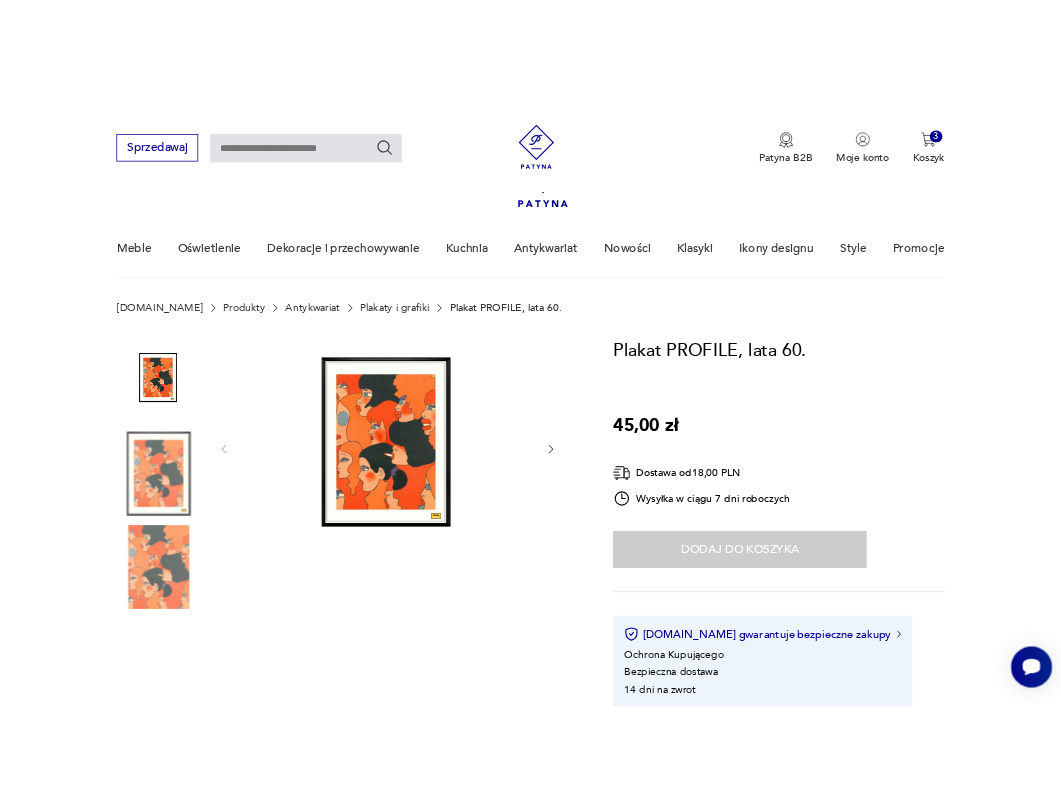 scroll, scrollTop: 0, scrollLeft: 0, axis: both 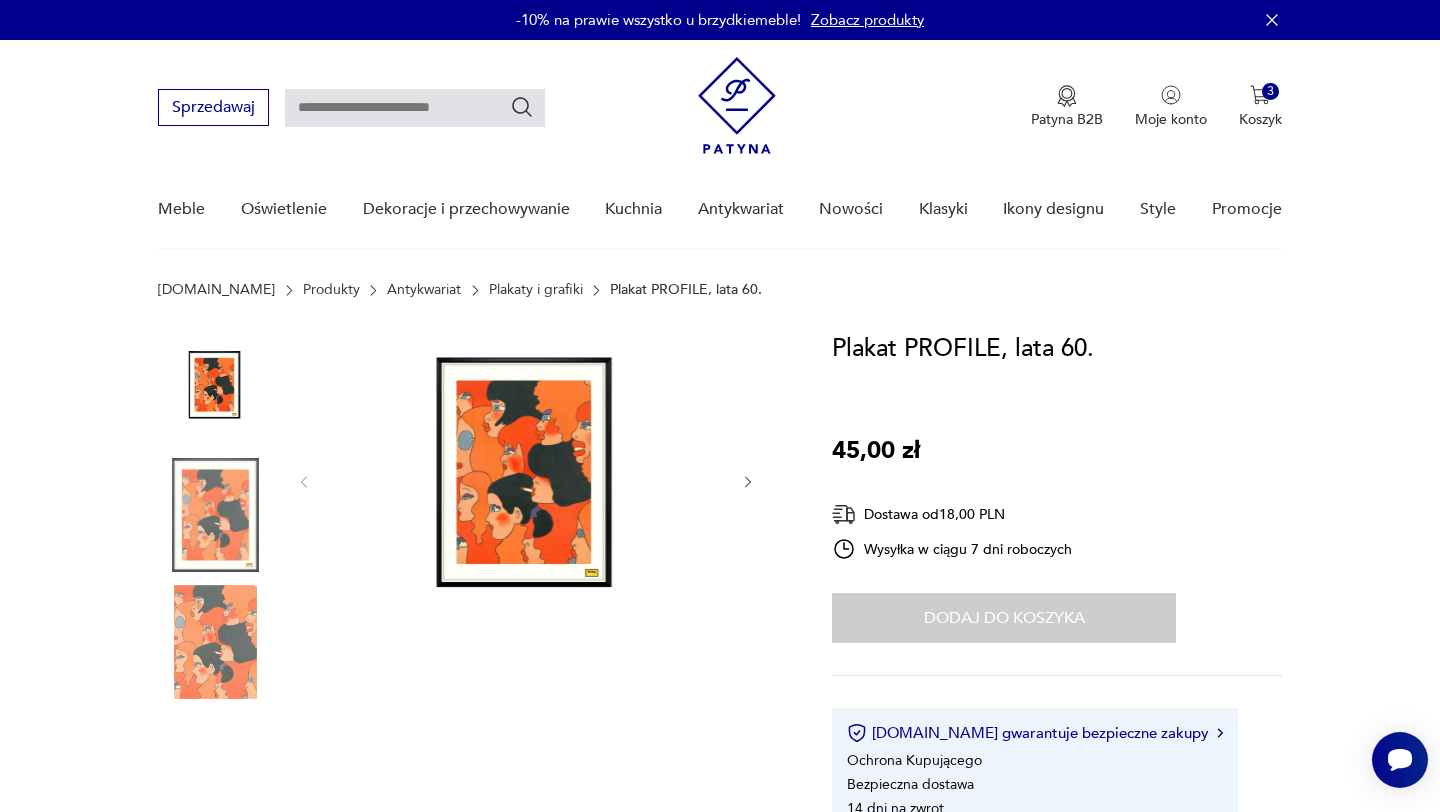 click at bounding box center [526, 480] 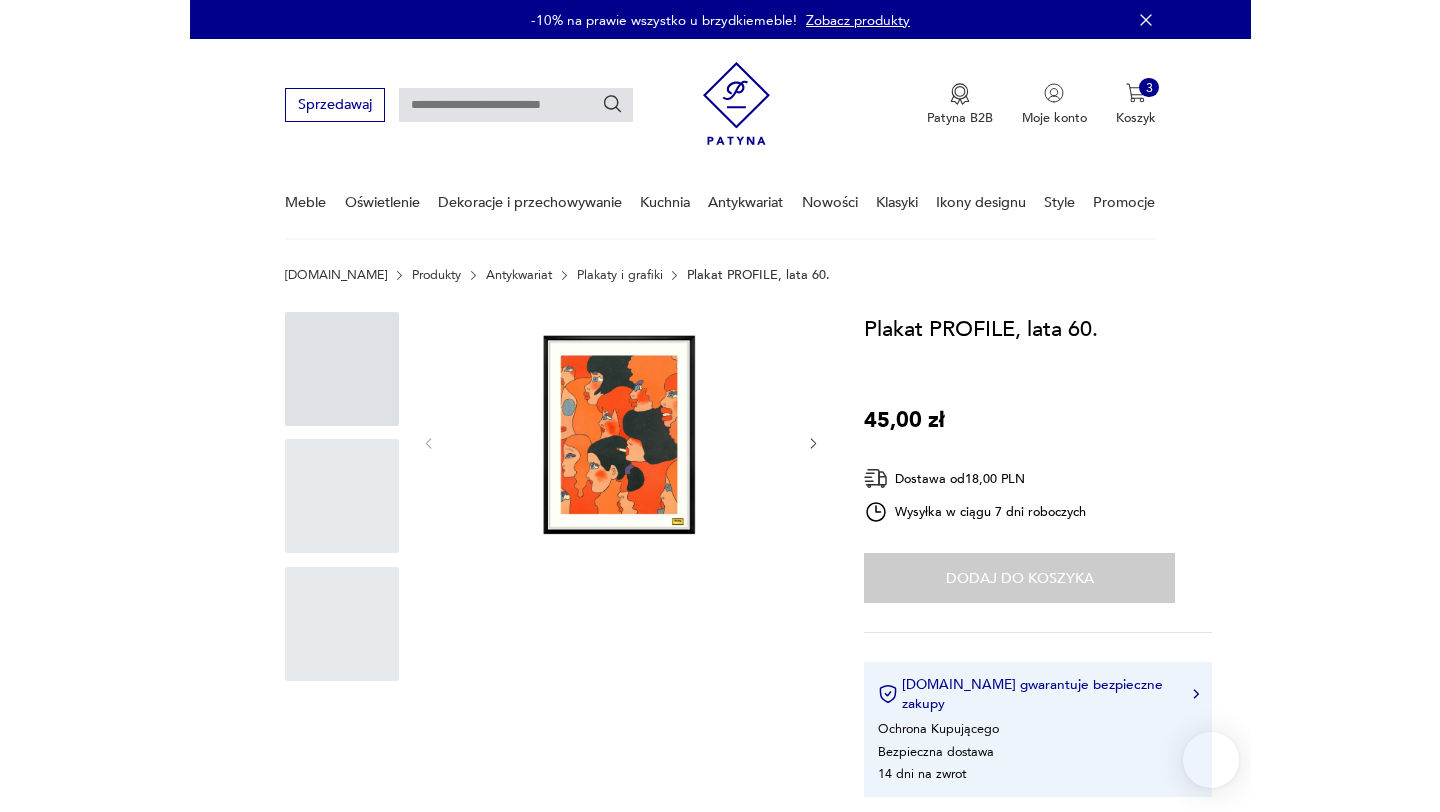 scroll, scrollTop: 0, scrollLeft: 0, axis: both 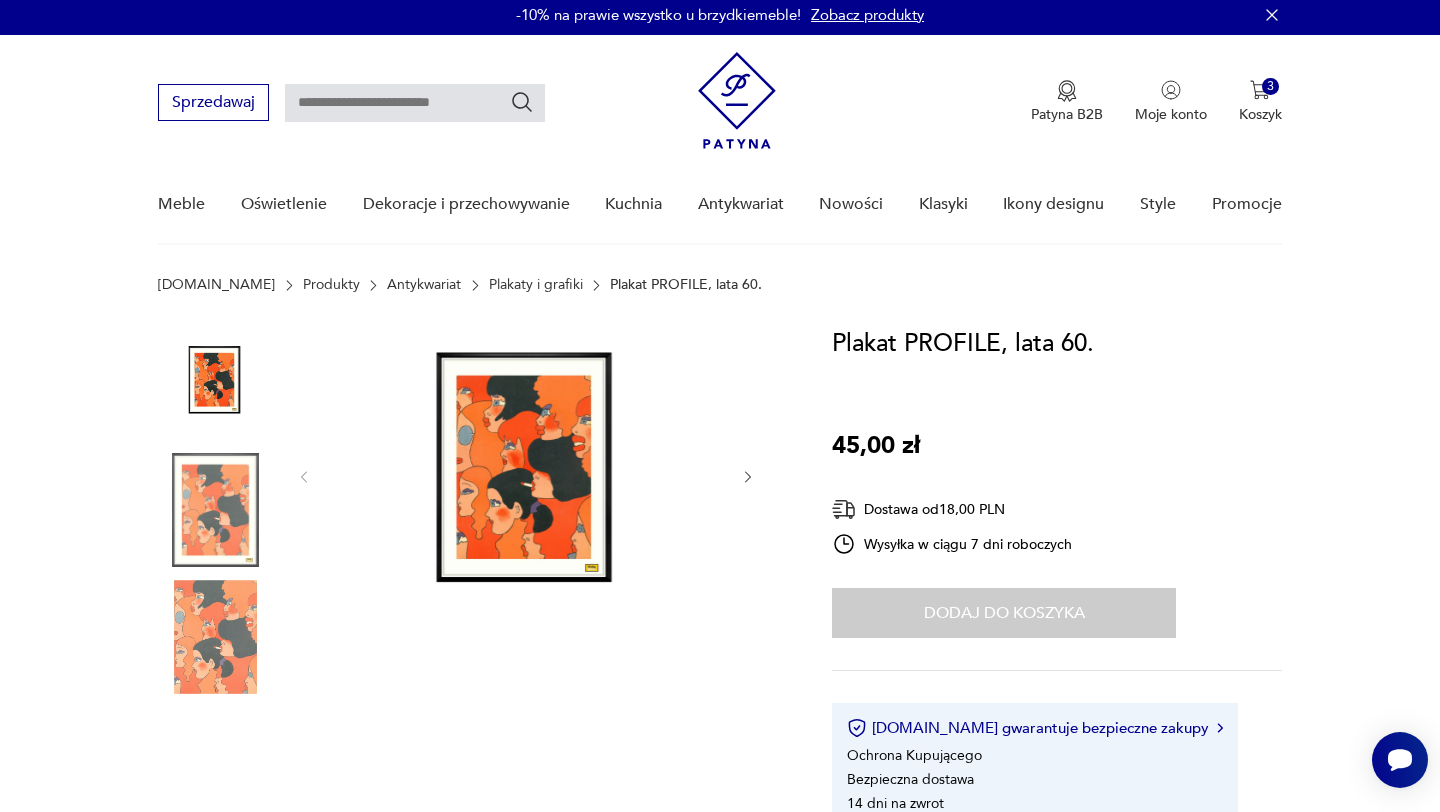 click on "Dodaj do koszyka" at bounding box center [1004, 613] 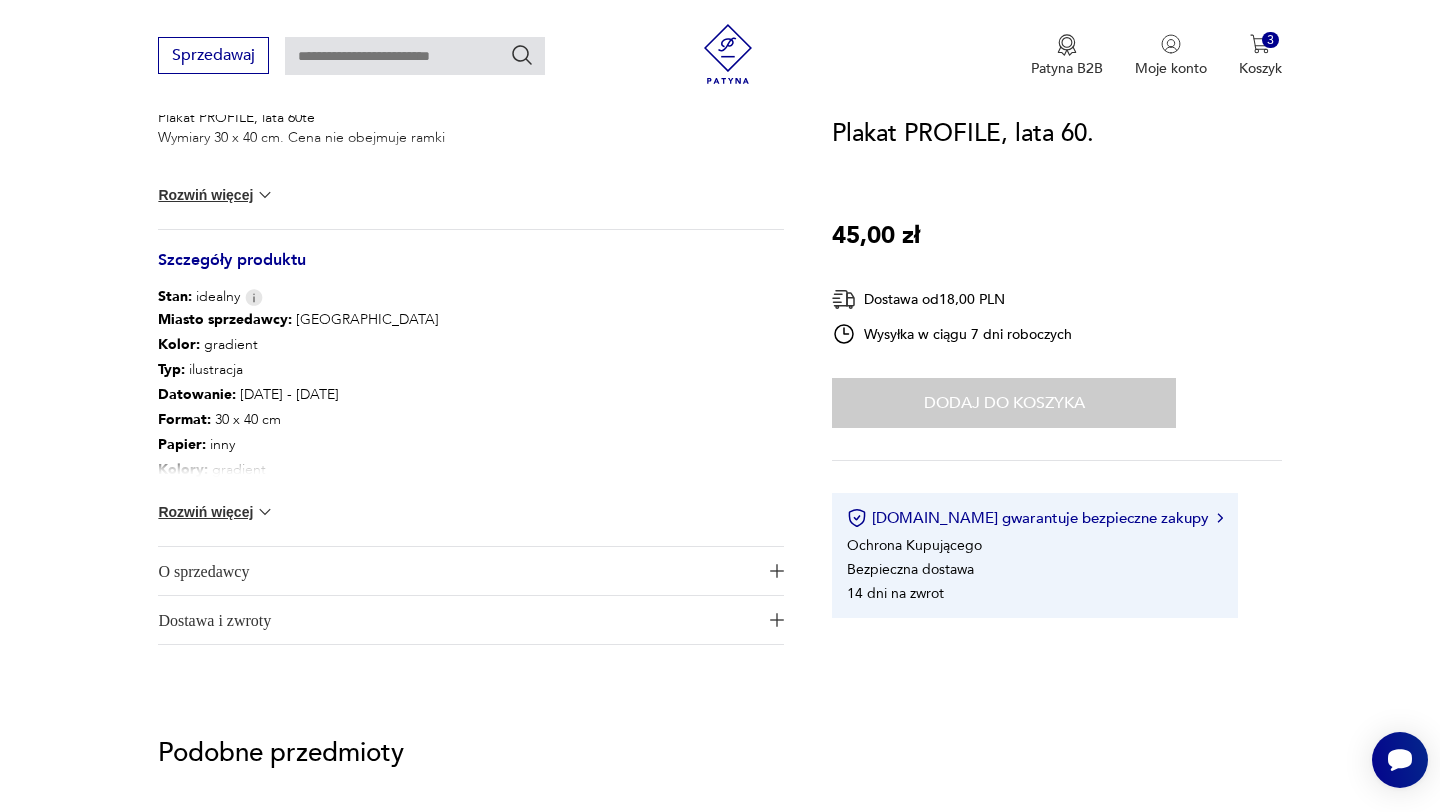 scroll, scrollTop: 978, scrollLeft: 0, axis: vertical 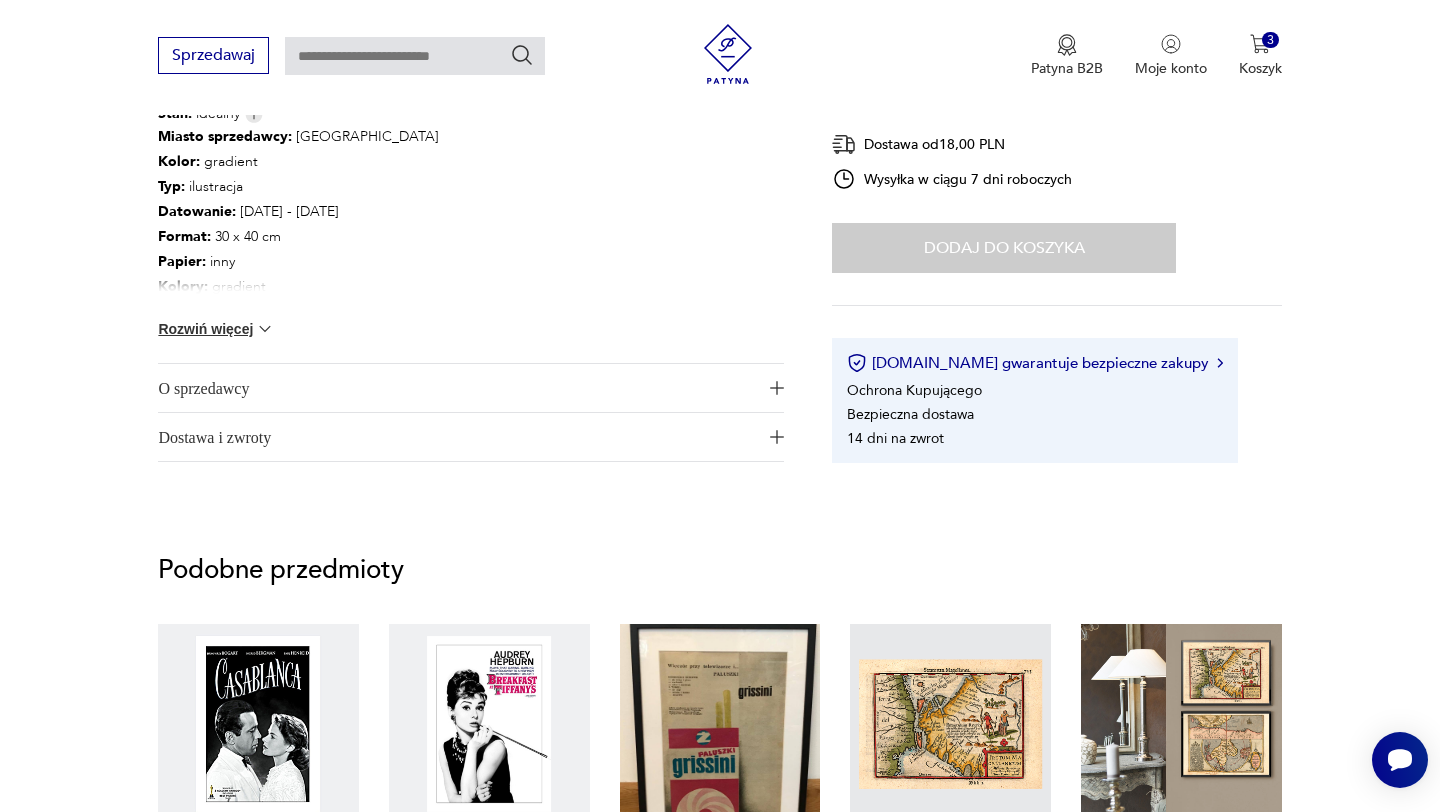 click on "O sprzedawcy" at bounding box center (457, 388) 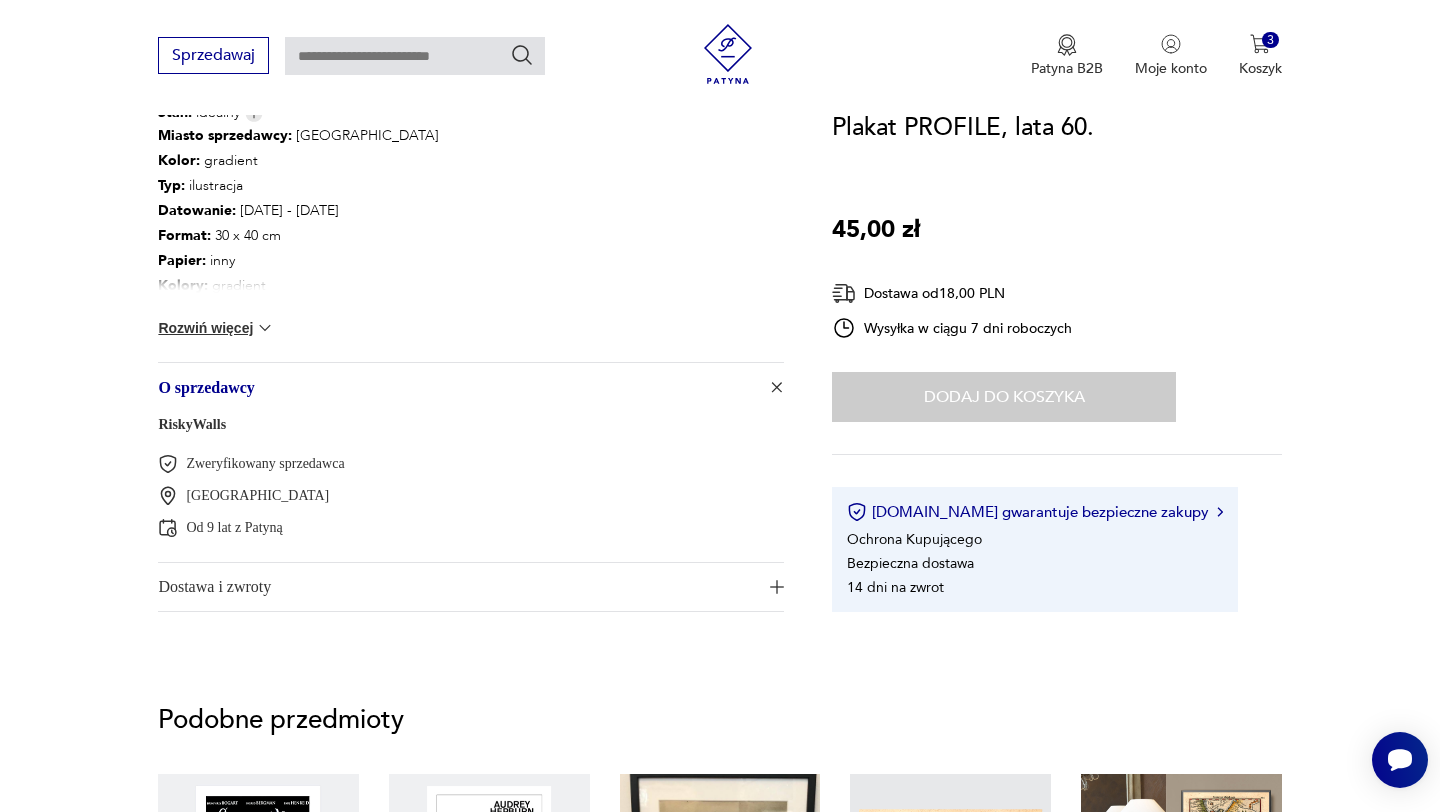 scroll, scrollTop: 0, scrollLeft: 0, axis: both 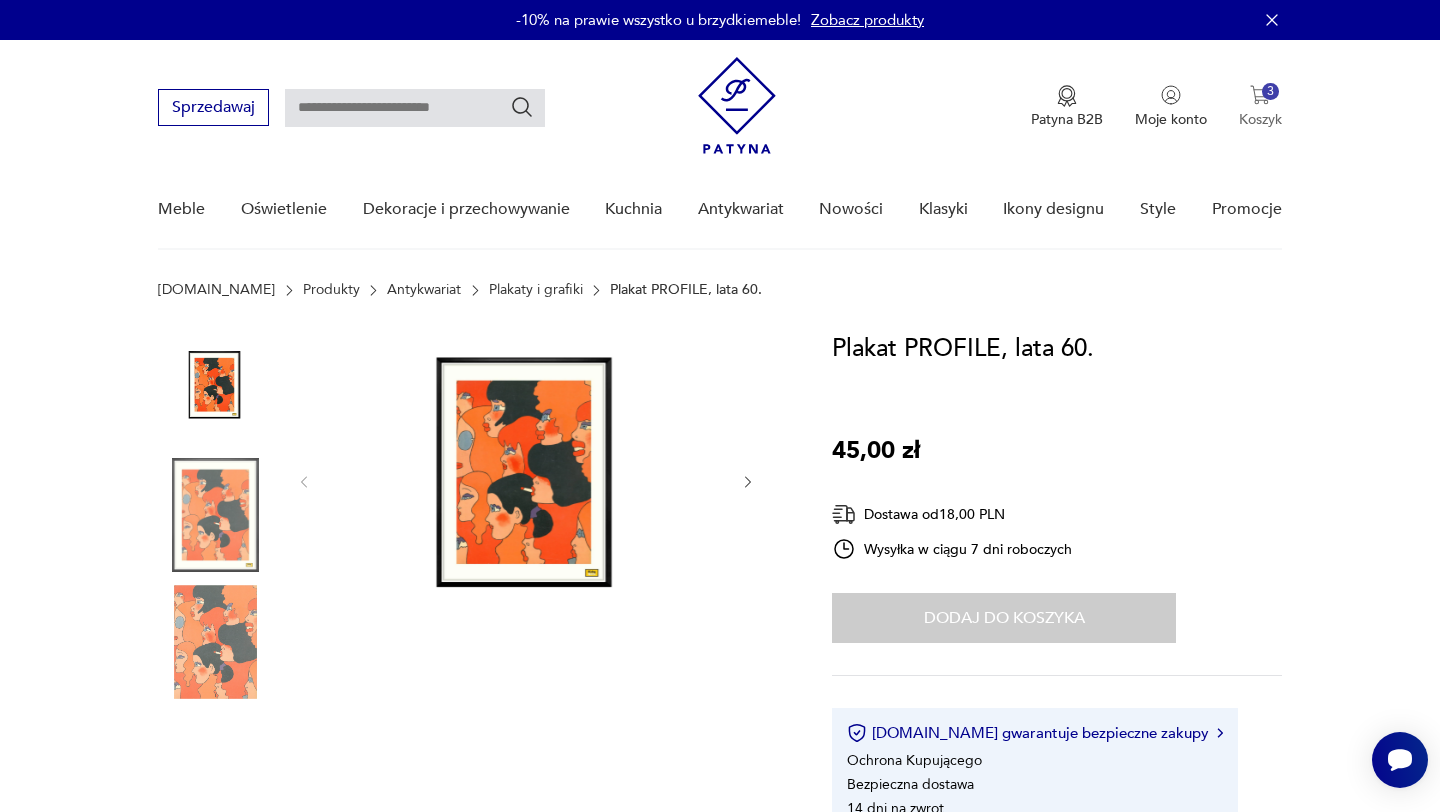 click on "3" at bounding box center (1270, 91) 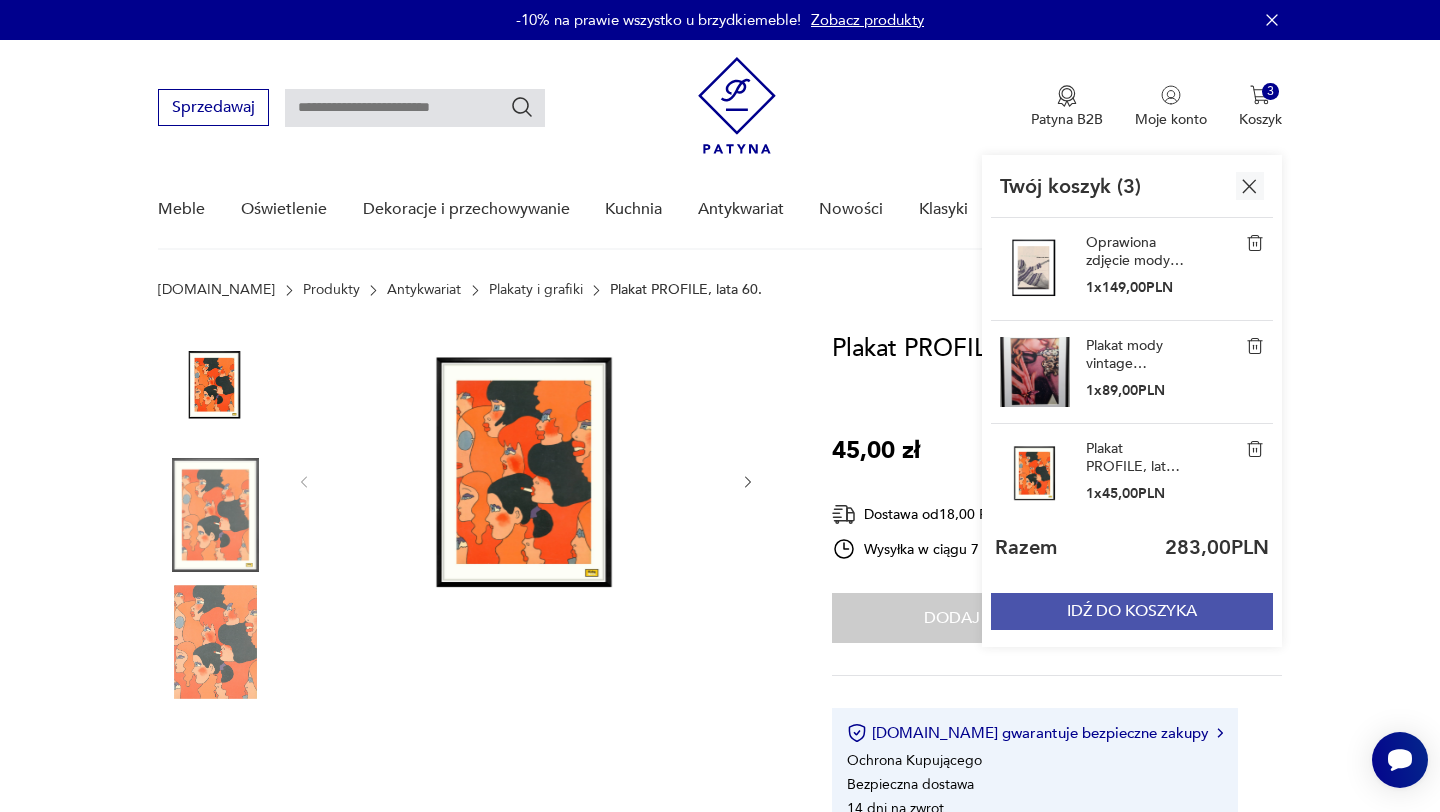 click on "IDŹ DO KOSZYKA" at bounding box center (1132, 611) 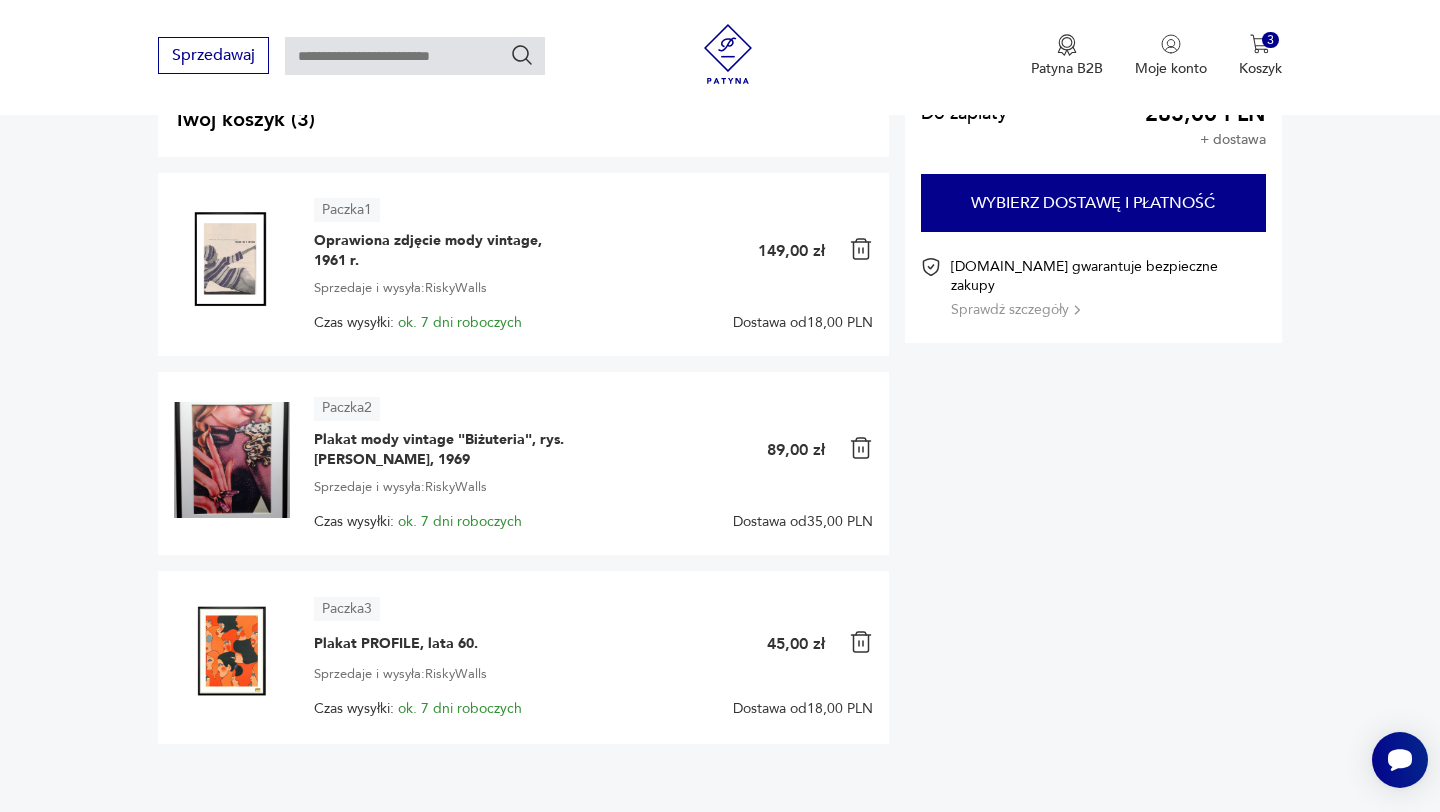scroll, scrollTop: 135, scrollLeft: 0, axis: vertical 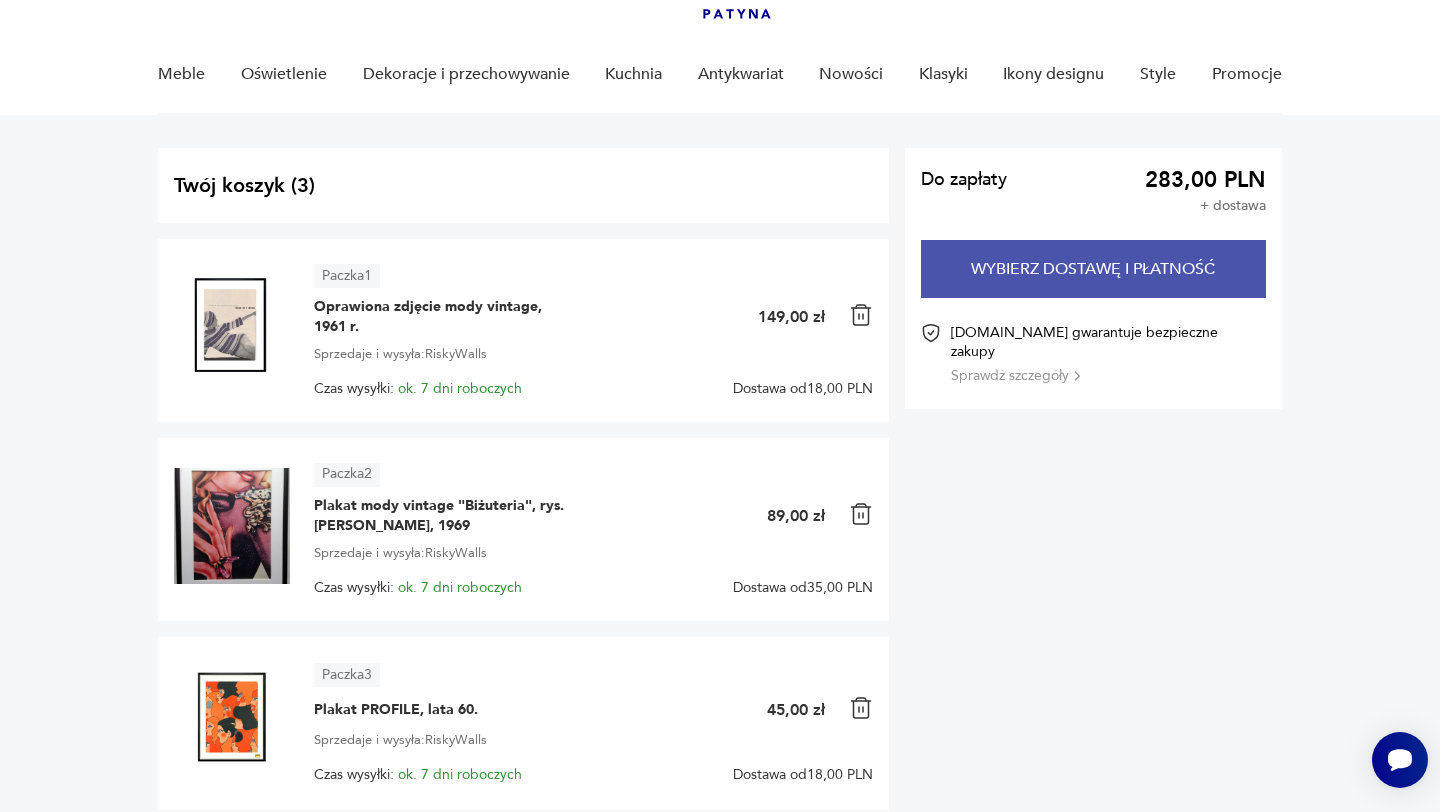 click on "Wybierz dostawę i płatność" at bounding box center (1093, 269) 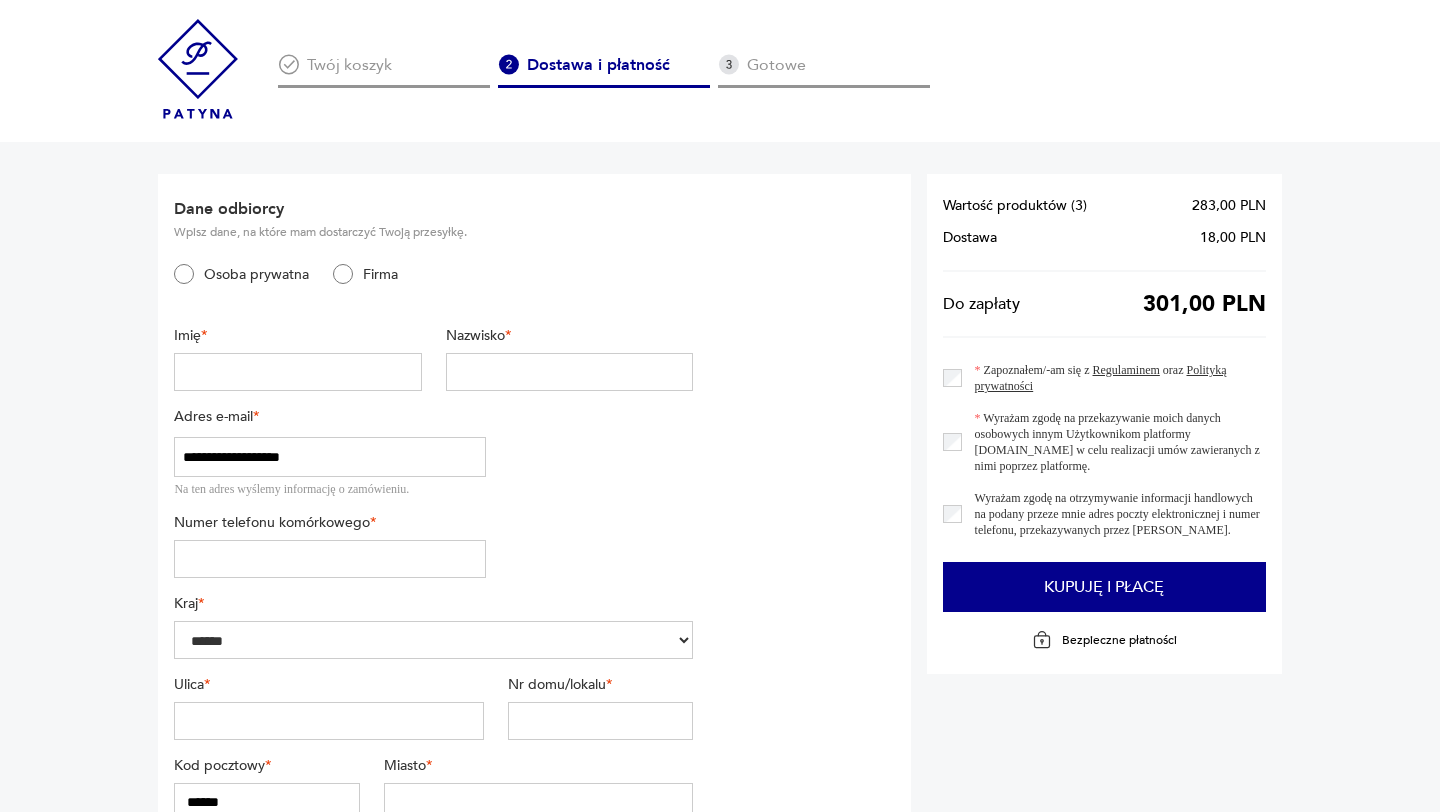 click at bounding box center [298, 372] 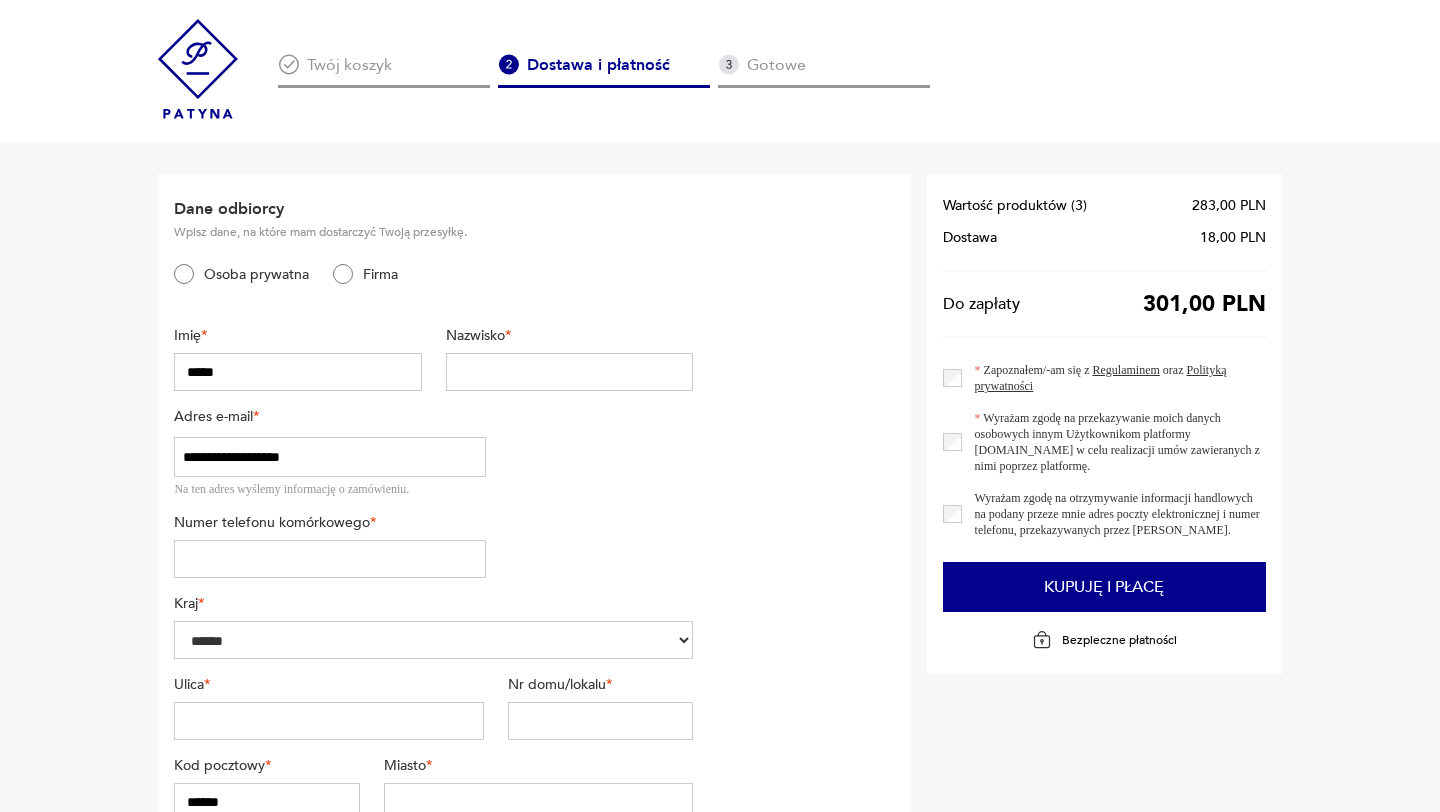 type on "**********" 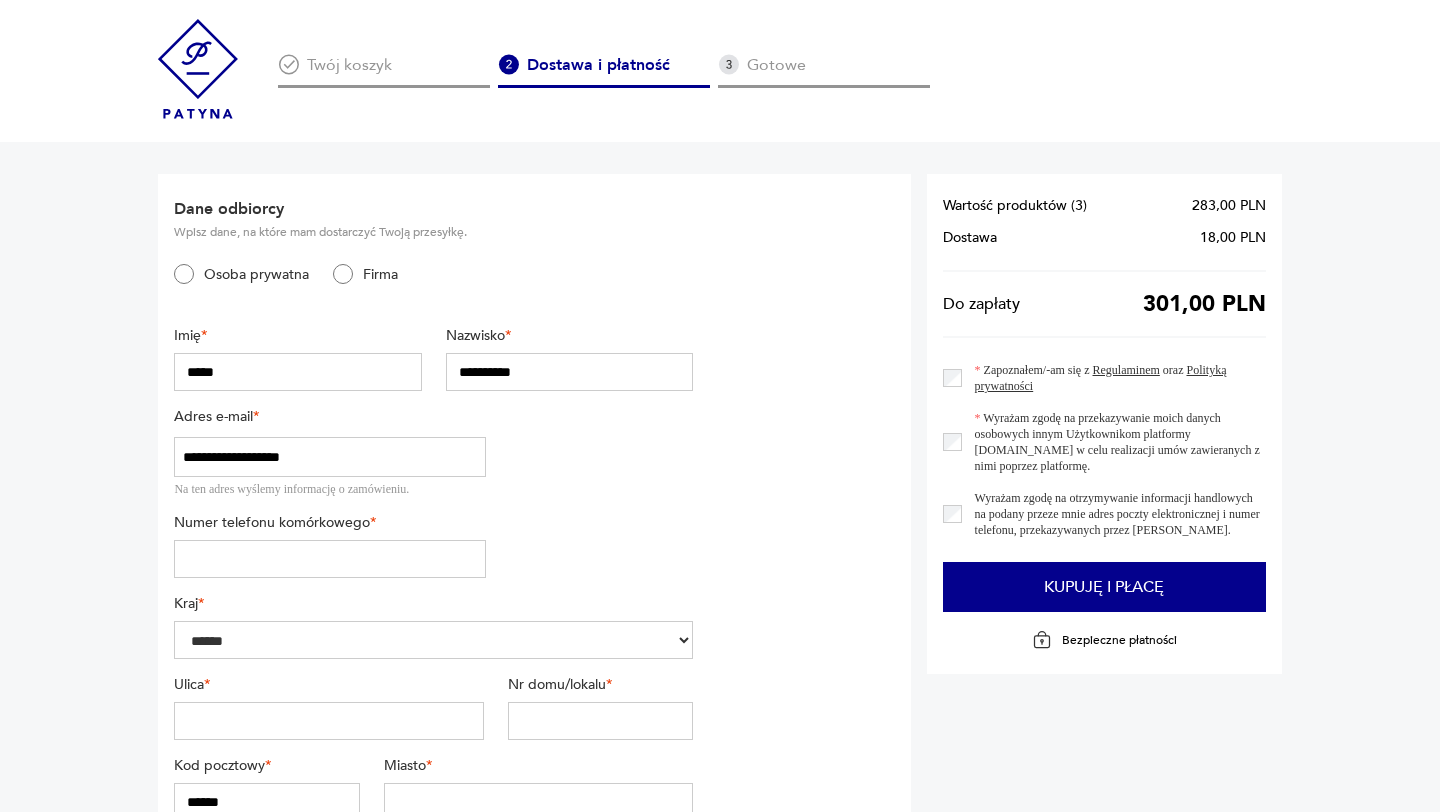 type on "*********" 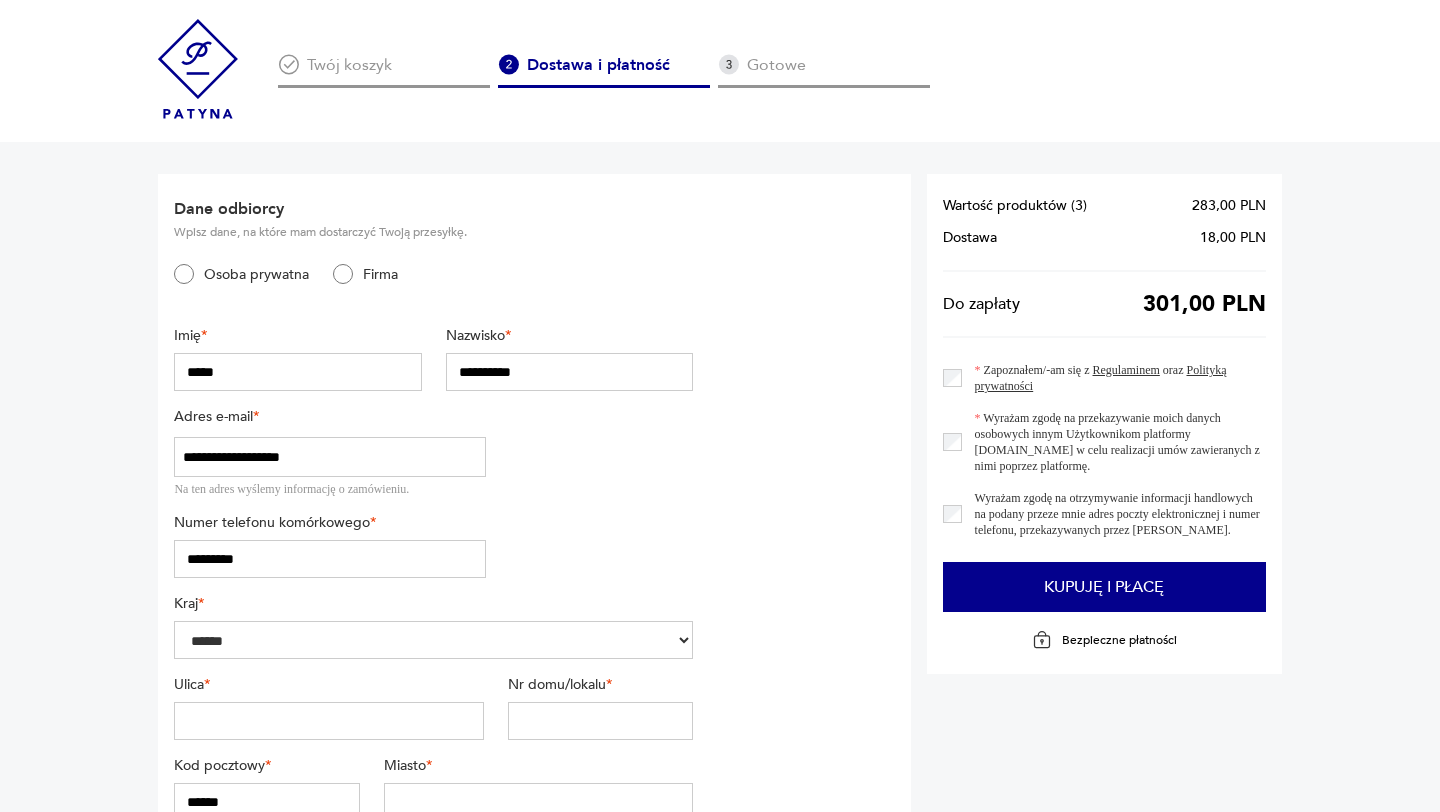 type on "******" 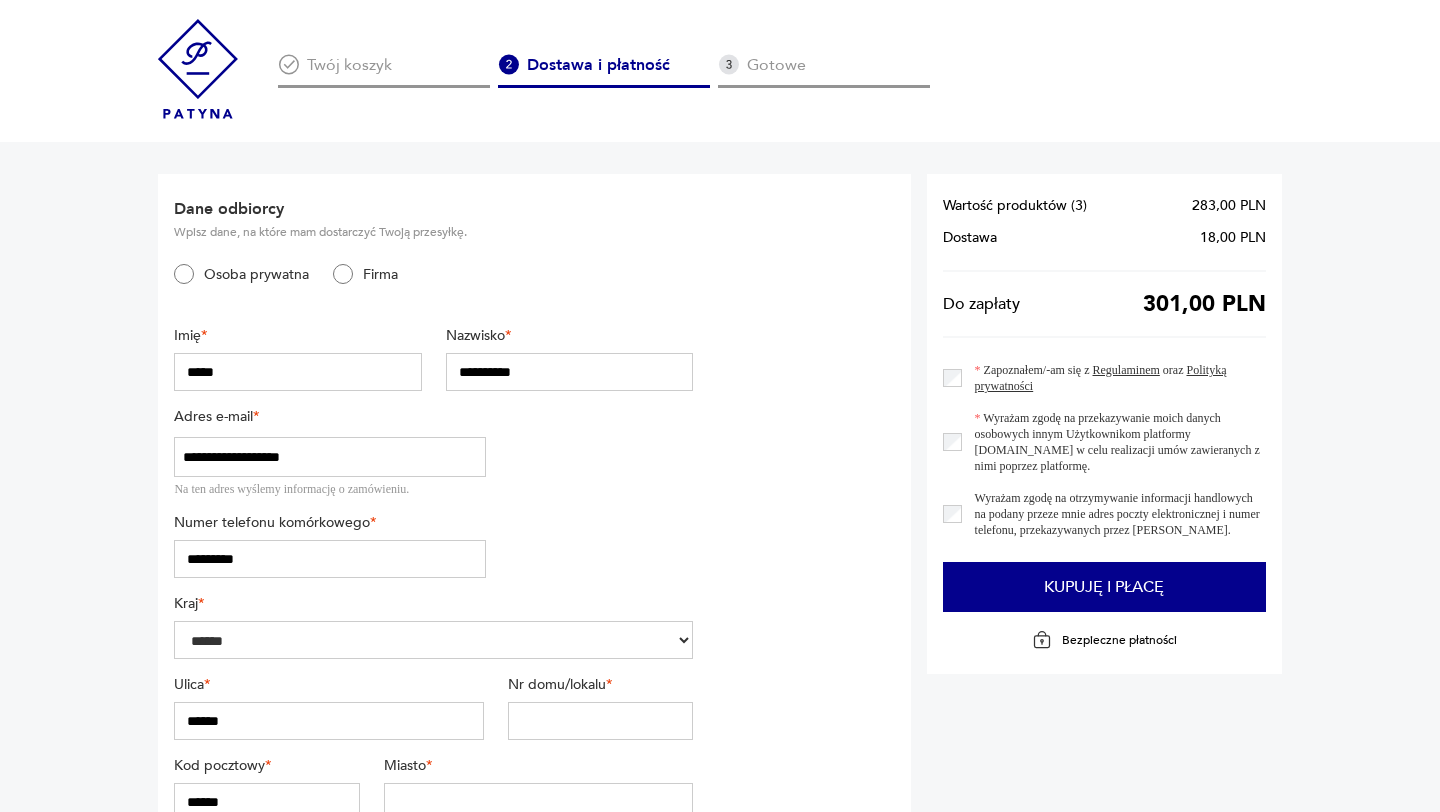 type on "****" 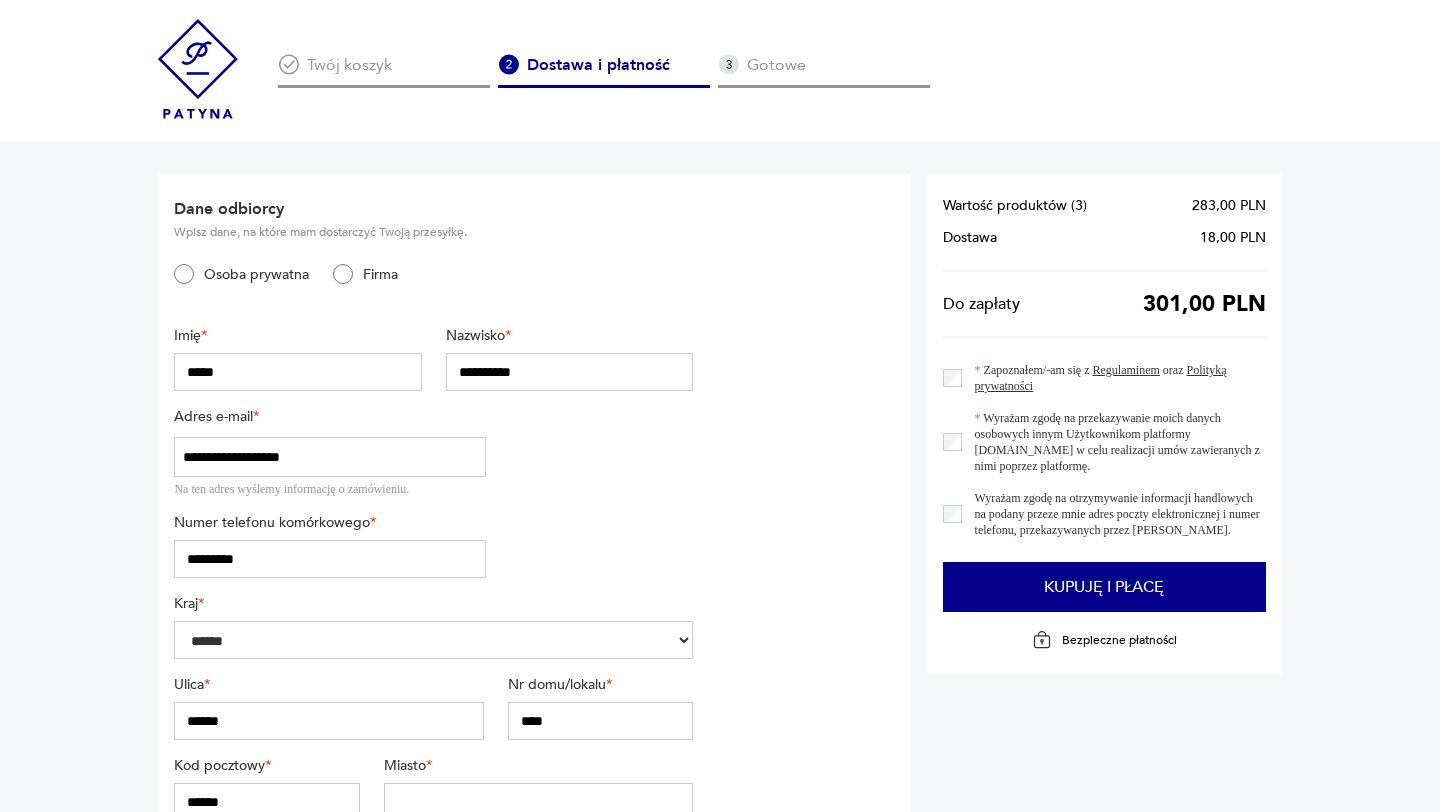 type on "******" 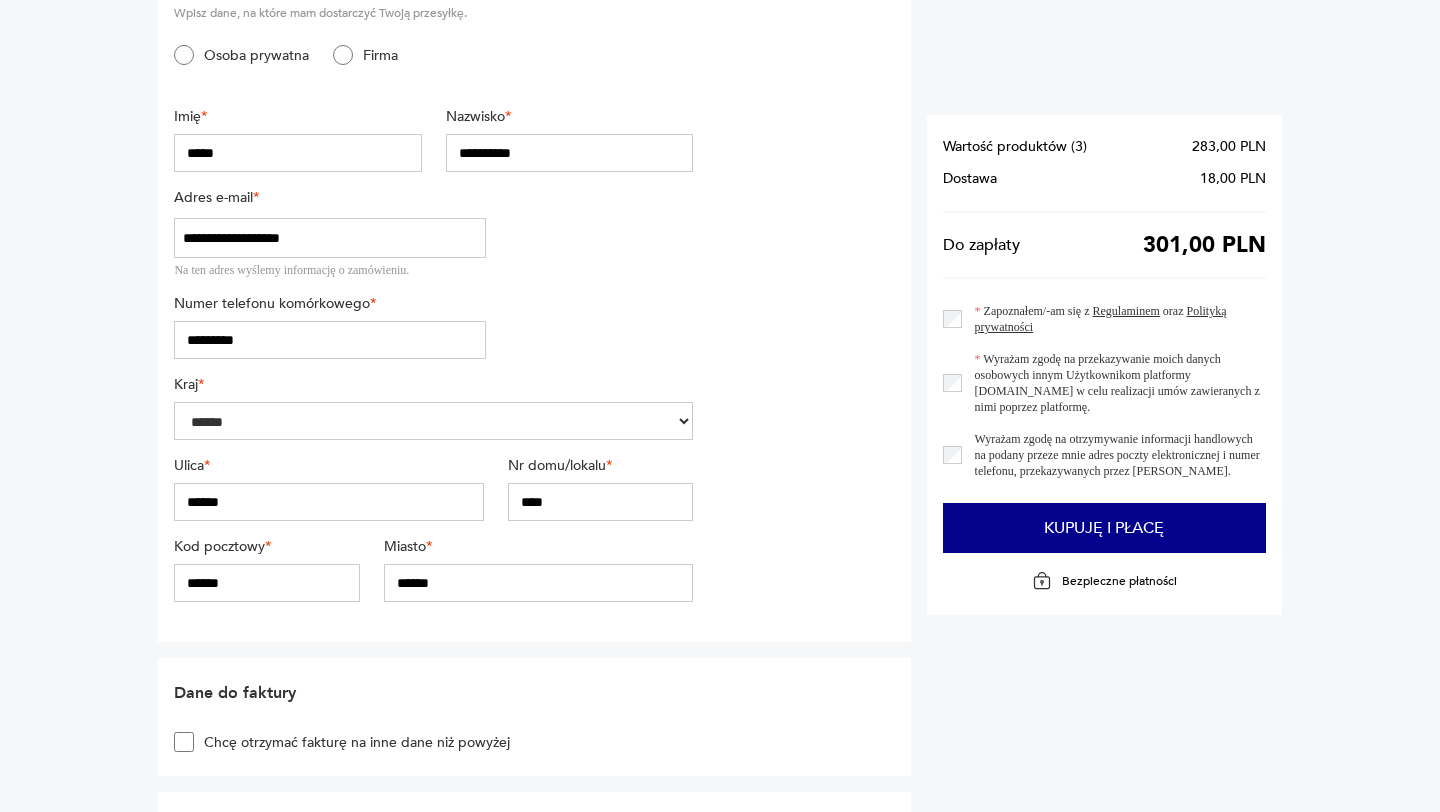 scroll, scrollTop: 248, scrollLeft: 0, axis: vertical 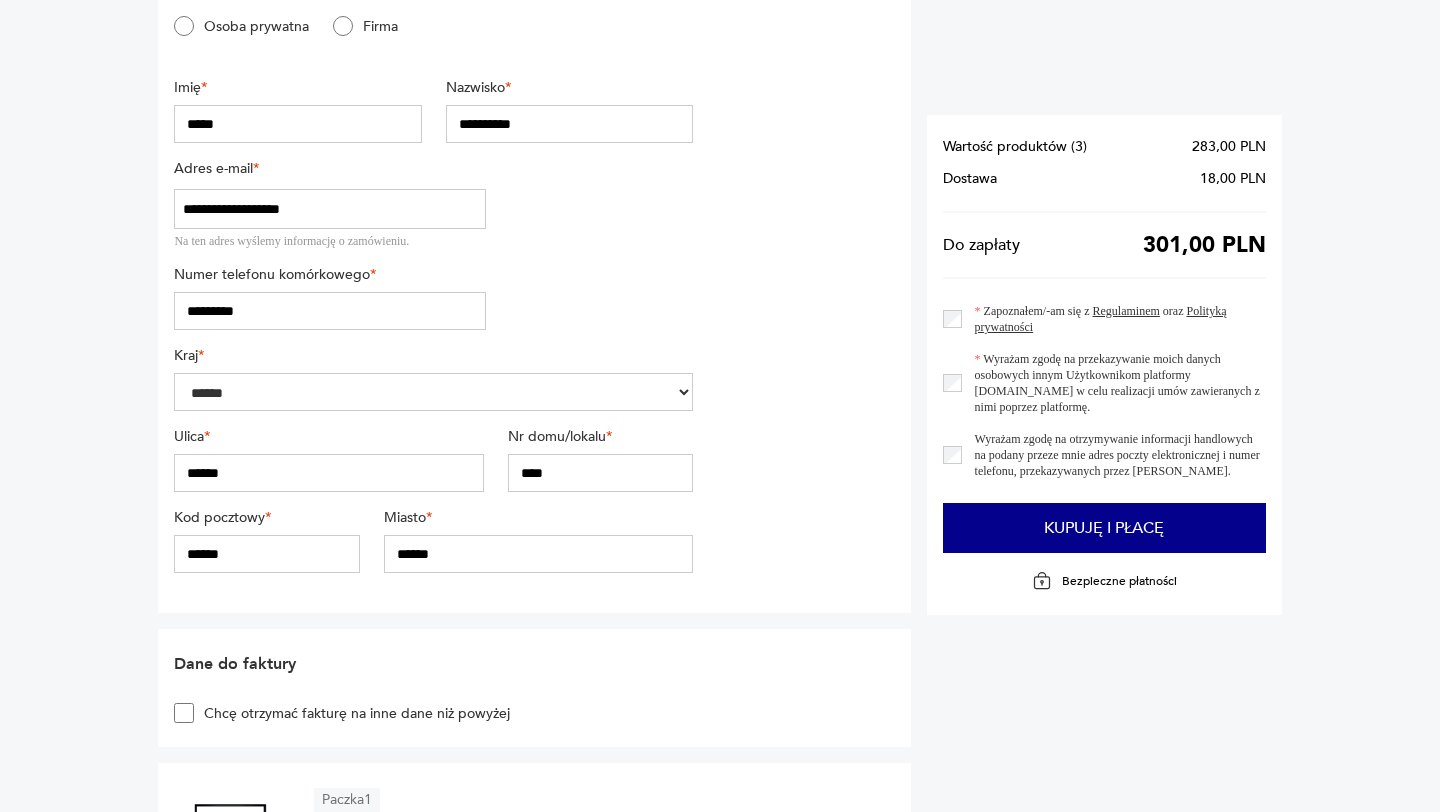click on "******" at bounding box center (328, 473) 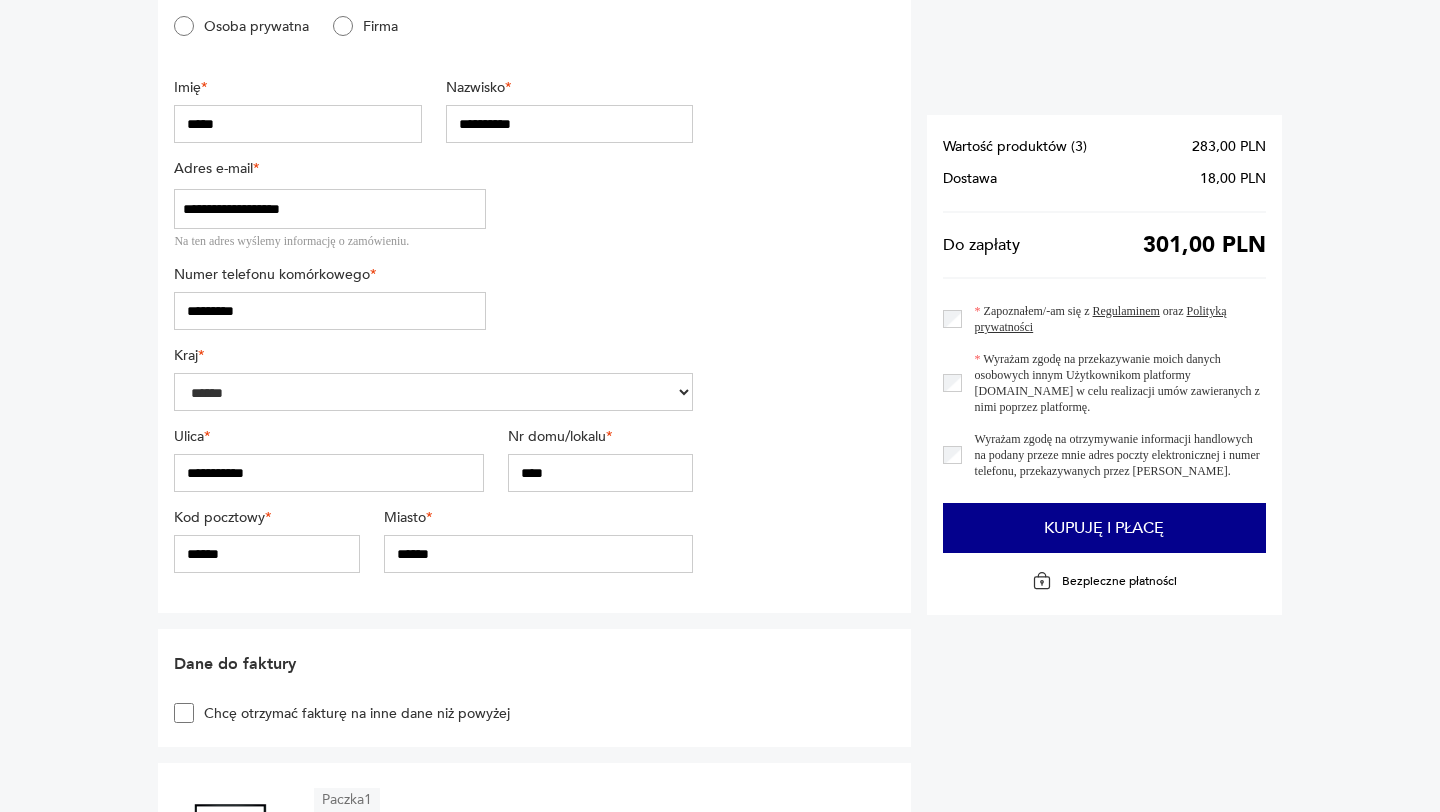 click on "****" at bounding box center [601, 473] 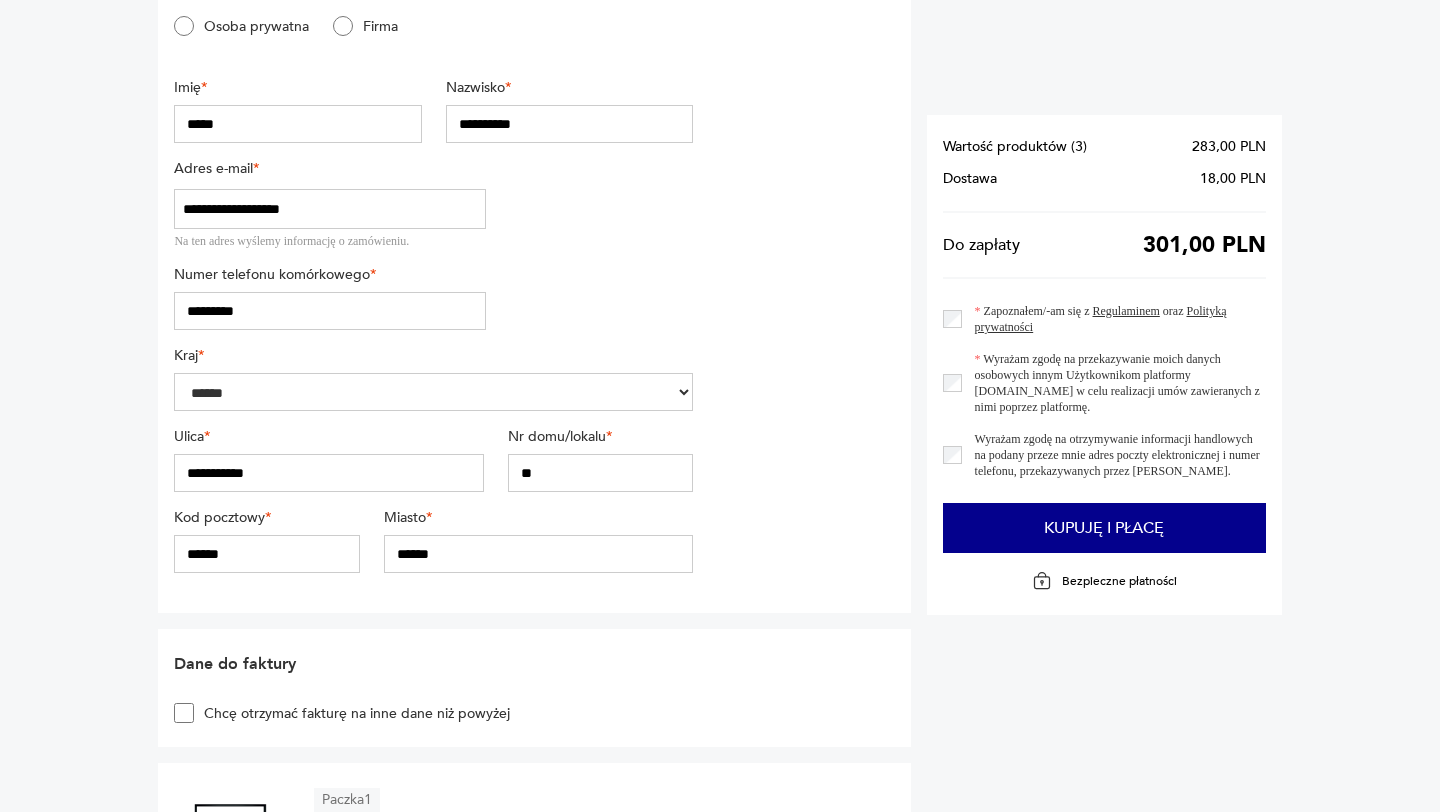 click on "Kod pocztowy  * ******" at bounding box center [267, 540] 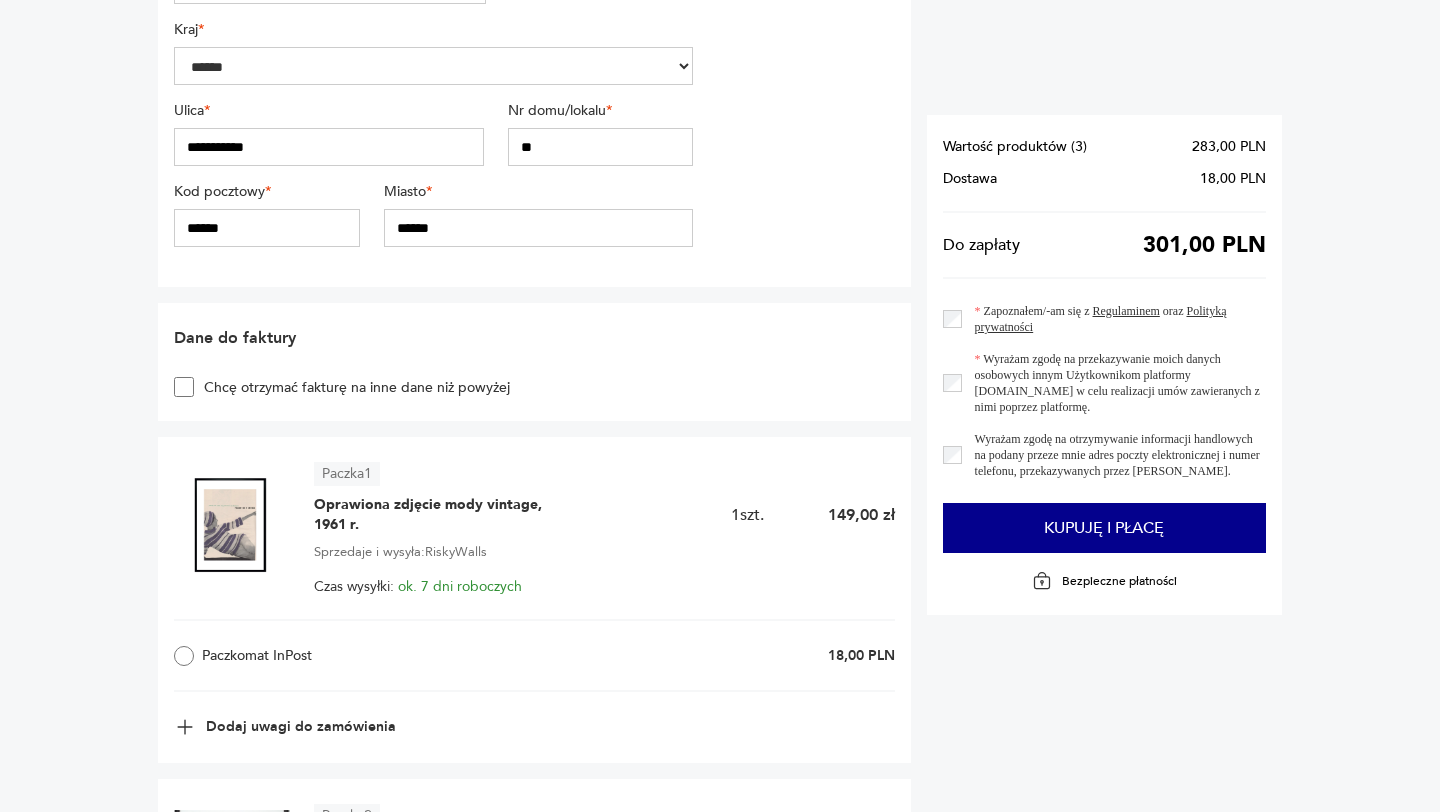 scroll, scrollTop: 687, scrollLeft: 0, axis: vertical 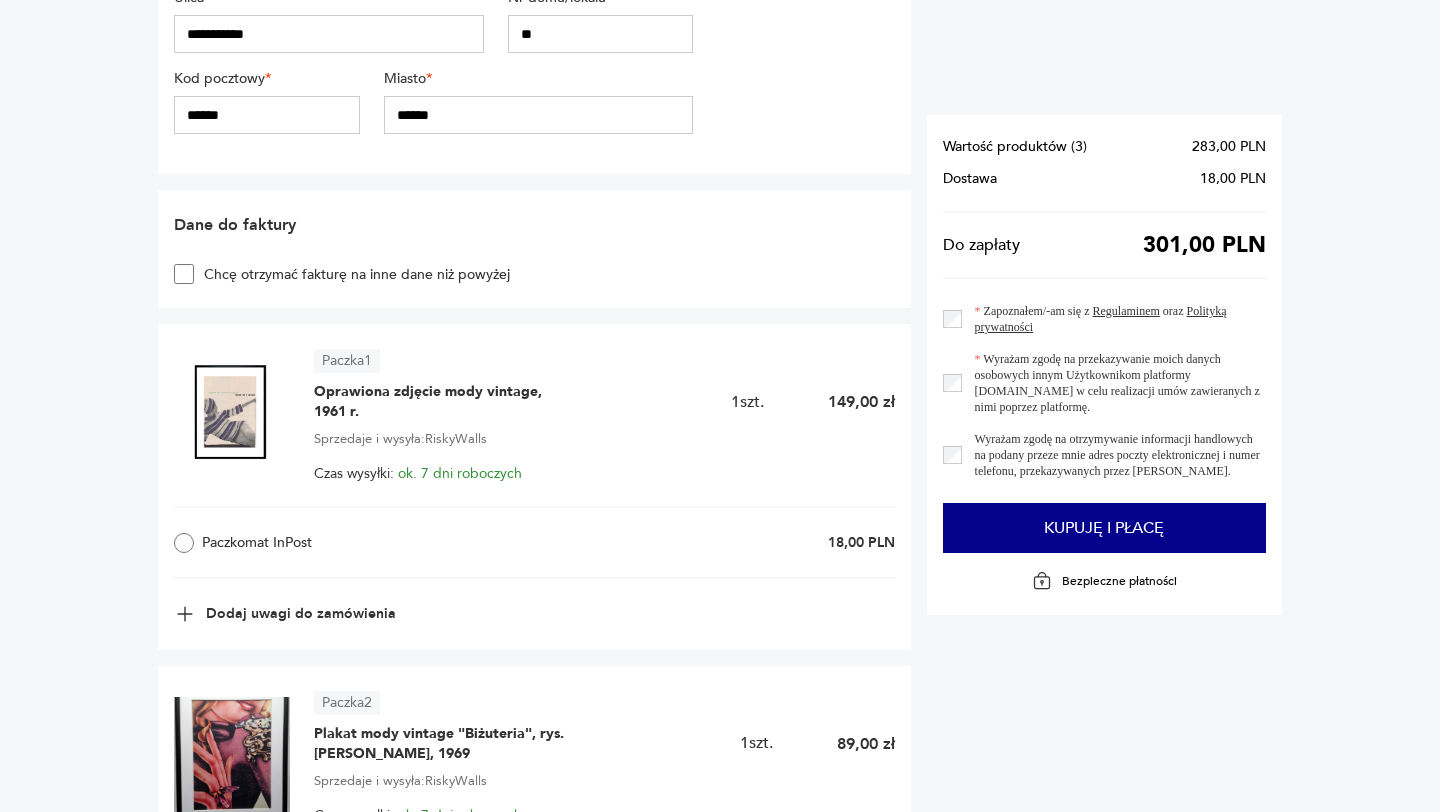 click on "Paczkomat InPost" at bounding box center (327, 543) 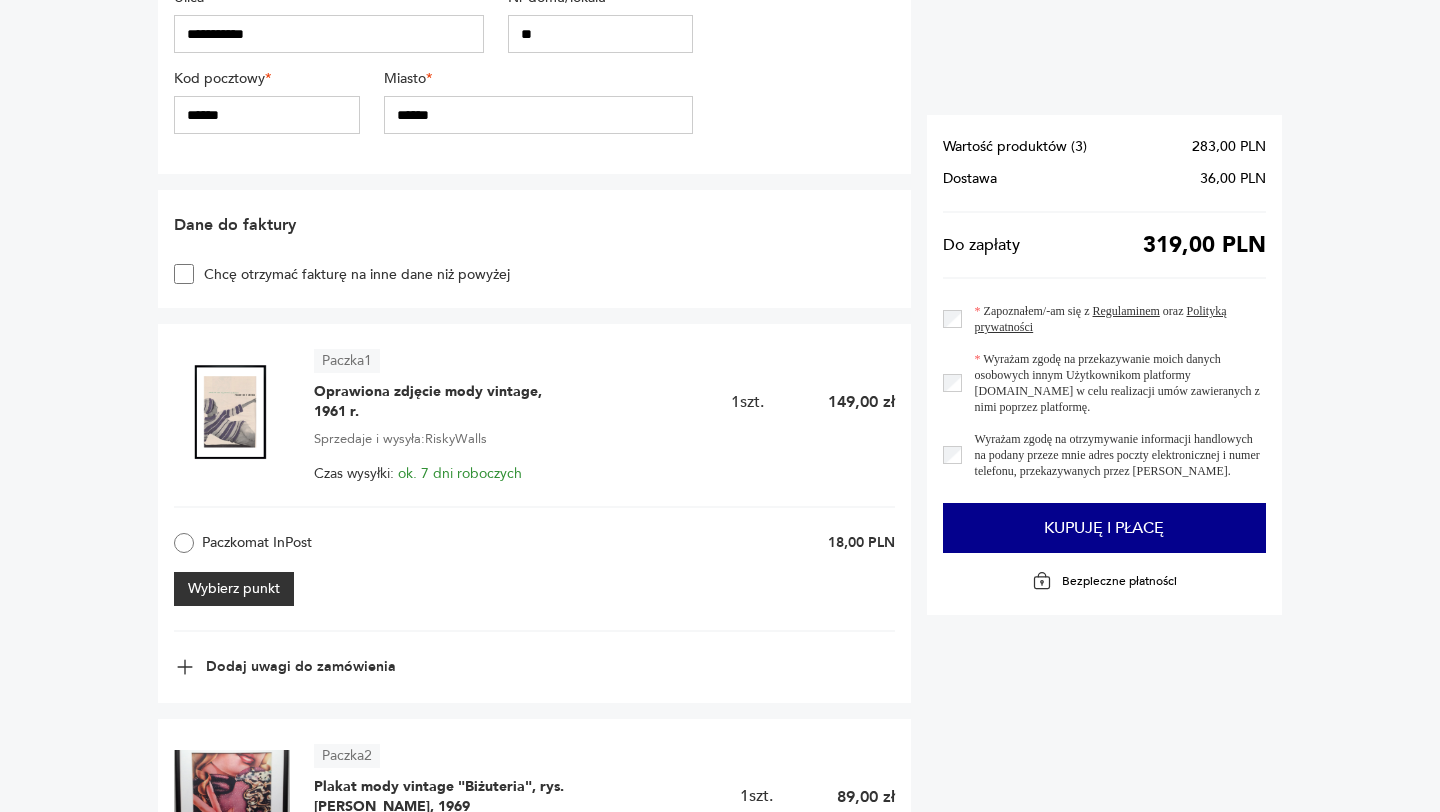 click on "Wybierz punkt" at bounding box center [234, 589] 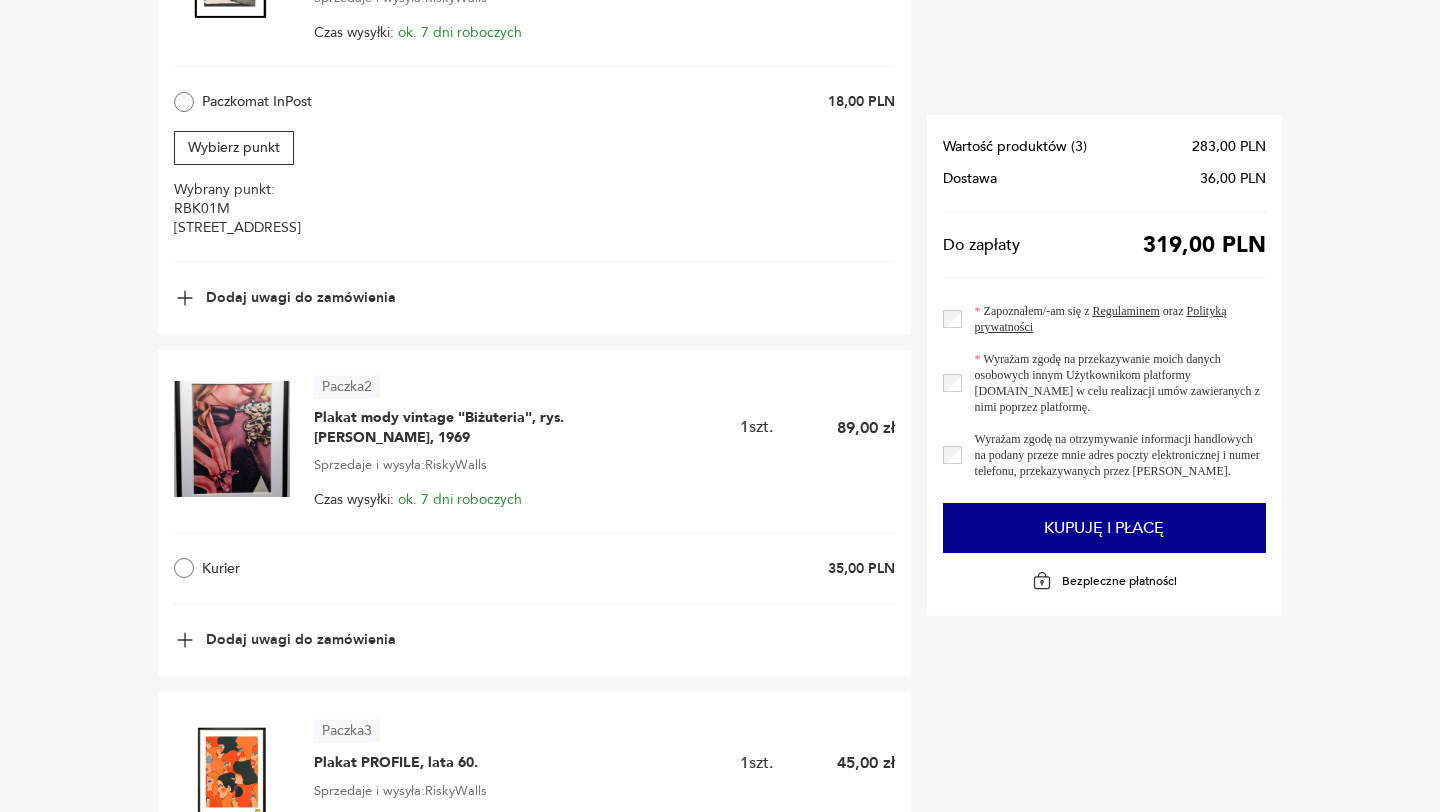 scroll, scrollTop: 1184, scrollLeft: 0, axis: vertical 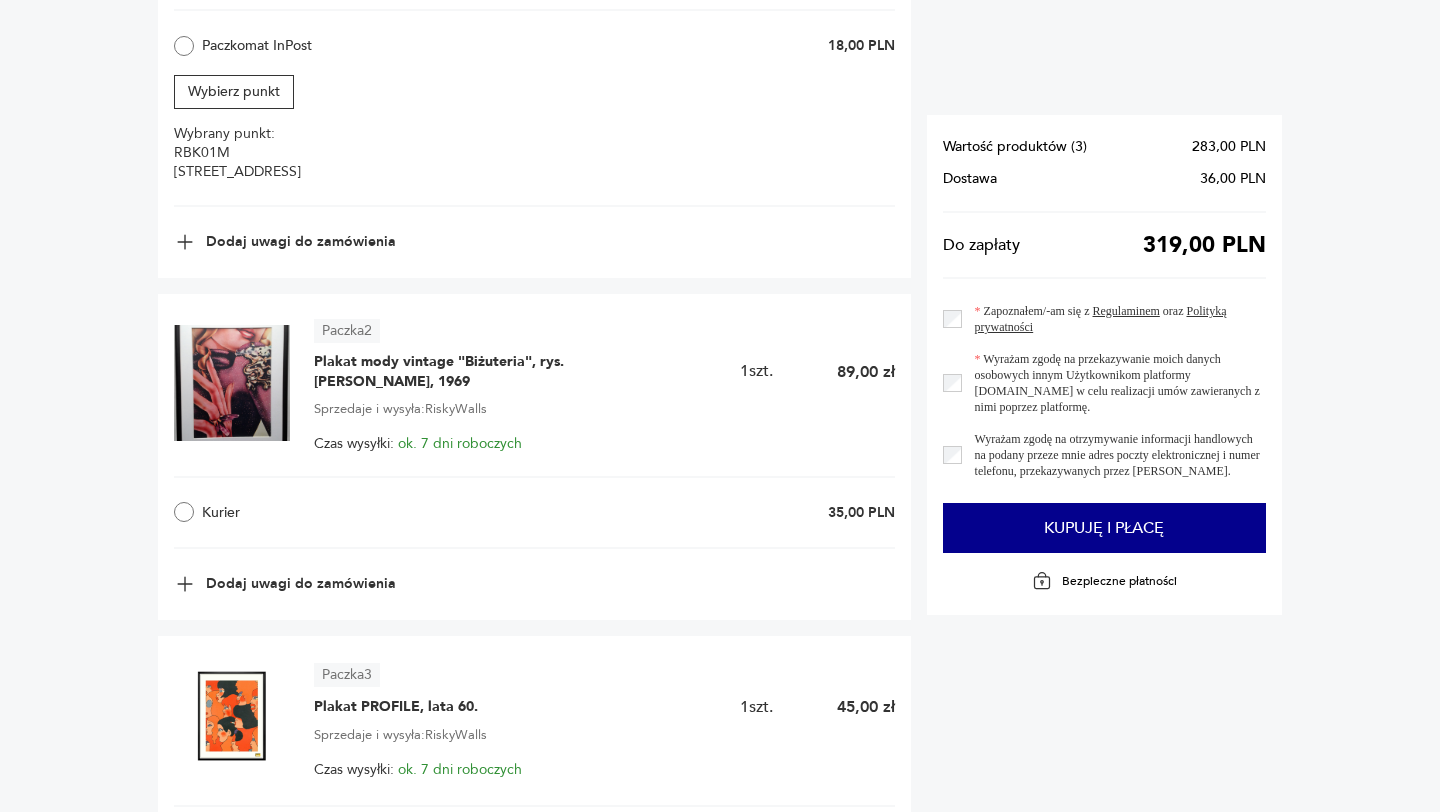 click on "Kurier" at bounding box center (327, 512) 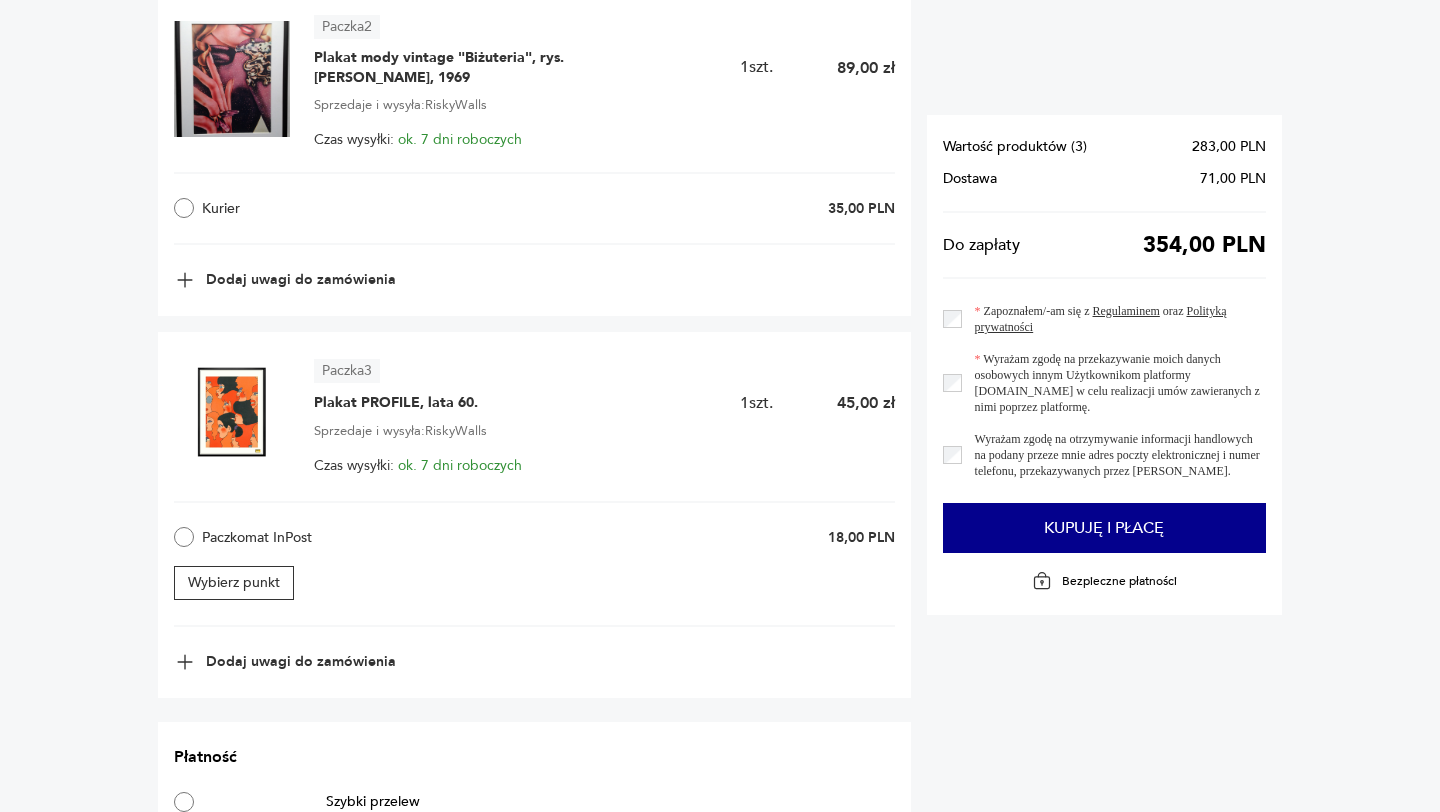 scroll, scrollTop: 1611, scrollLeft: 0, axis: vertical 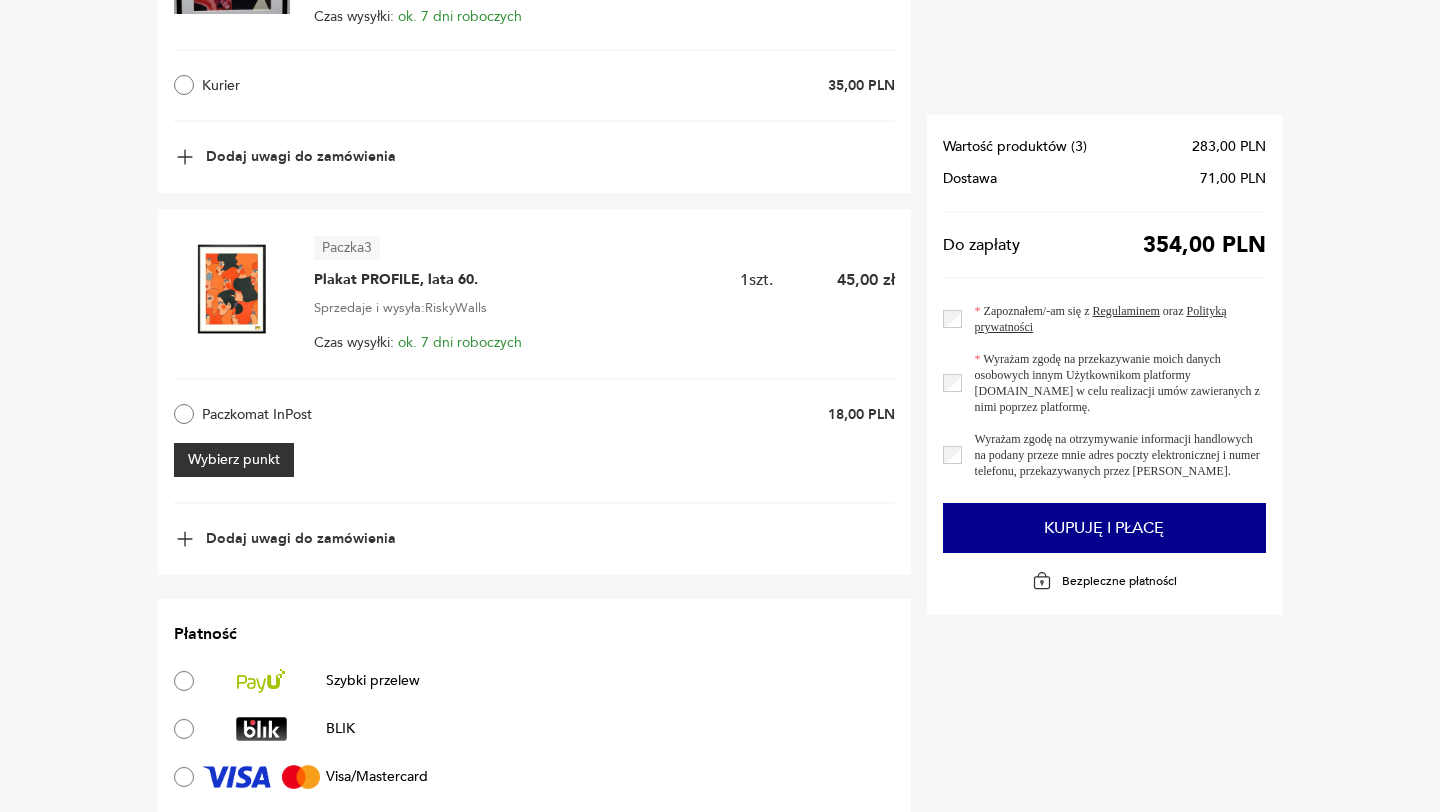 click on "Wybierz punkt" at bounding box center [234, 460] 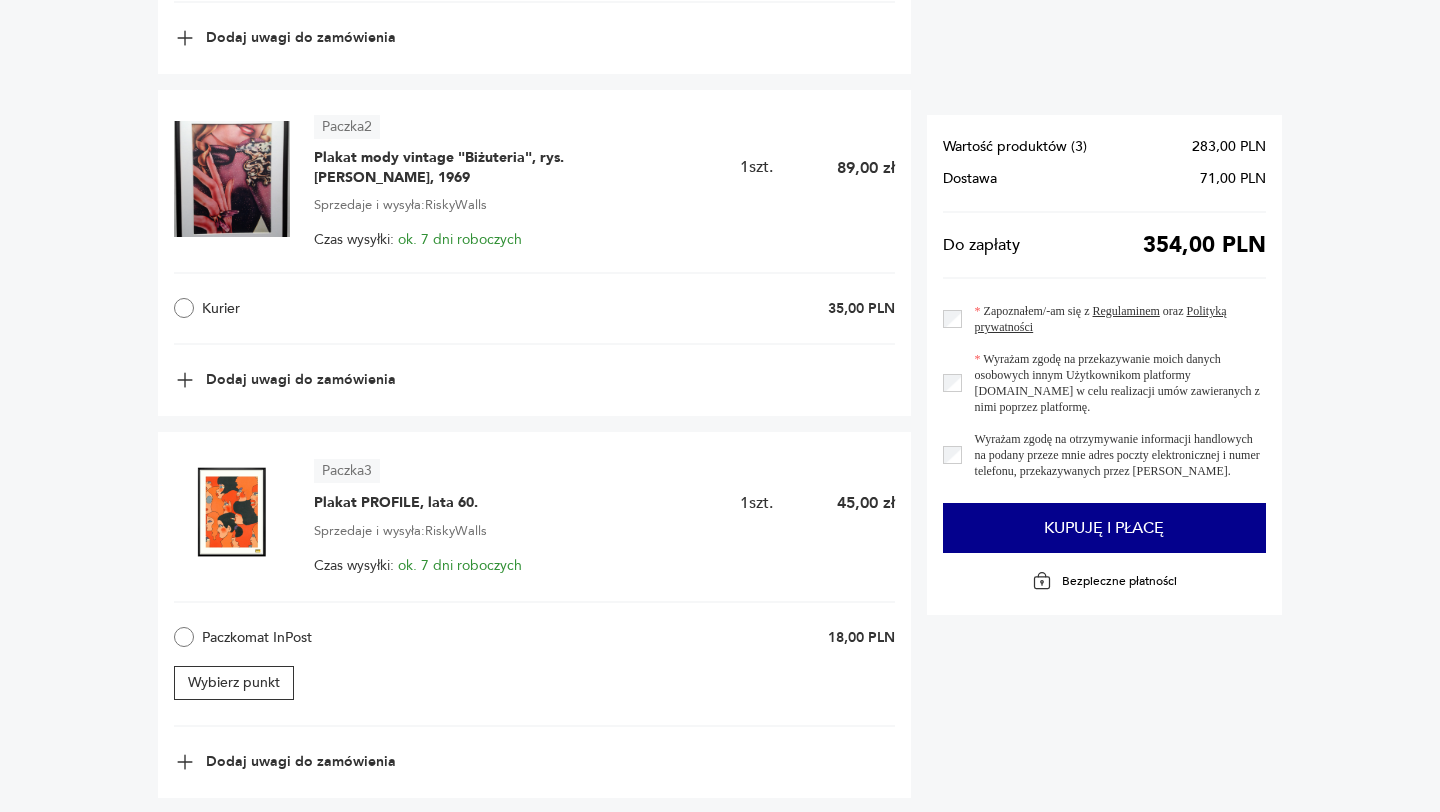 scroll, scrollTop: 1387, scrollLeft: 0, axis: vertical 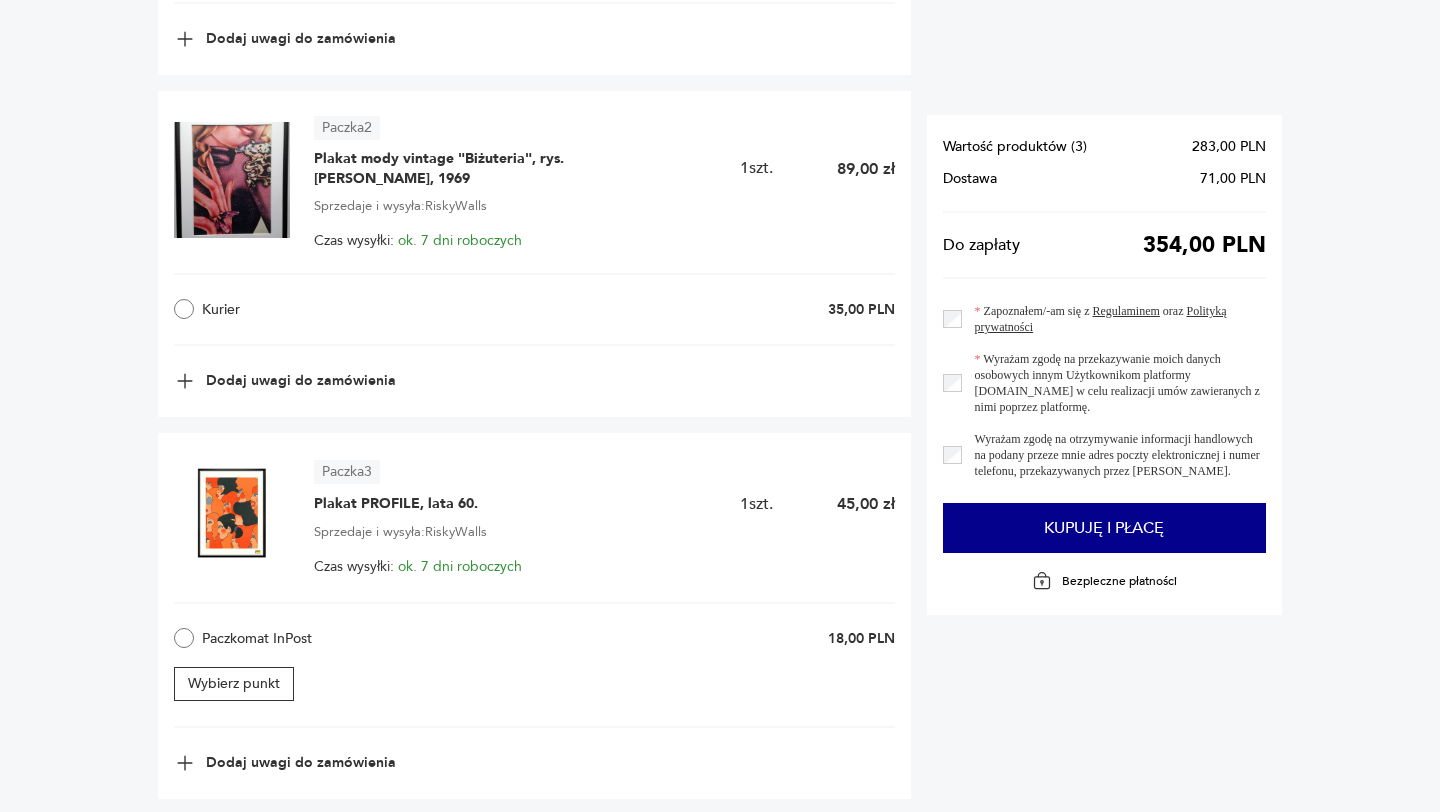 click on "Paczka  2 Plakat mody vintage "Biżuteria", rys. Philip Castle, 1969 1 szt. 89,00 zł Sprzedaje i wysyła:  RiskyWalls Czas wysyłki:   ok. 7 dni roboczych Kurier 35,00 PLN  Dodaj uwagi do zamówienia" at bounding box center (534, 254) 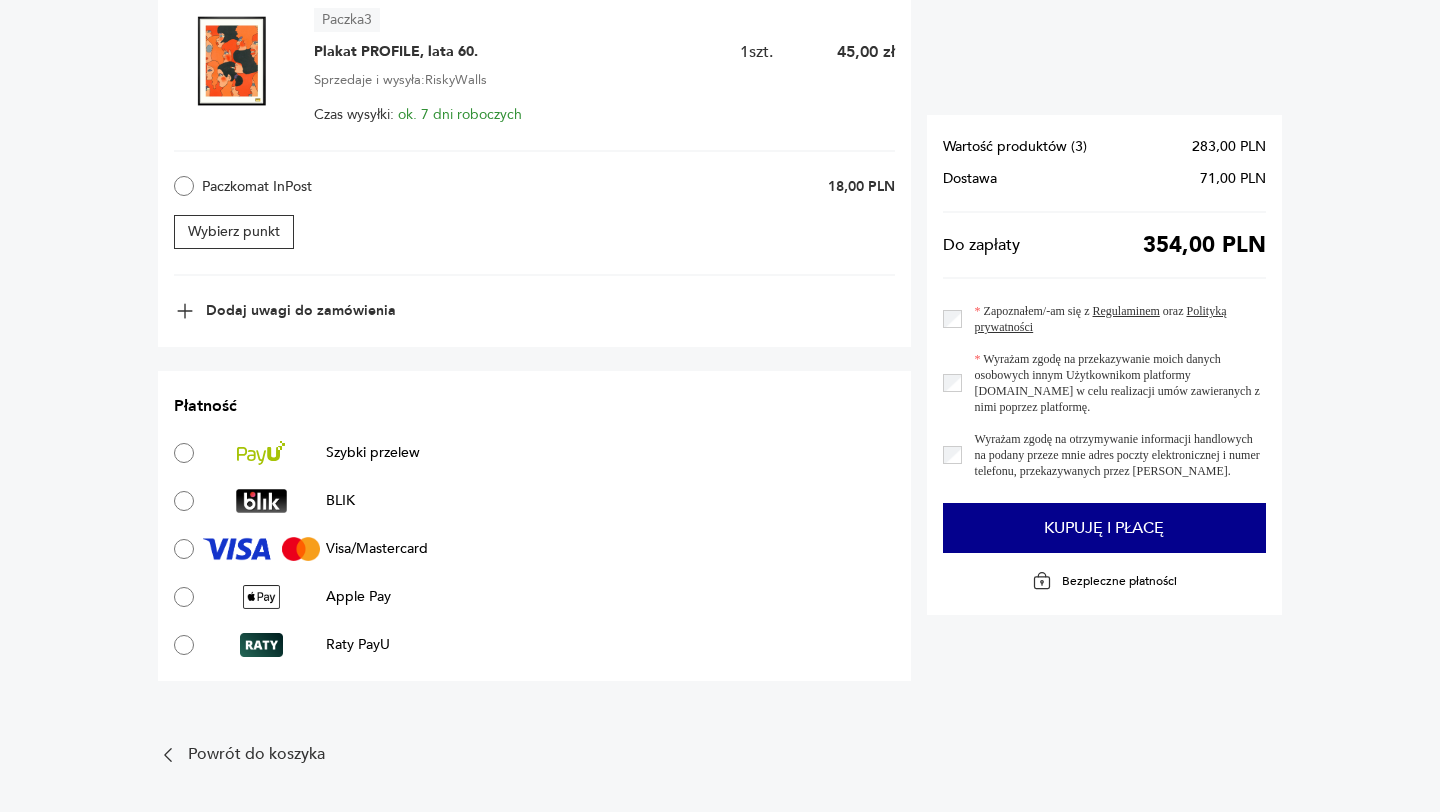 scroll, scrollTop: 1982, scrollLeft: 0, axis: vertical 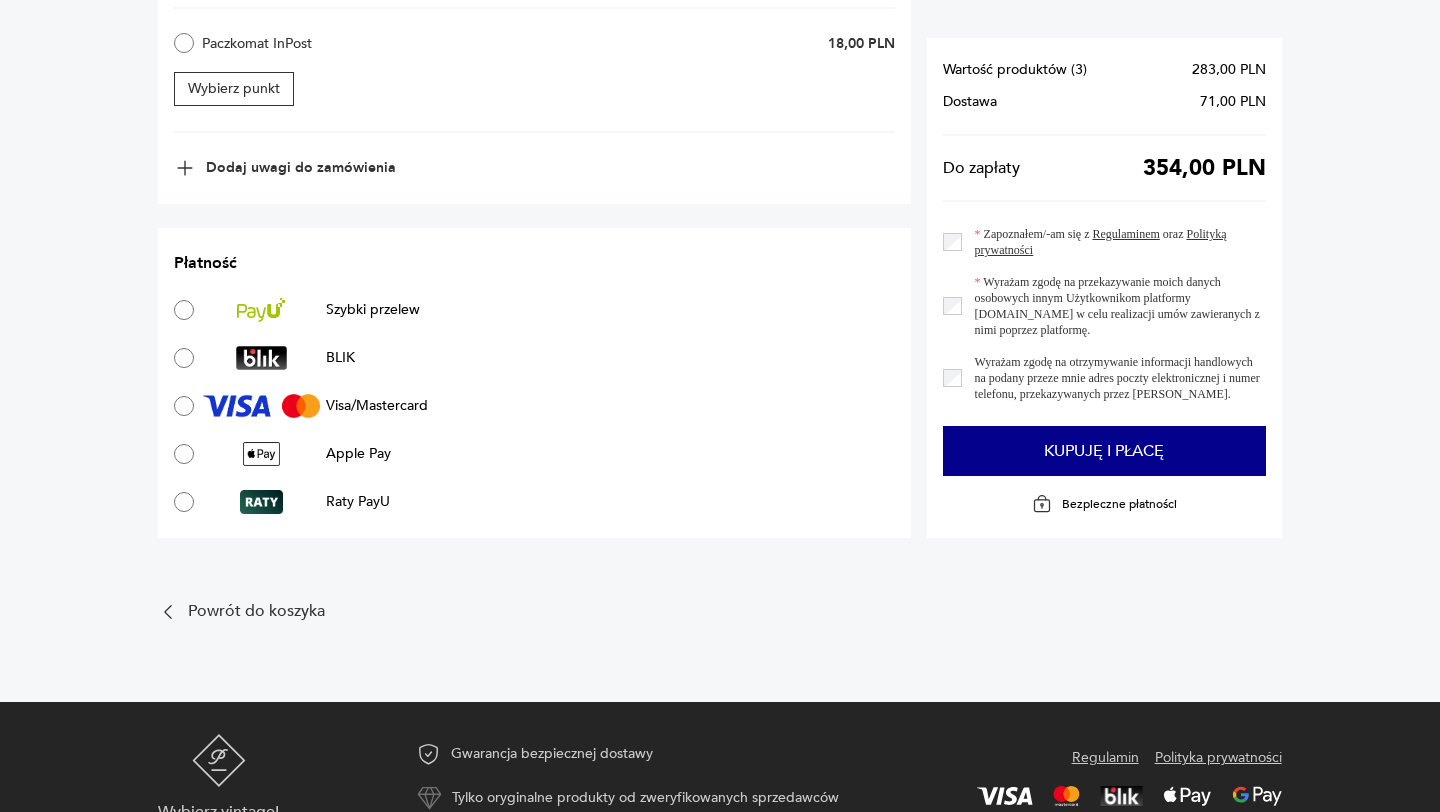 click on "Wyrażam zgodę na przekazywanie moich danych osobowych innym Użytkownikom platformy patyna.pl w celu realizacji umów zawieranych z nimi poprzez platformę." at bounding box center [1104, 306] 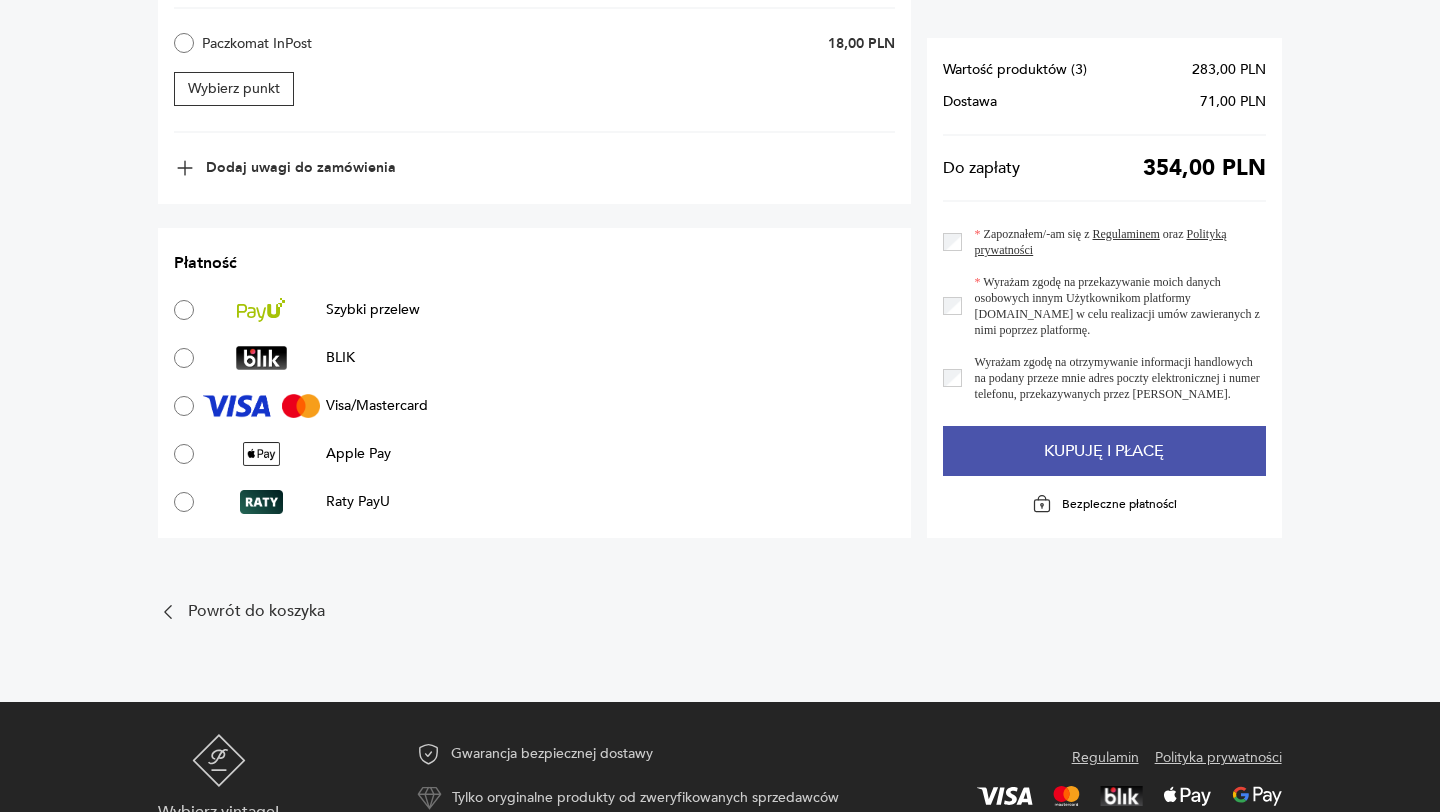 click on "Kupuję i płacę" at bounding box center (1104, 451) 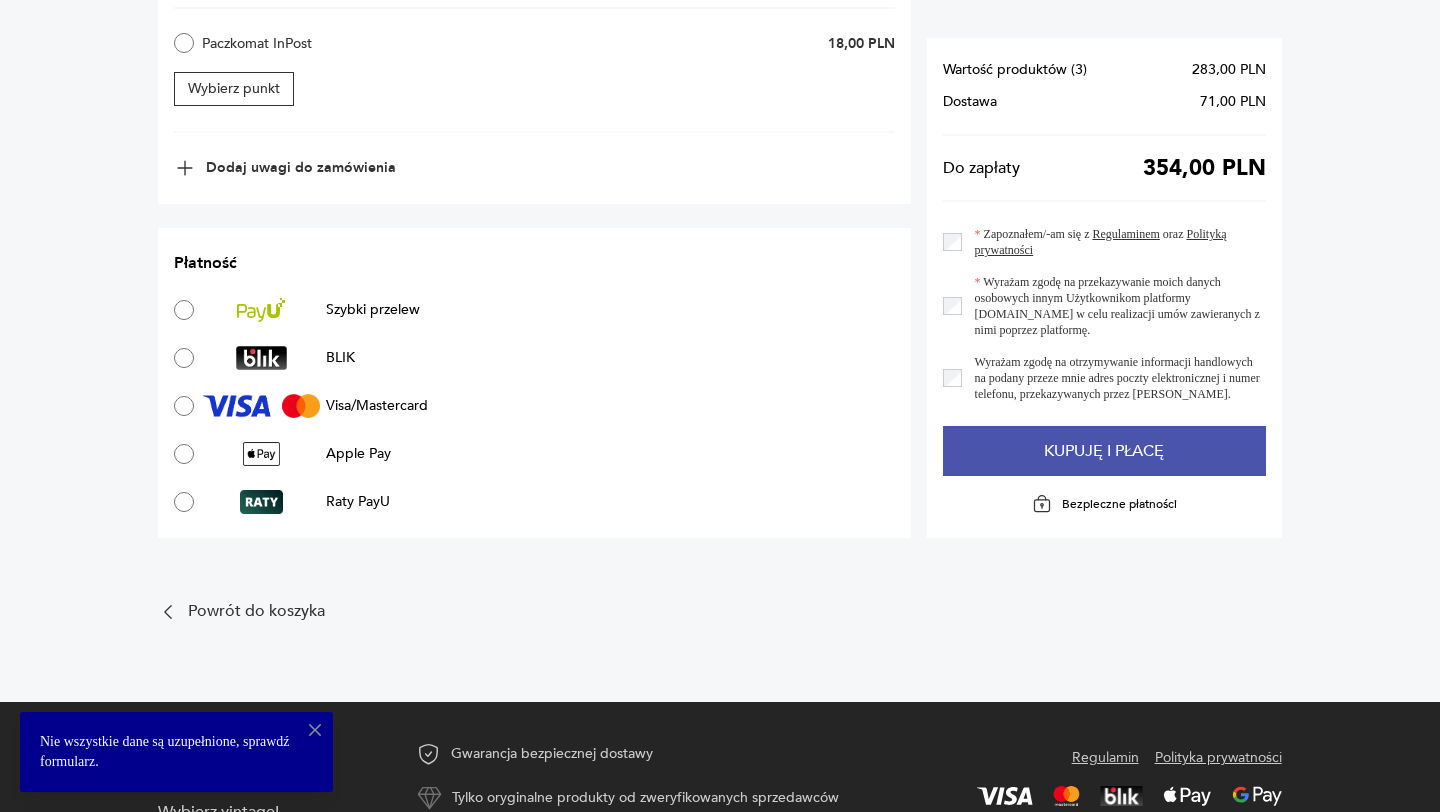 click on "Kupuję i płacę" at bounding box center (1104, 451) 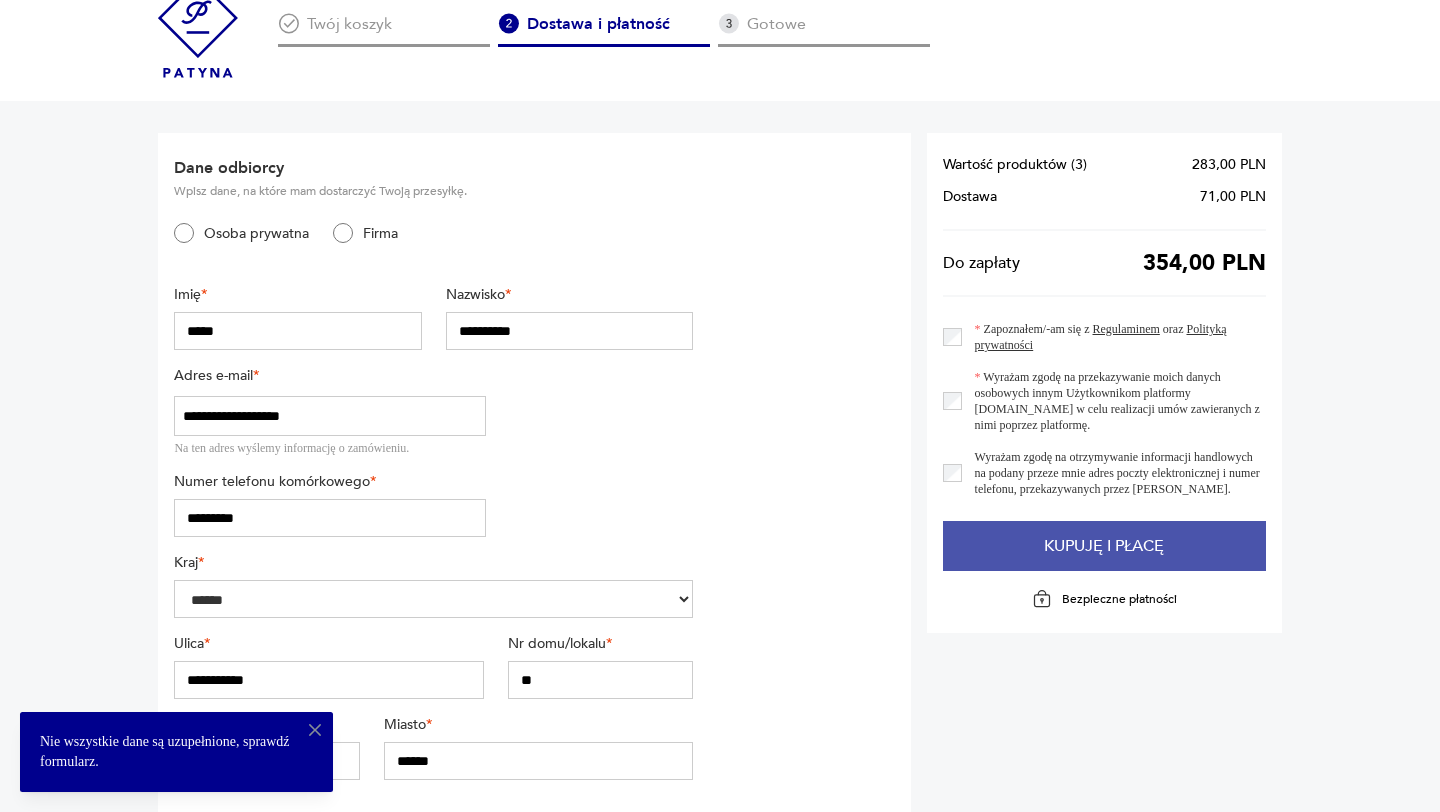 scroll, scrollTop: 22, scrollLeft: 0, axis: vertical 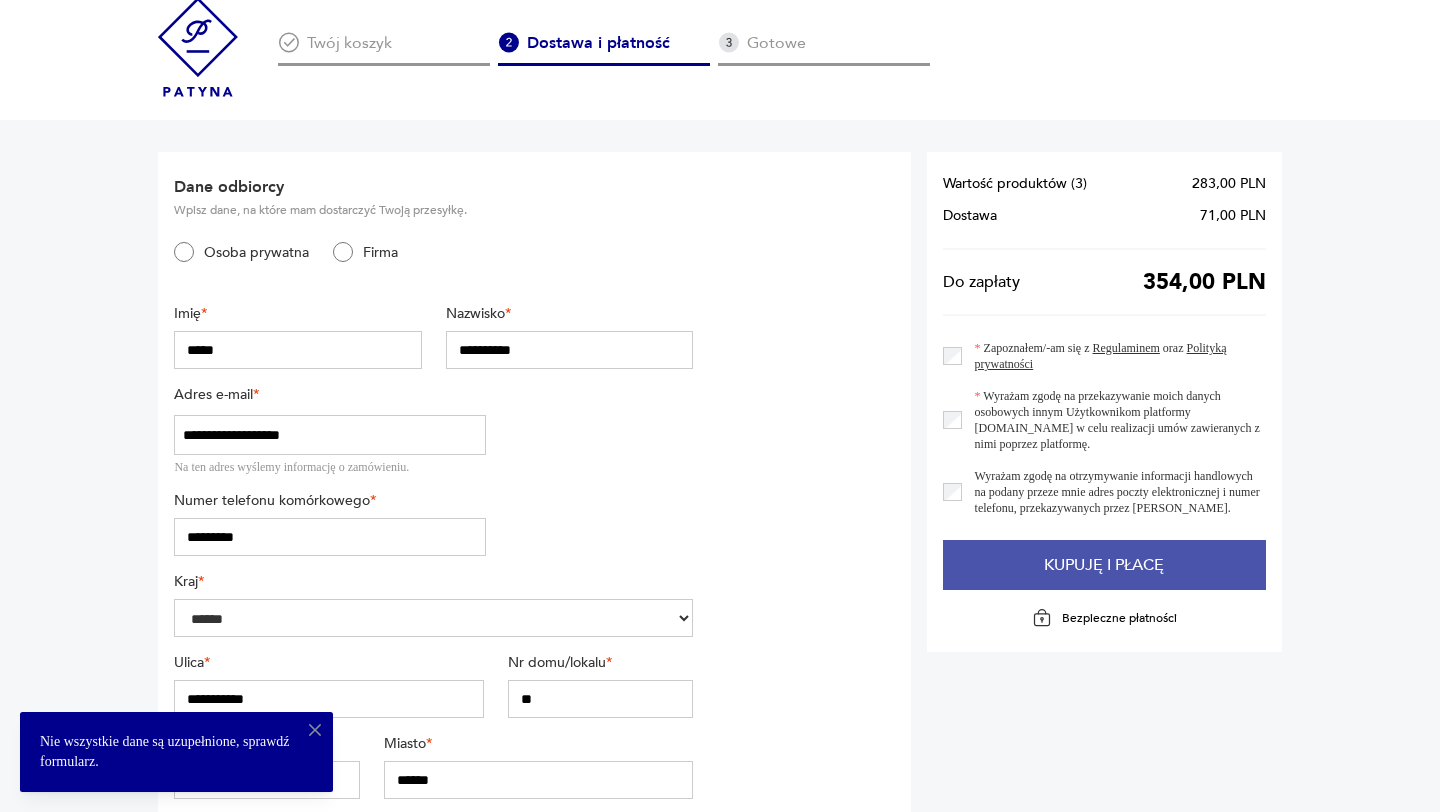 click on "Kupuję i płacę" at bounding box center (1104, 565) 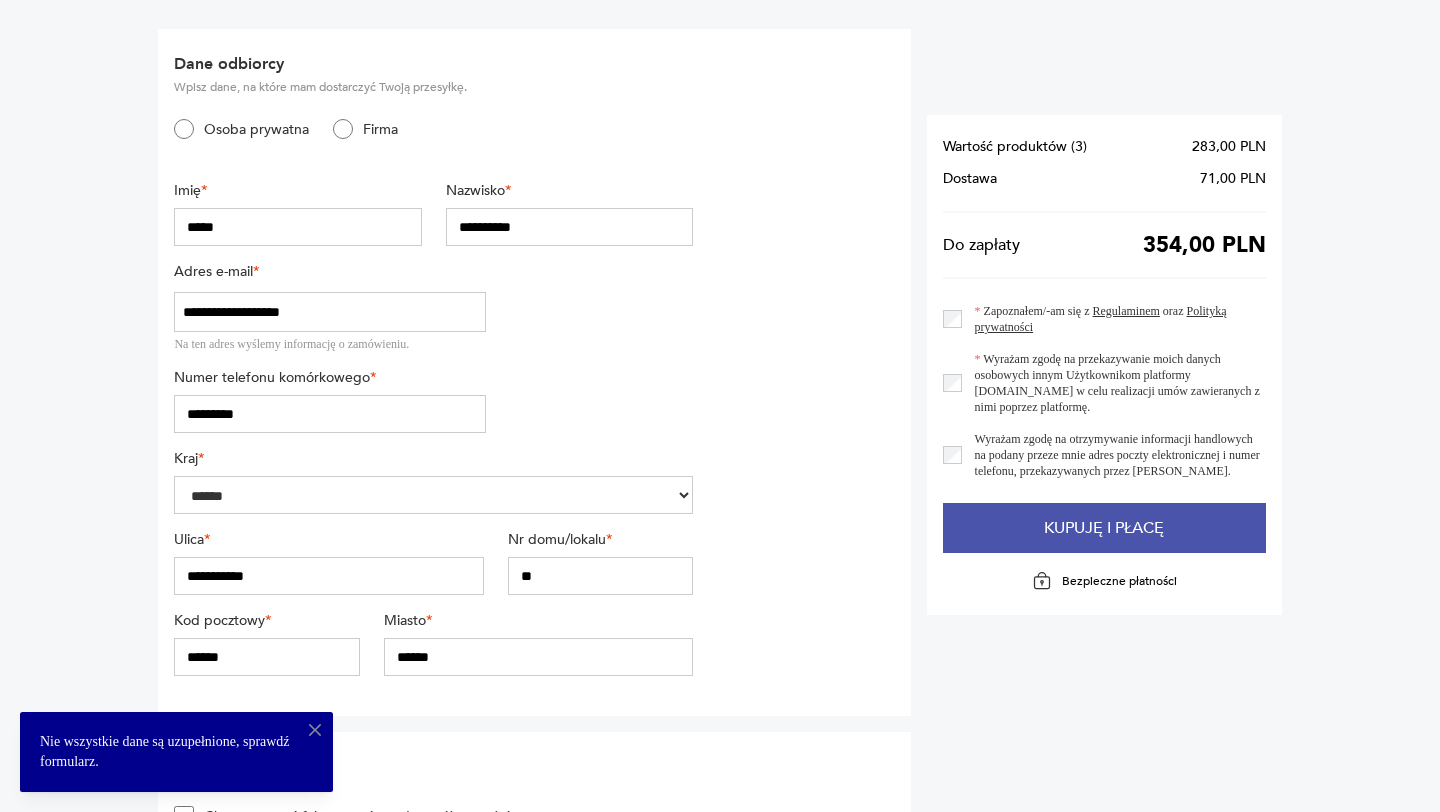 scroll, scrollTop: 213, scrollLeft: 0, axis: vertical 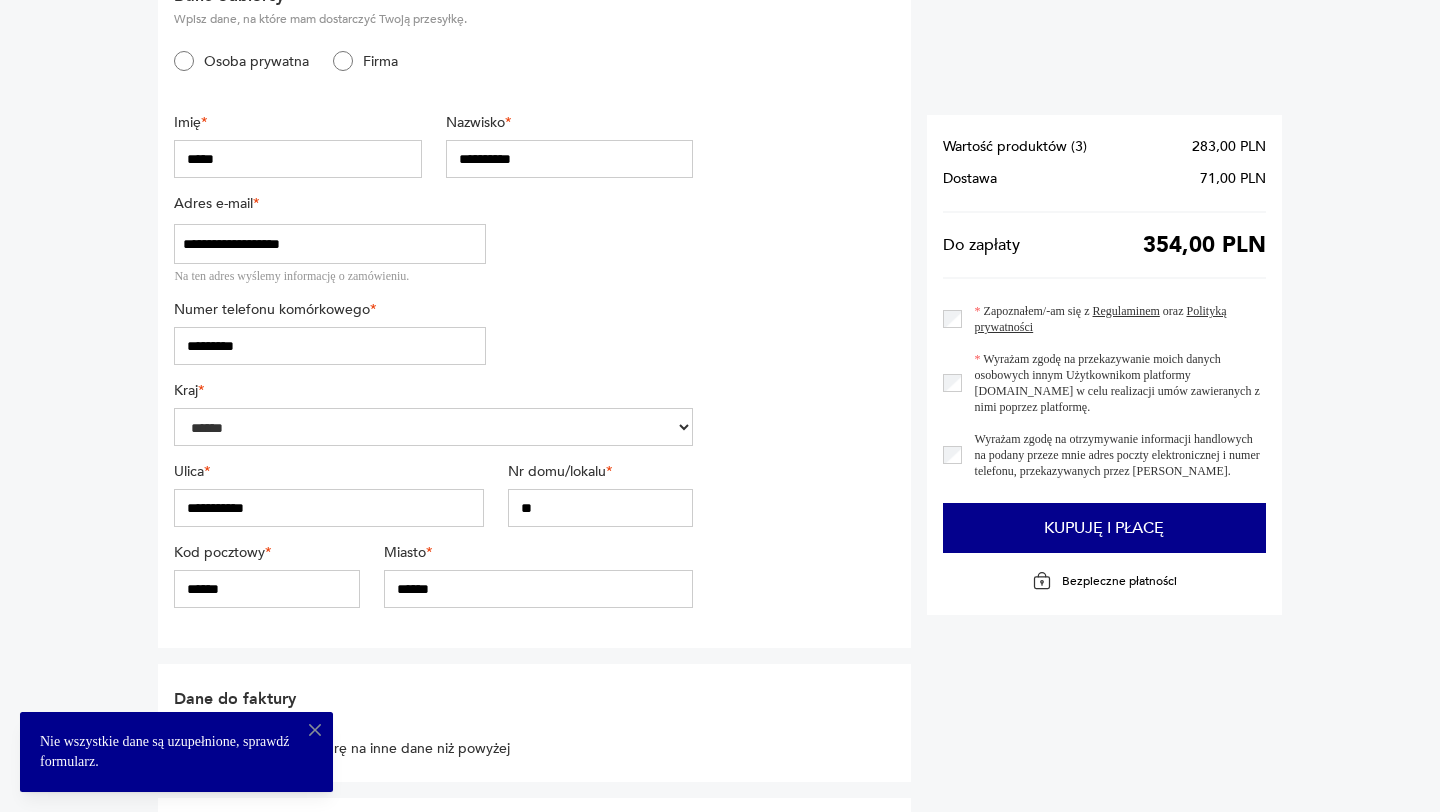 click on "******" at bounding box center [538, 589] 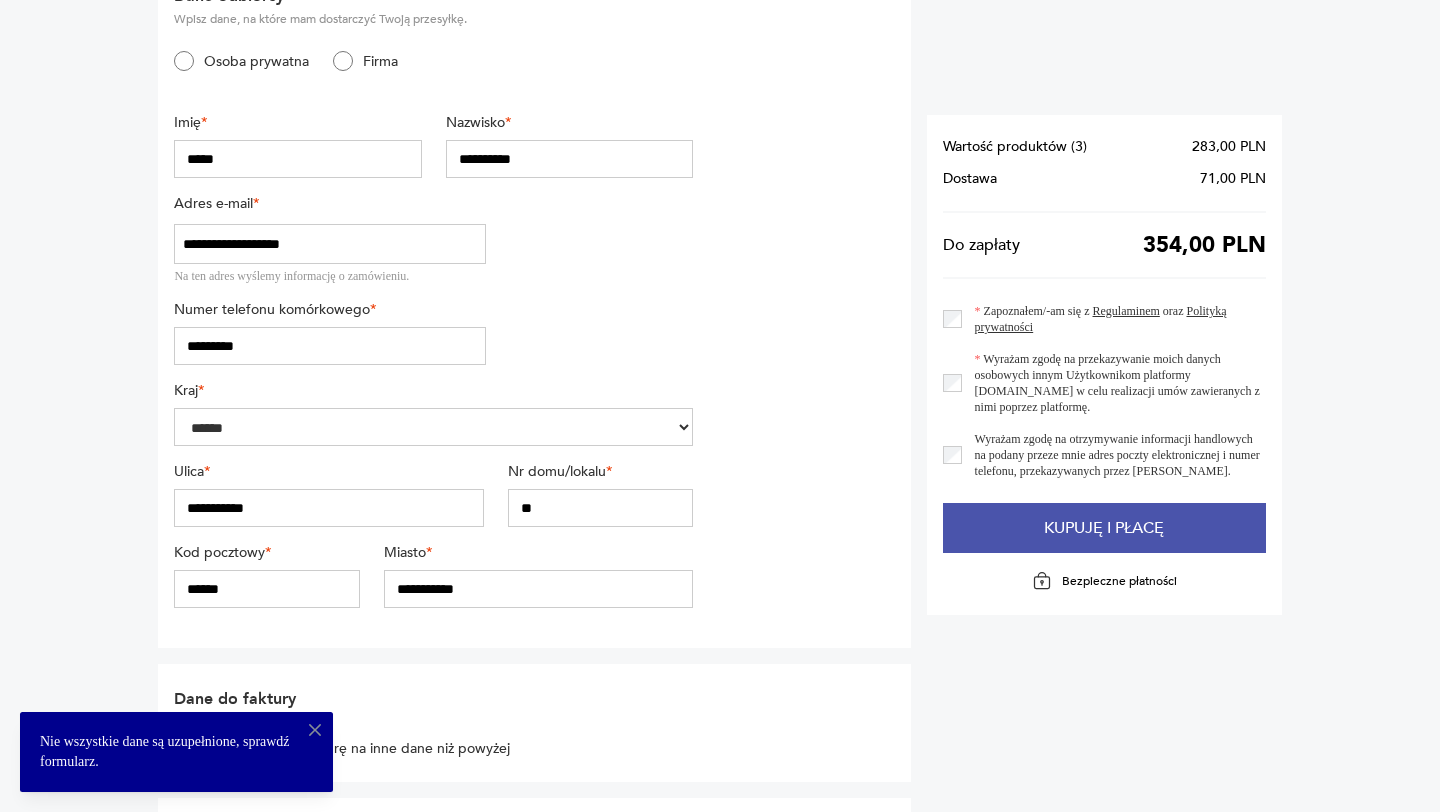 click on "Kupuję i płacę" at bounding box center (1104, 528) 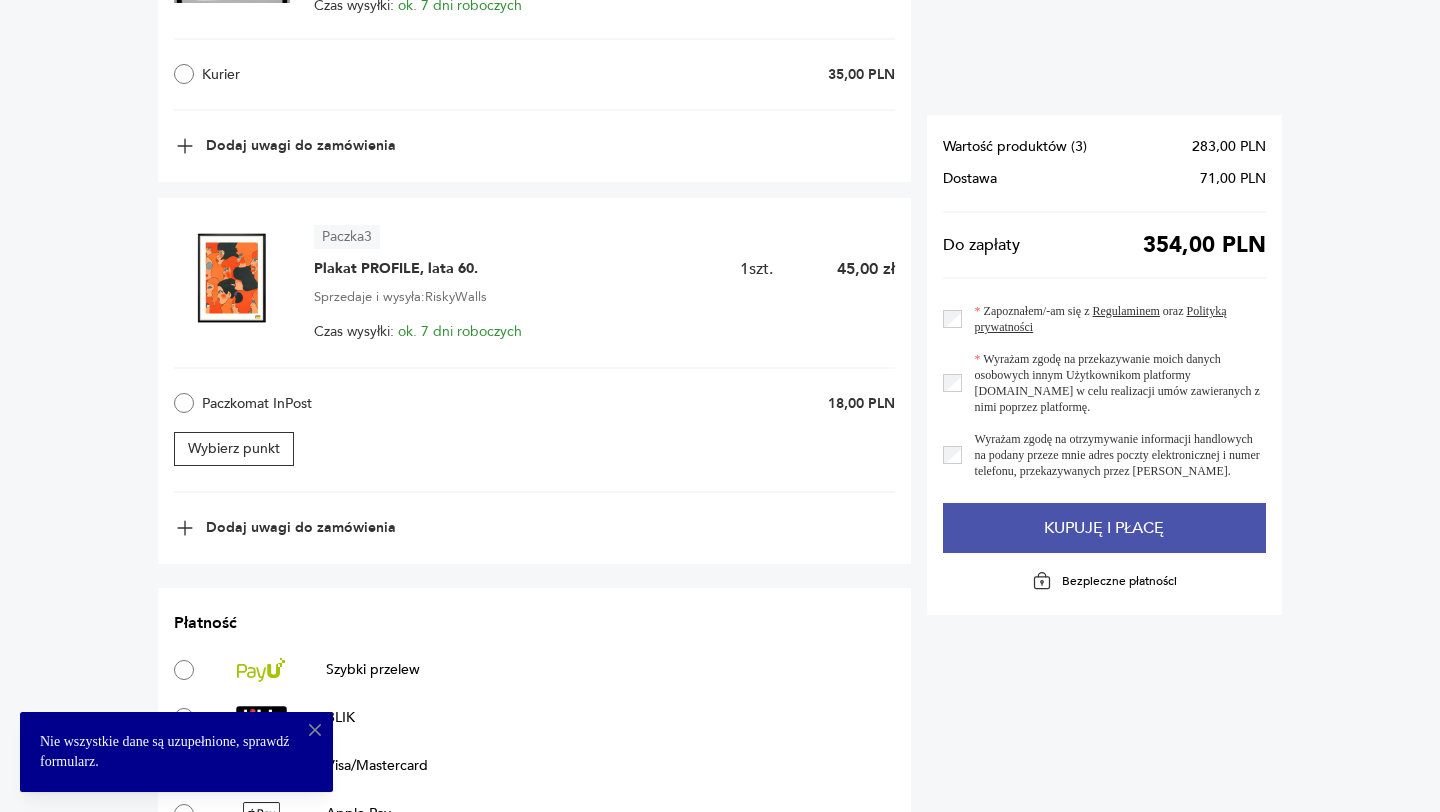 scroll, scrollTop: 1730, scrollLeft: 0, axis: vertical 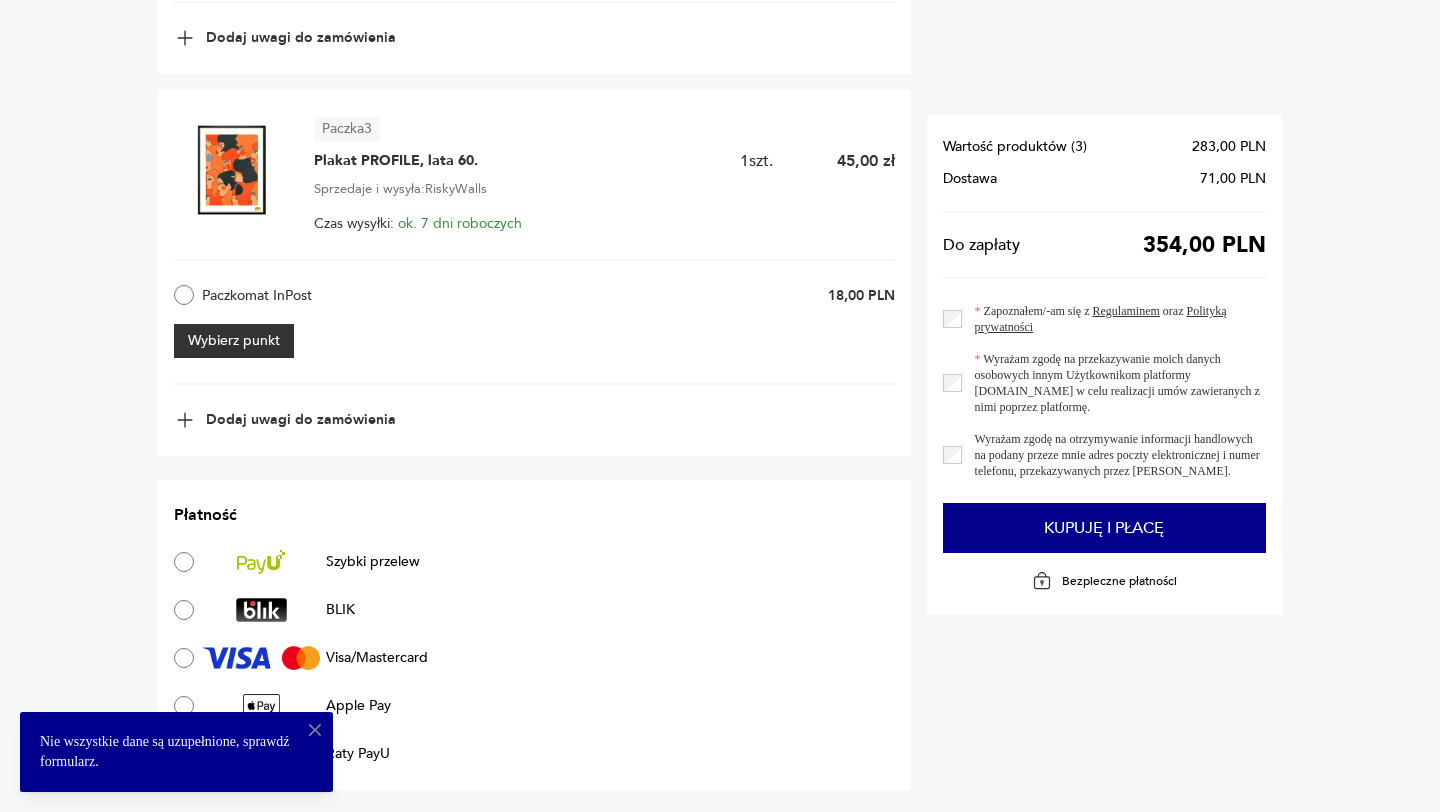 click on "Wybierz punkt" at bounding box center [234, 341] 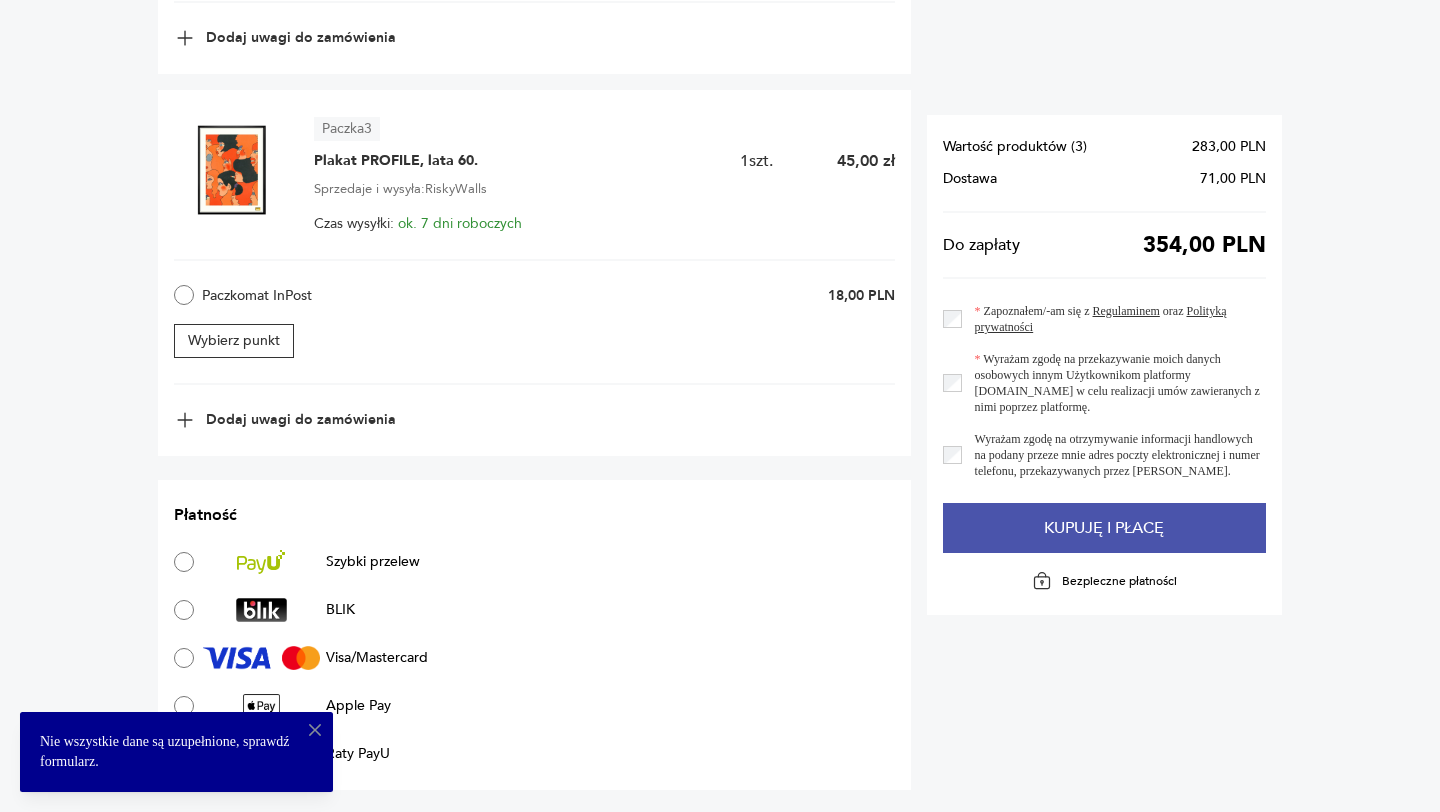 click on "Kupuję i płacę" at bounding box center [1104, 528] 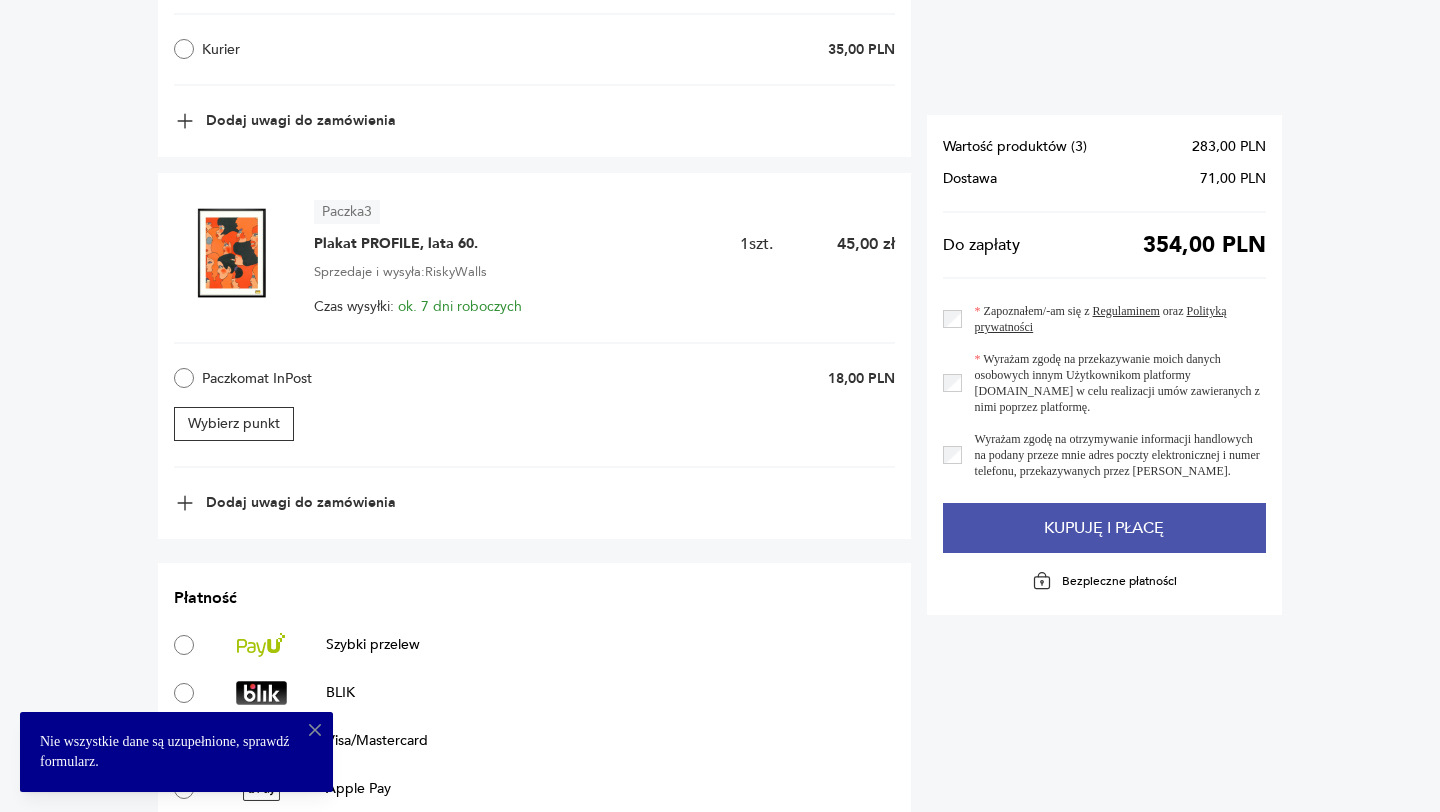 scroll, scrollTop: 1770, scrollLeft: 0, axis: vertical 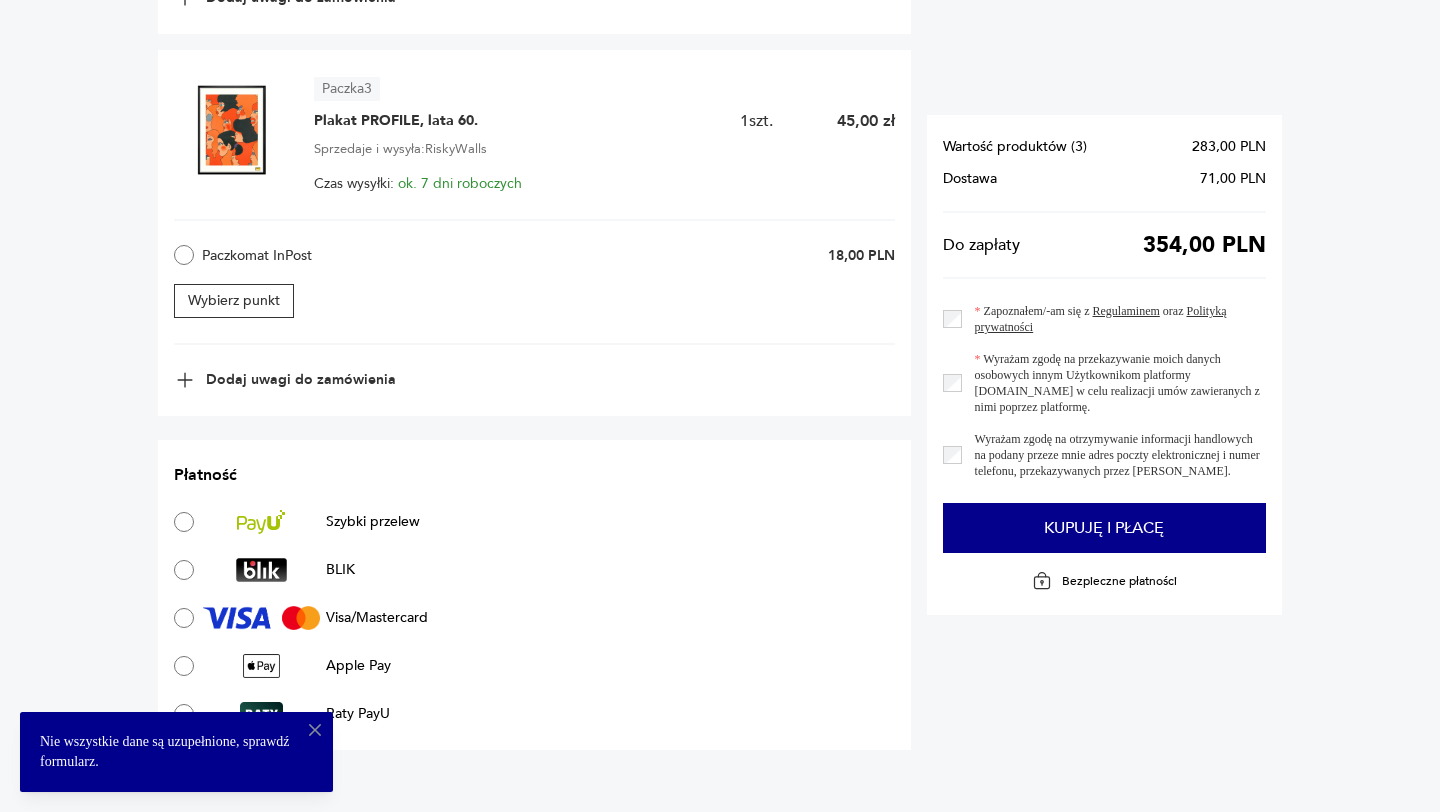 click on "Płatność Szybki przelew BLIK Visa/Mastercard Apple Pay Raty PayU" at bounding box center (534, 595) 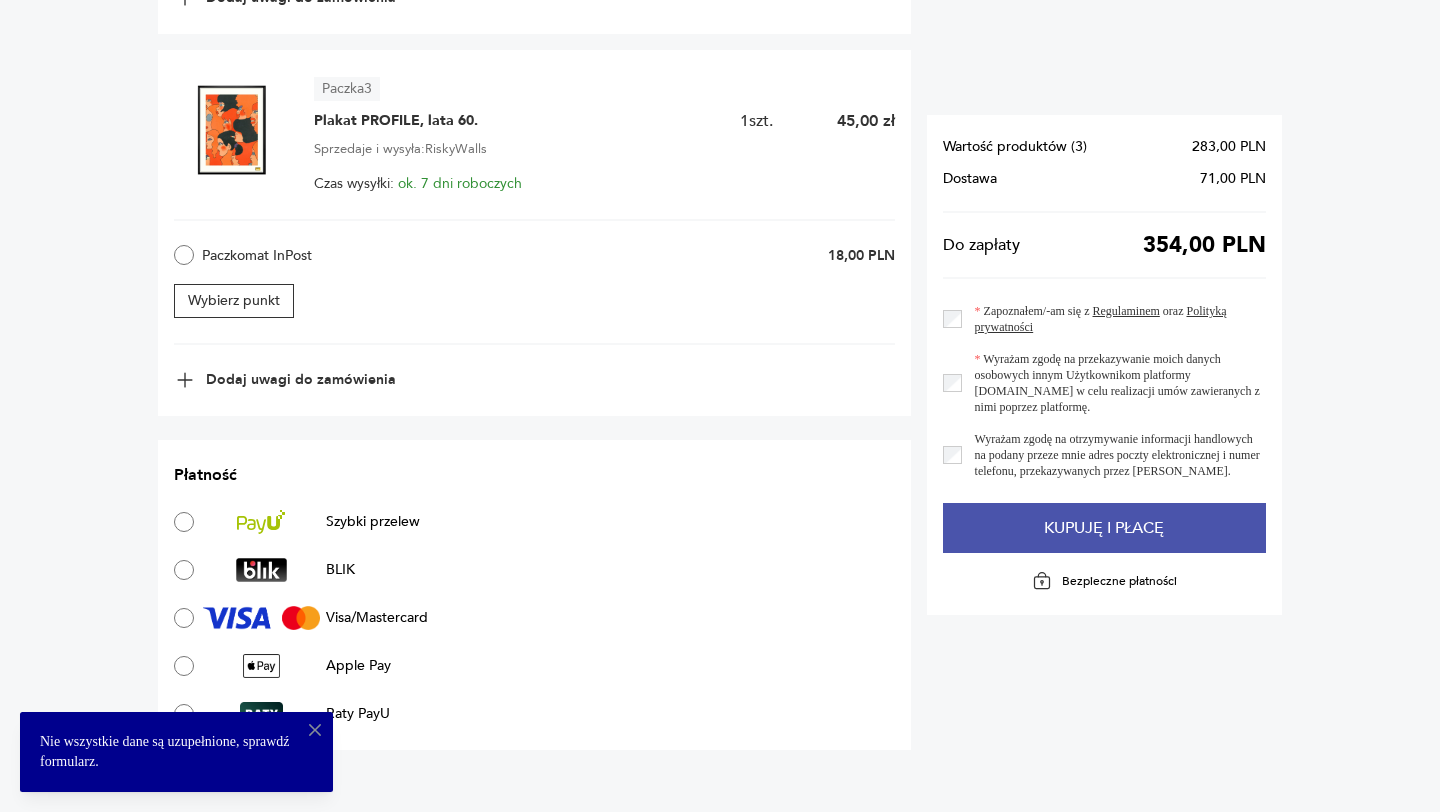 click on "Kupuję i płacę" at bounding box center [1104, 528] 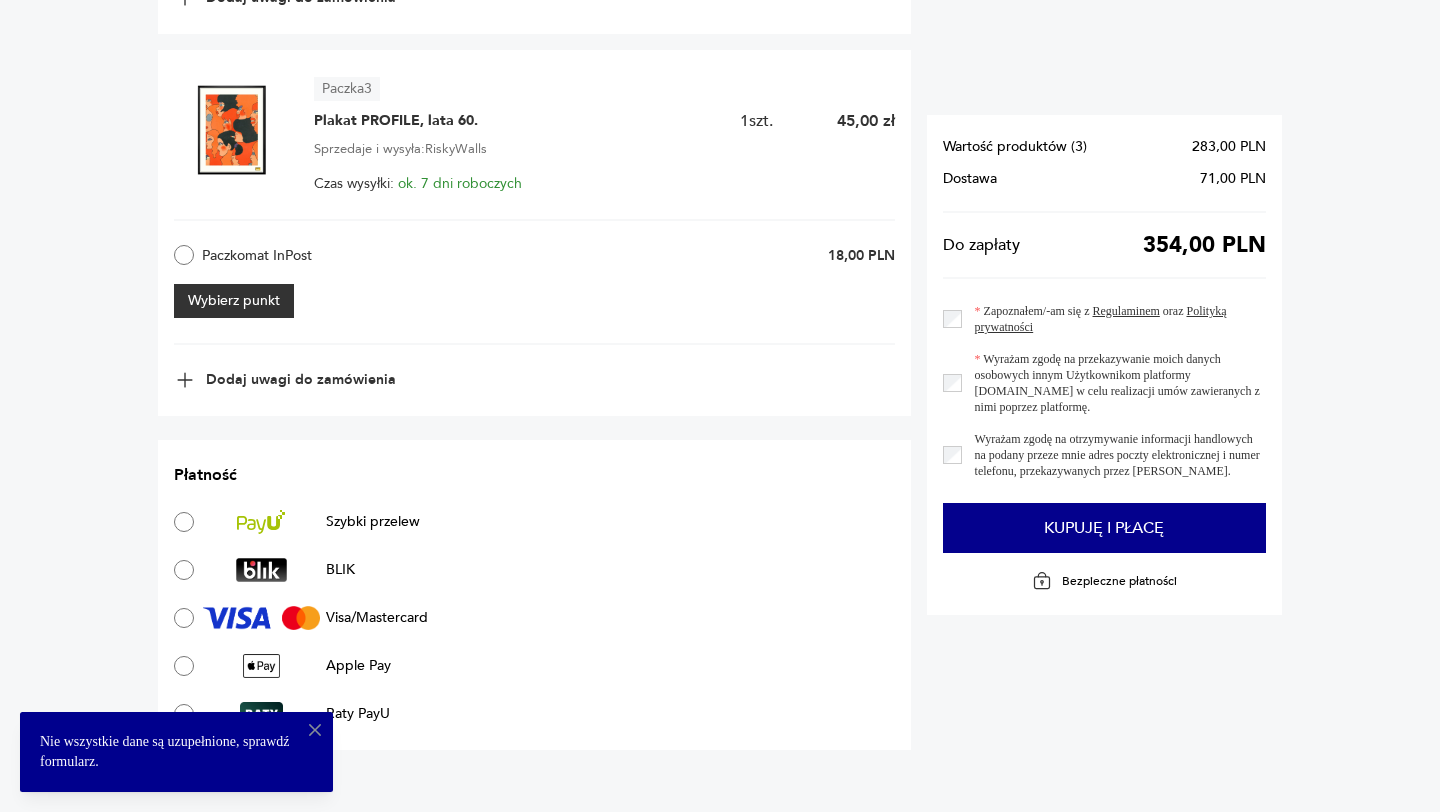 click on "Wybierz punkt" at bounding box center (234, 301) 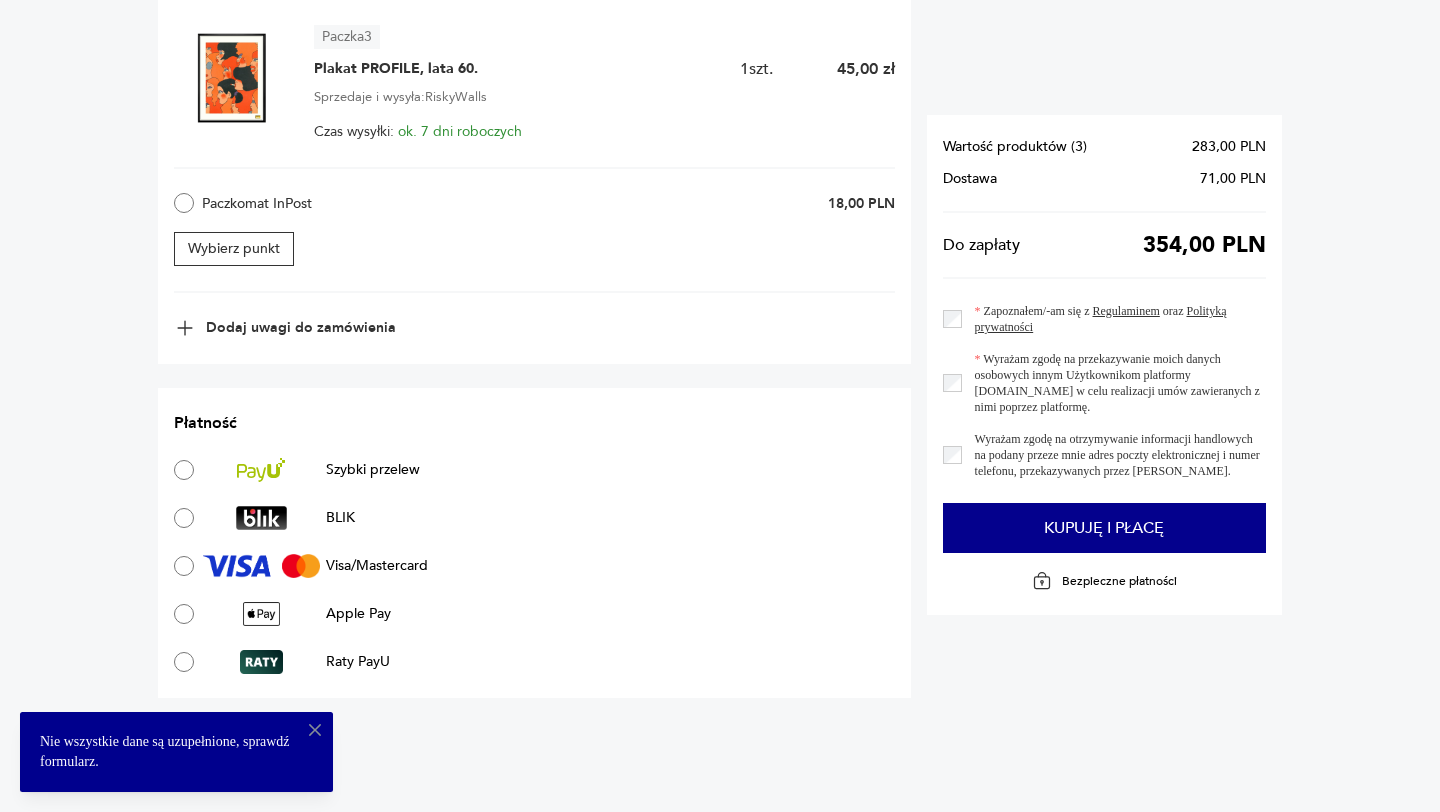 scroll, scrollTop: 2040, scrollLeft: 0, axis: vertical 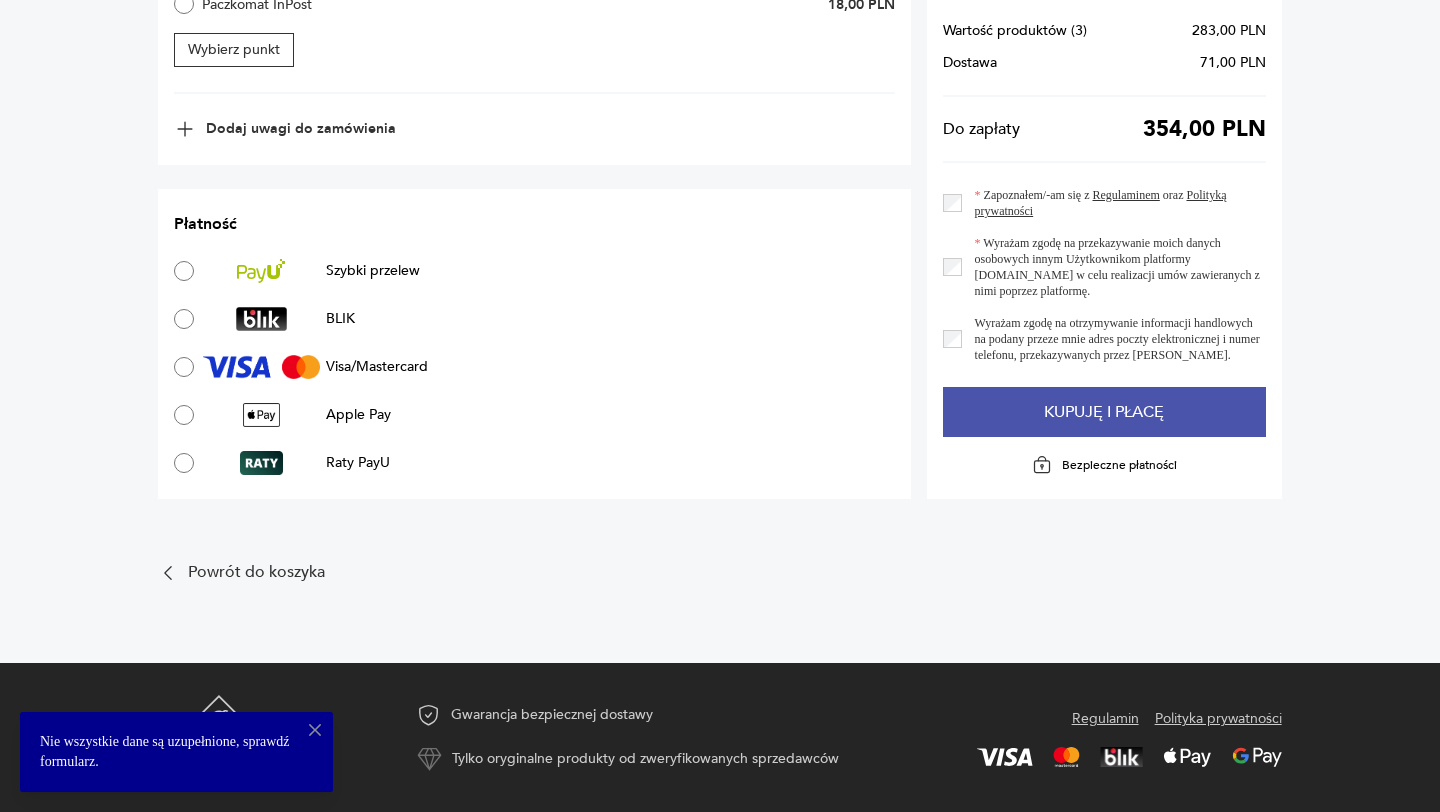 click on "Kupuję i płacę" at bounding box center [1104, 412] 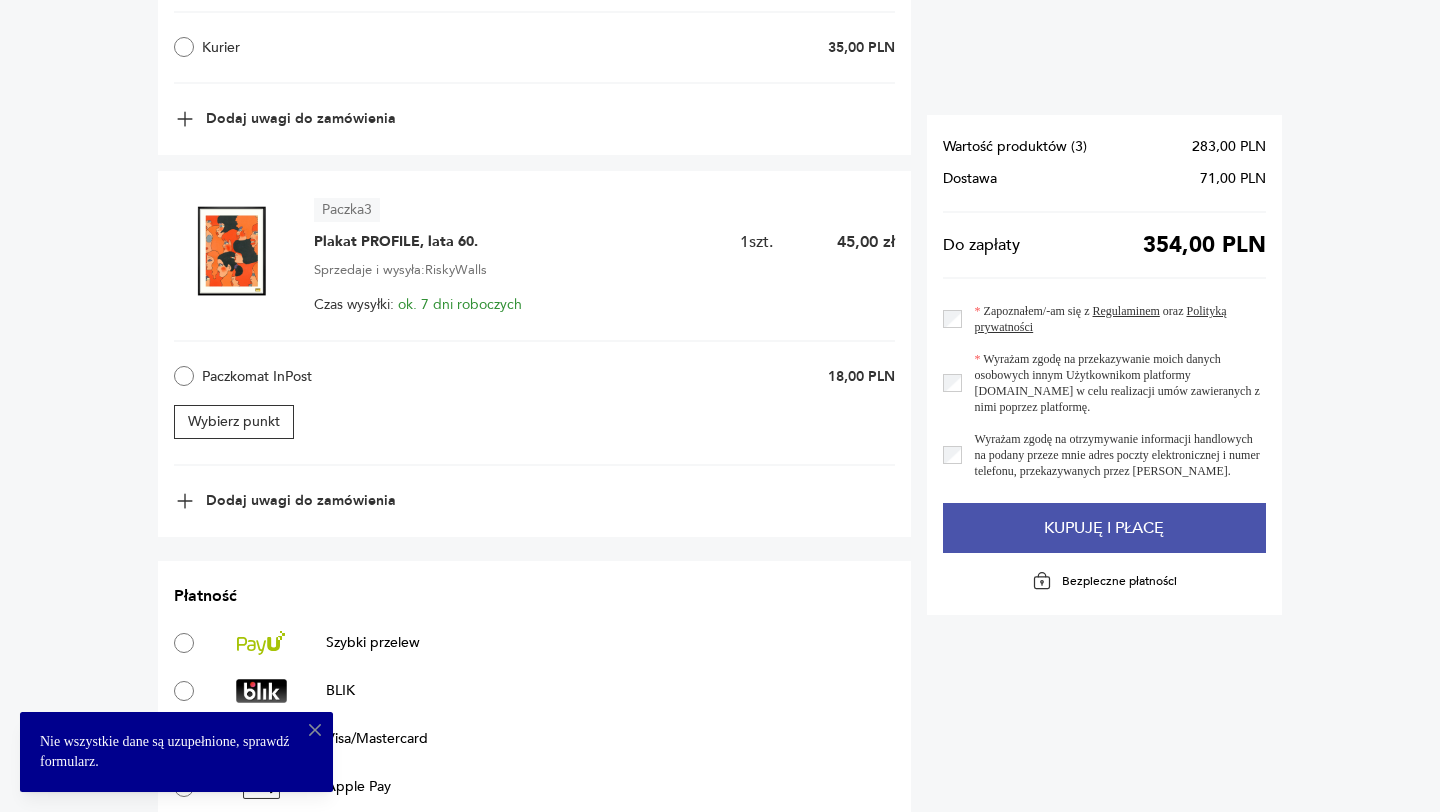 scroll, scrollTop: 1637, scrollLeft: 0, axis: vertical 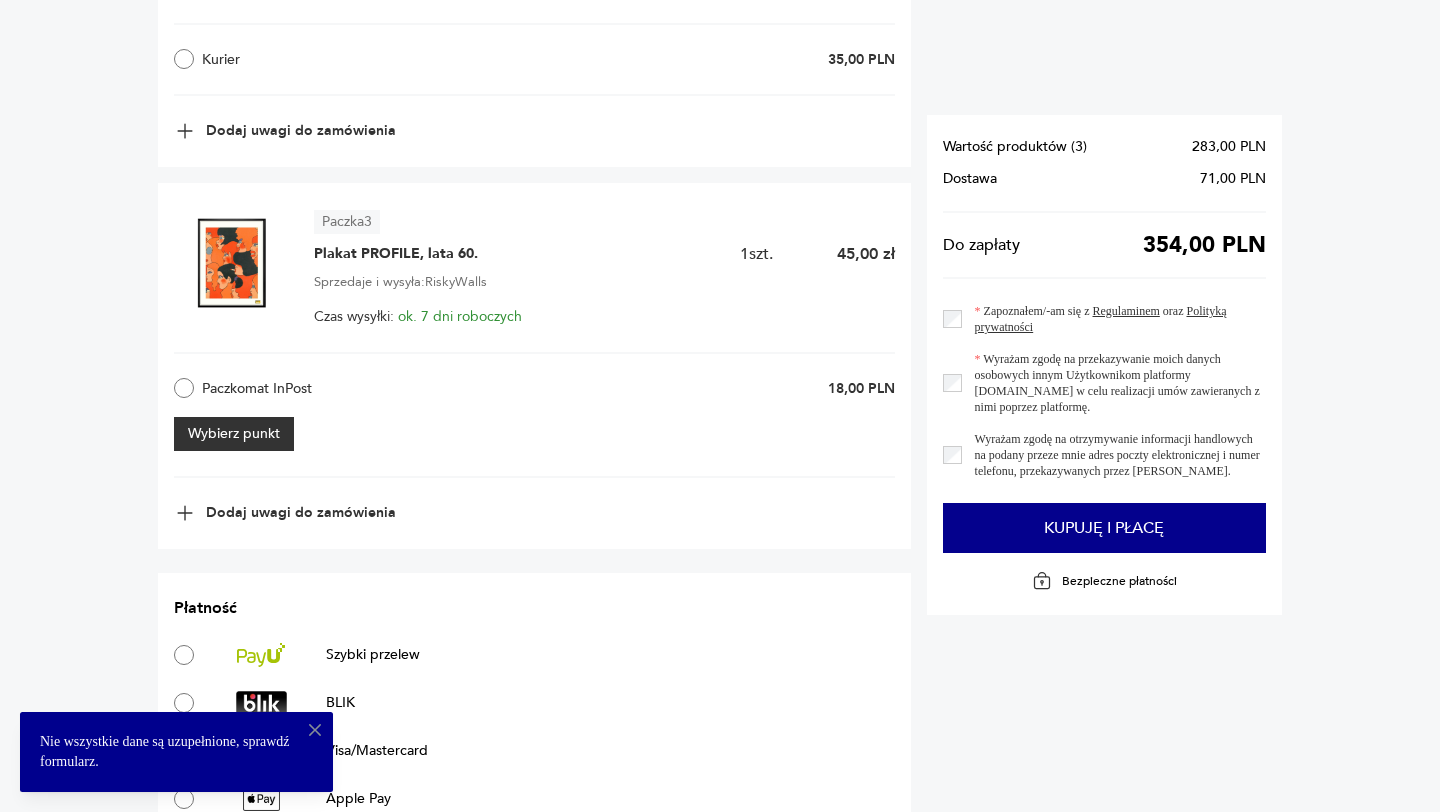 click on "Wybierz punkt" at bounding box center [234, 434] 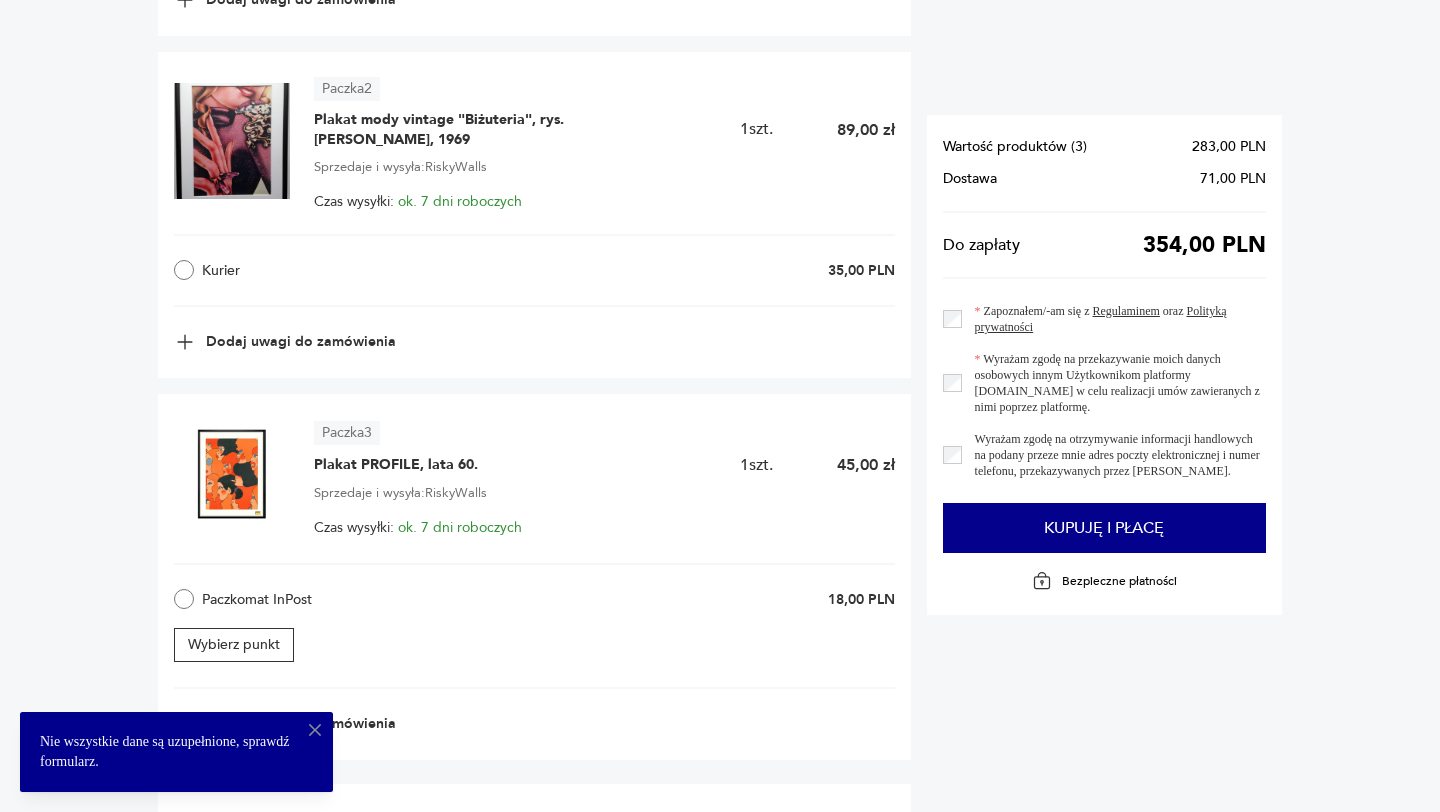 scroll, scrollTop: 1453, scrollLeft: 0, axis: vertical 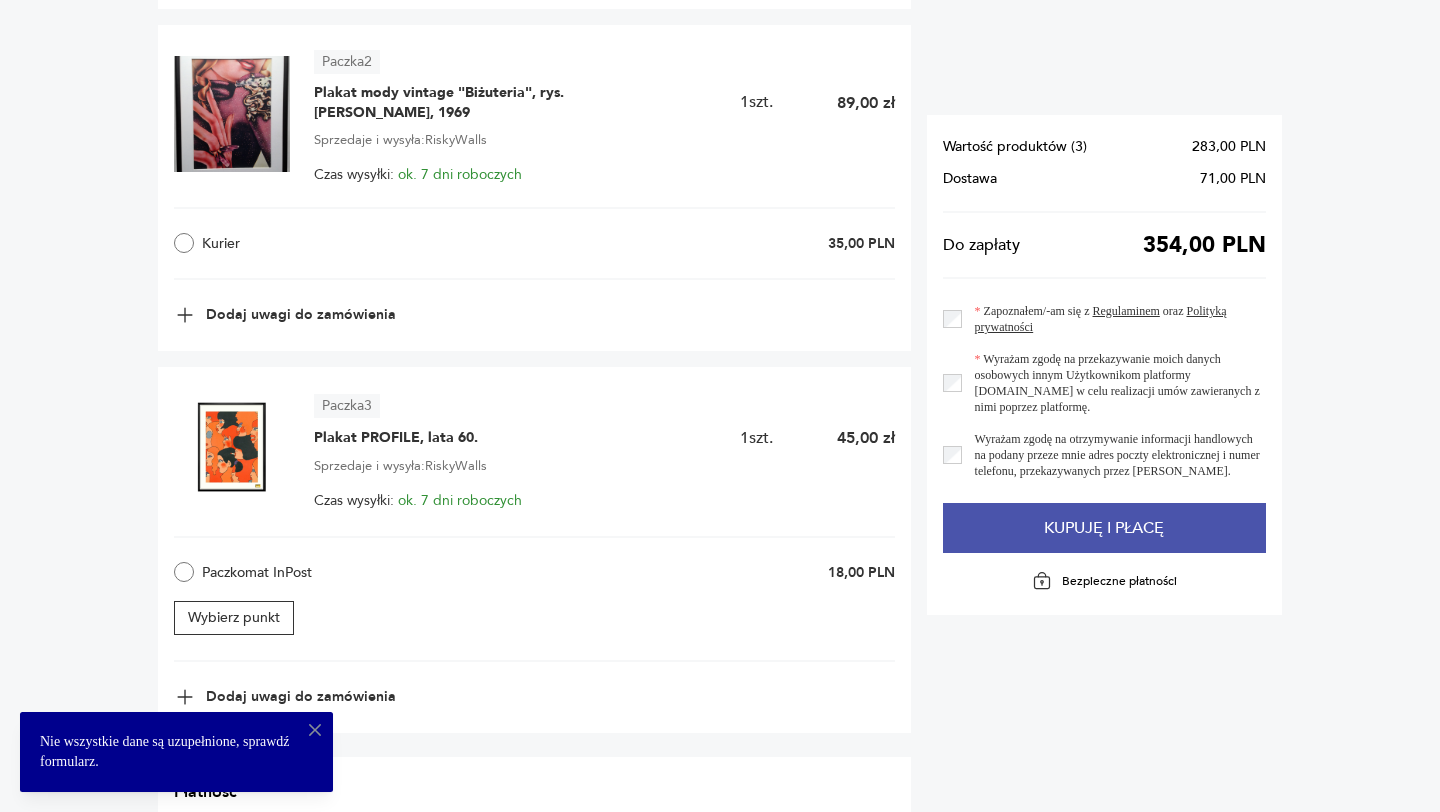 click on "Kupuję i płacę" at bounding box center (1104, 528) 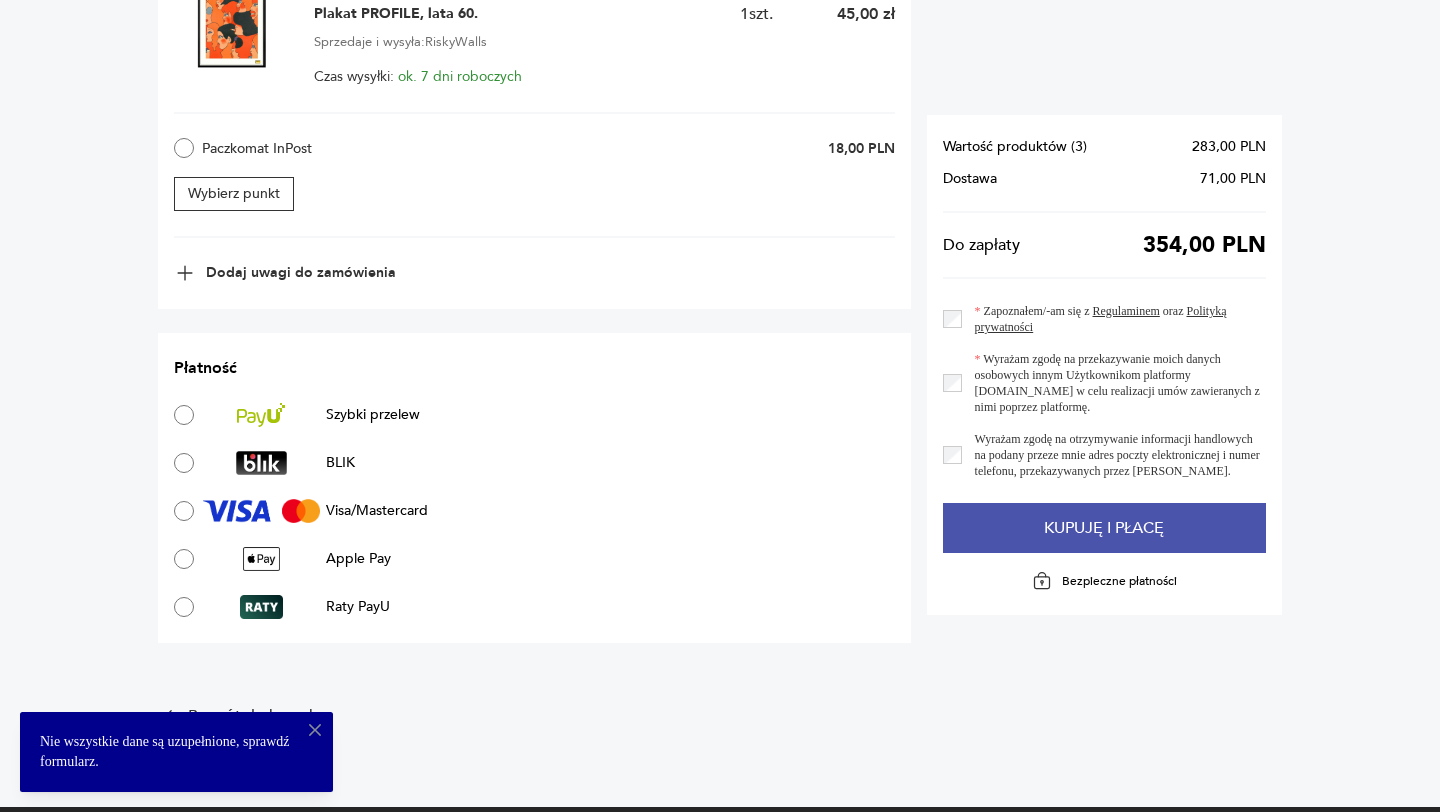 scroll, scrollTop: 1878, scrollLeft: 0, axis: vertical 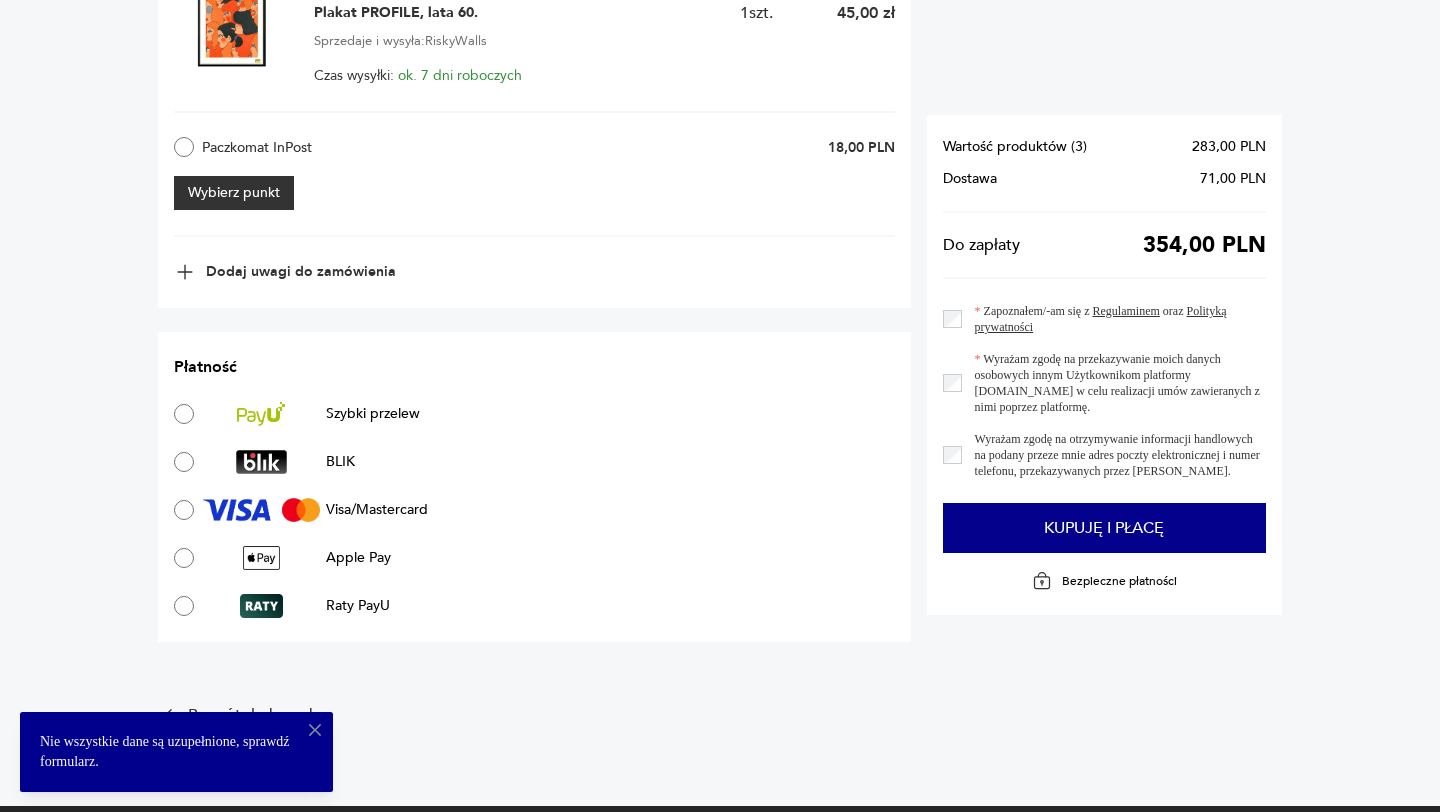 click on "Wybierz punkt" at bounding box center (234, 193) 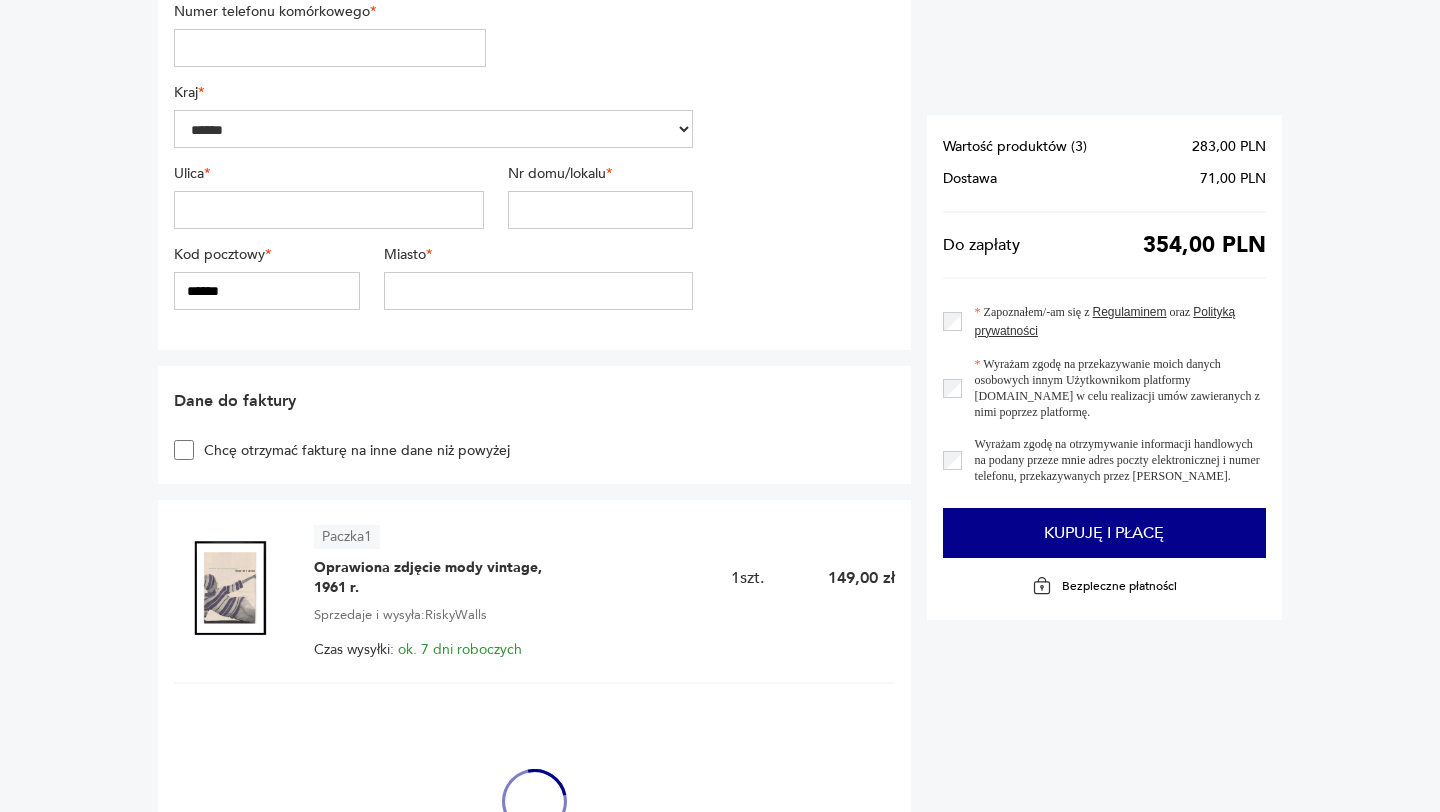 scroll, scrollTop: 511, scrollLeft: 0, axis: vertical 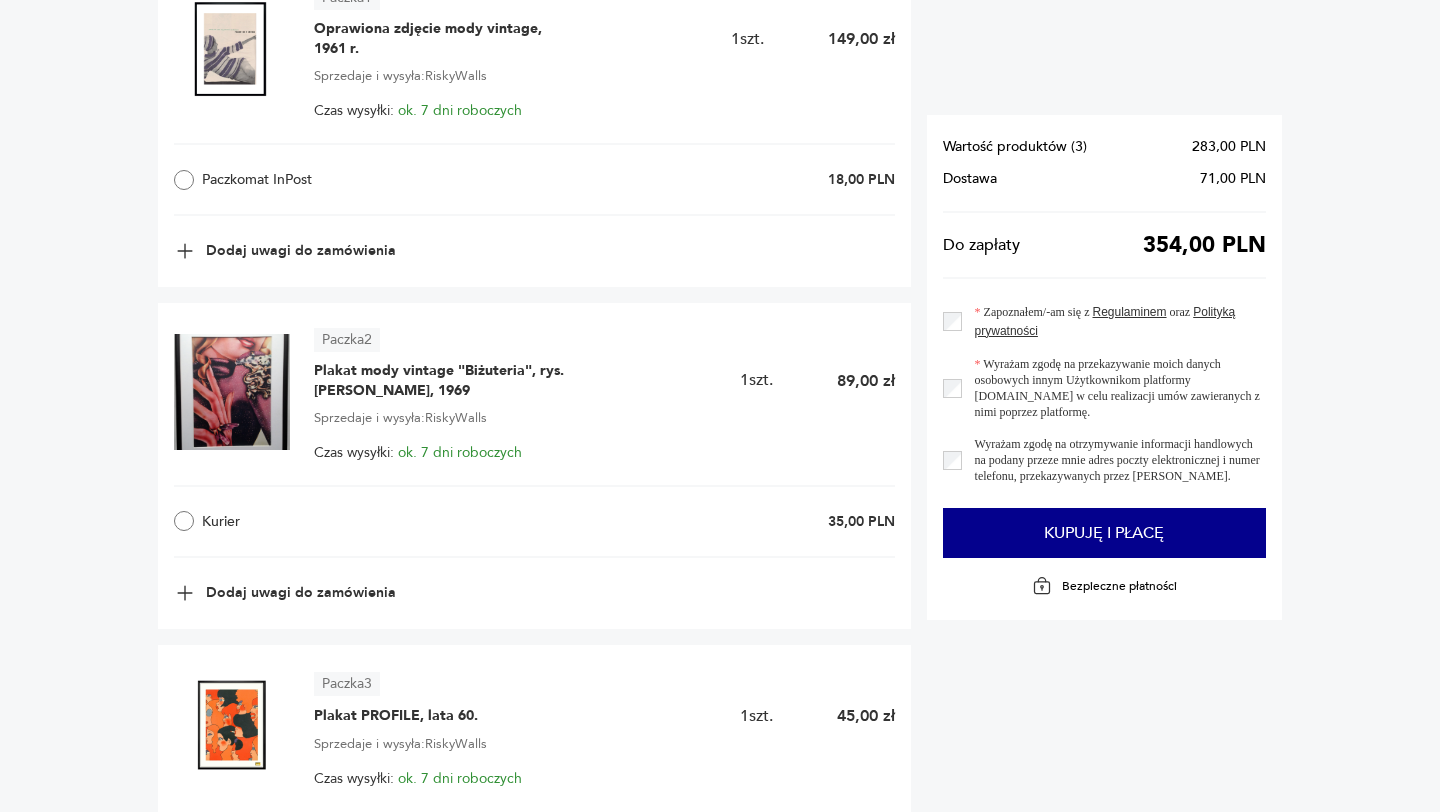 click on "Paczkomat InPost" at bounding box center (327, 180) 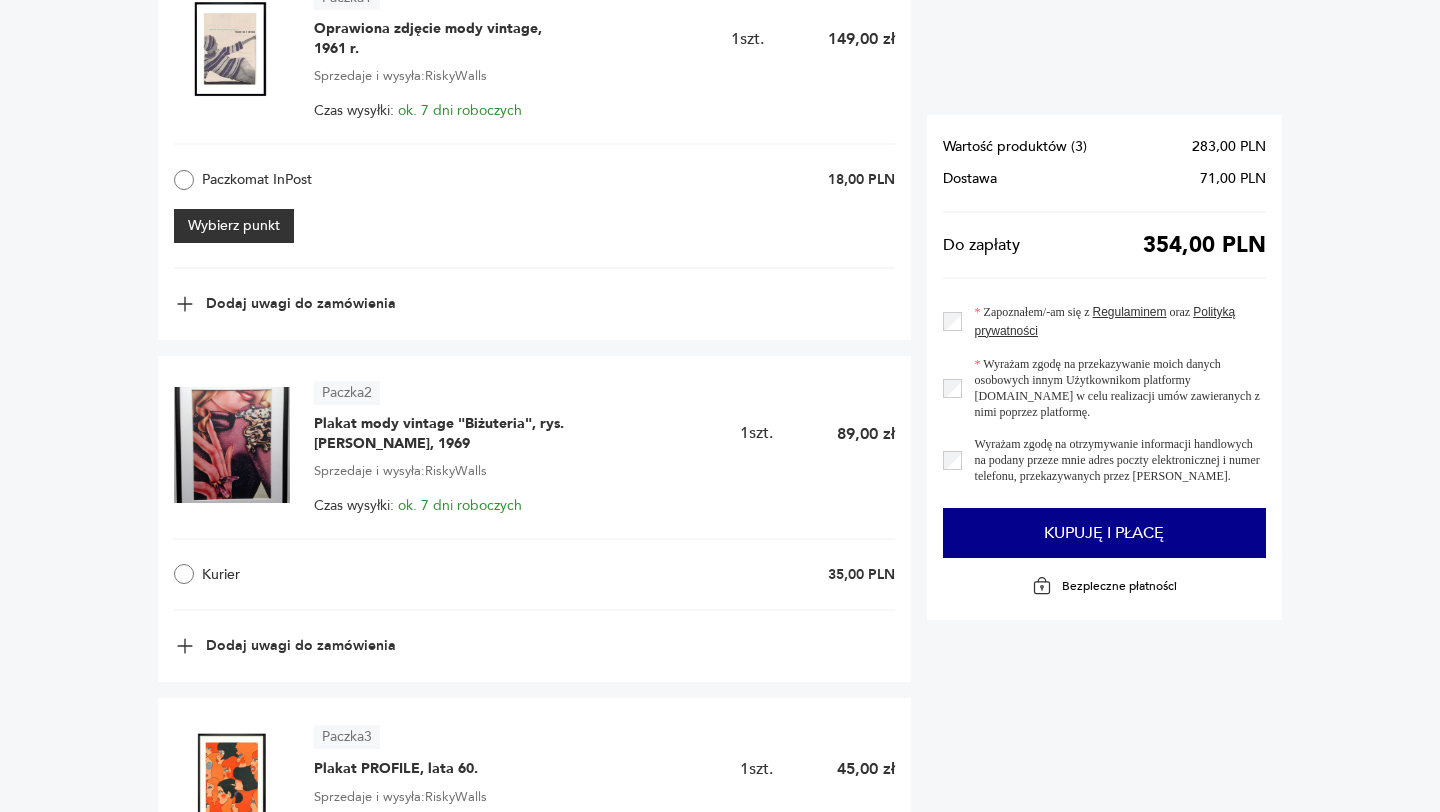 click on "Wybierz punkt" at bounding box center (234, 226) 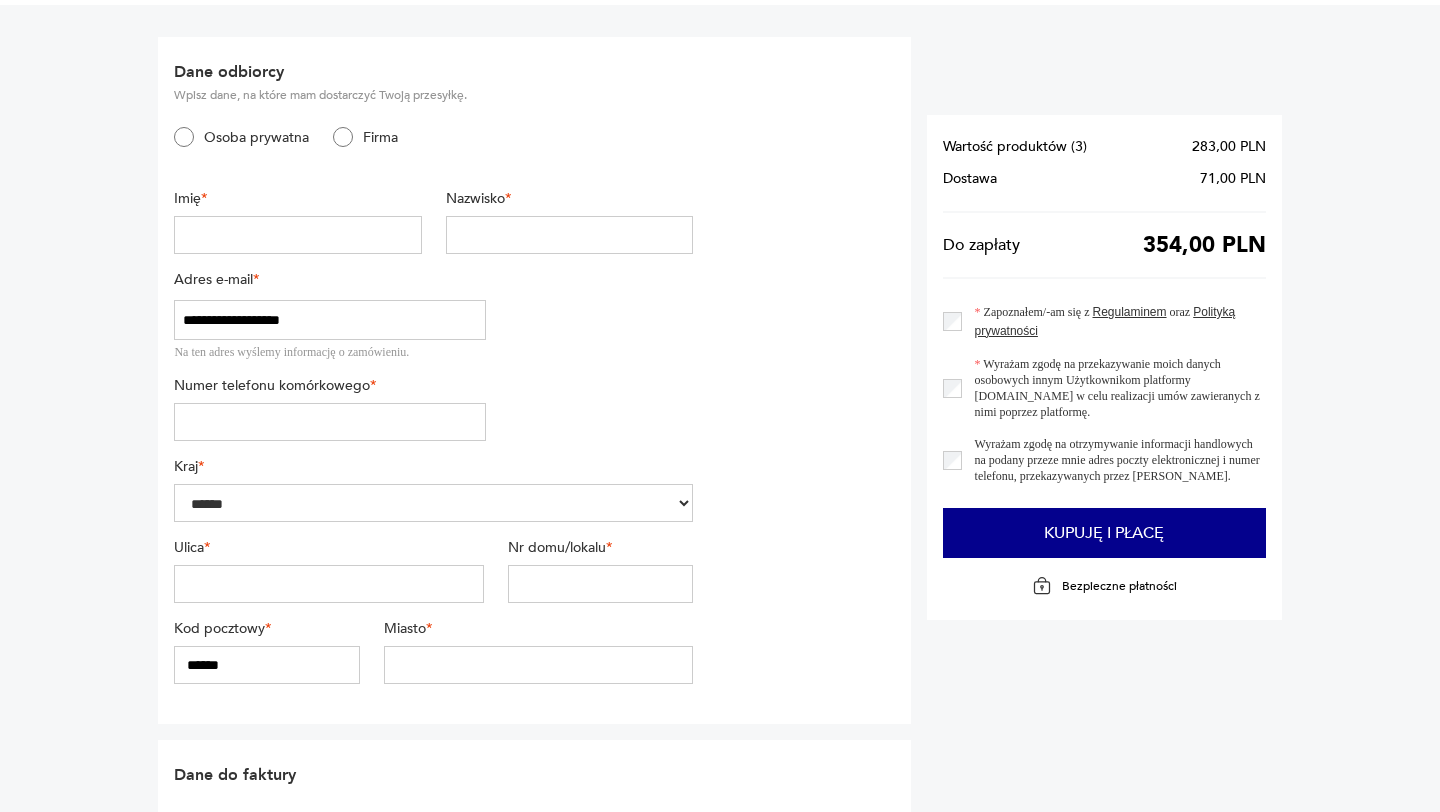 scroll, scrollTop: 0, scrollLeft: 0, axis: both 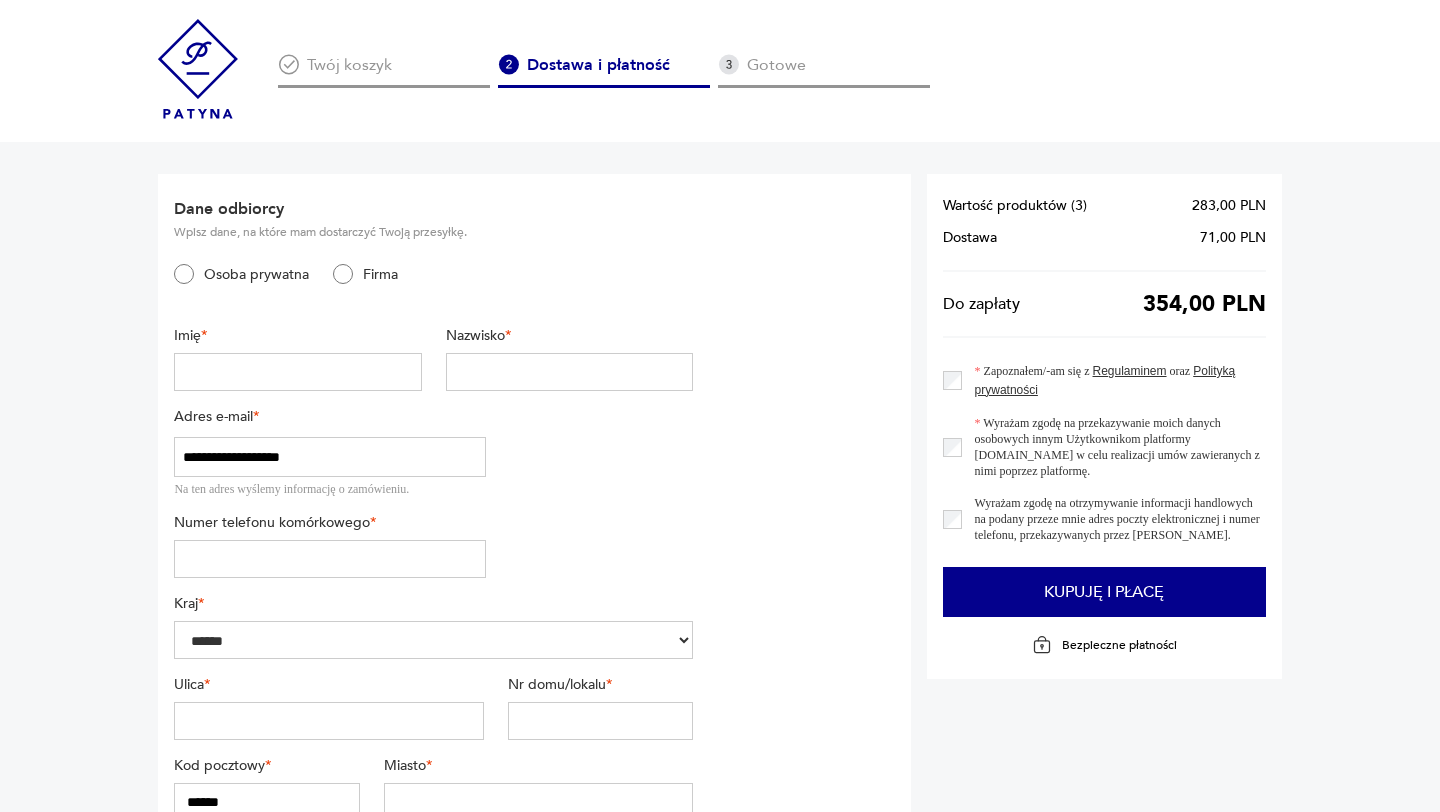 click at bounding box center (298, 372) 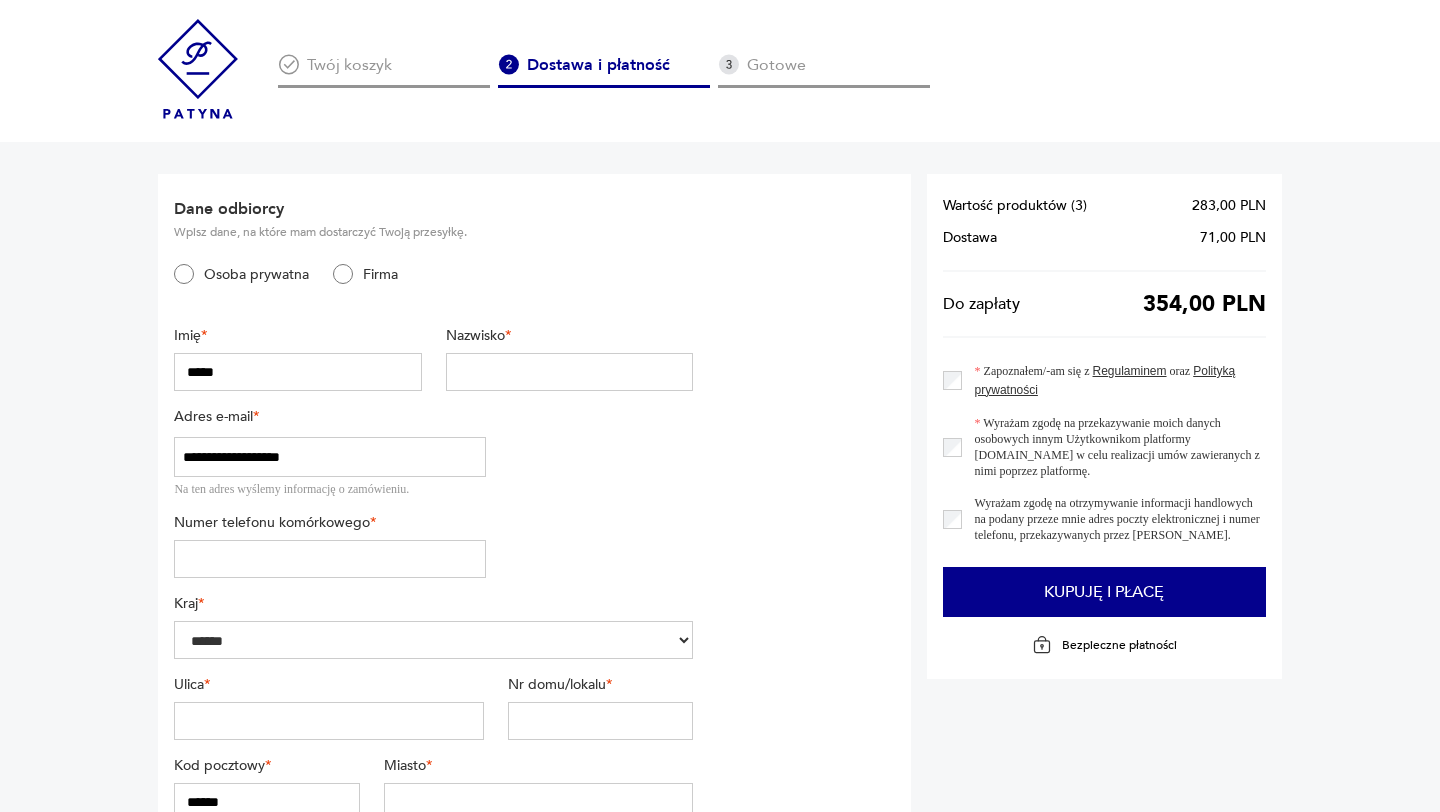 type on "**********" 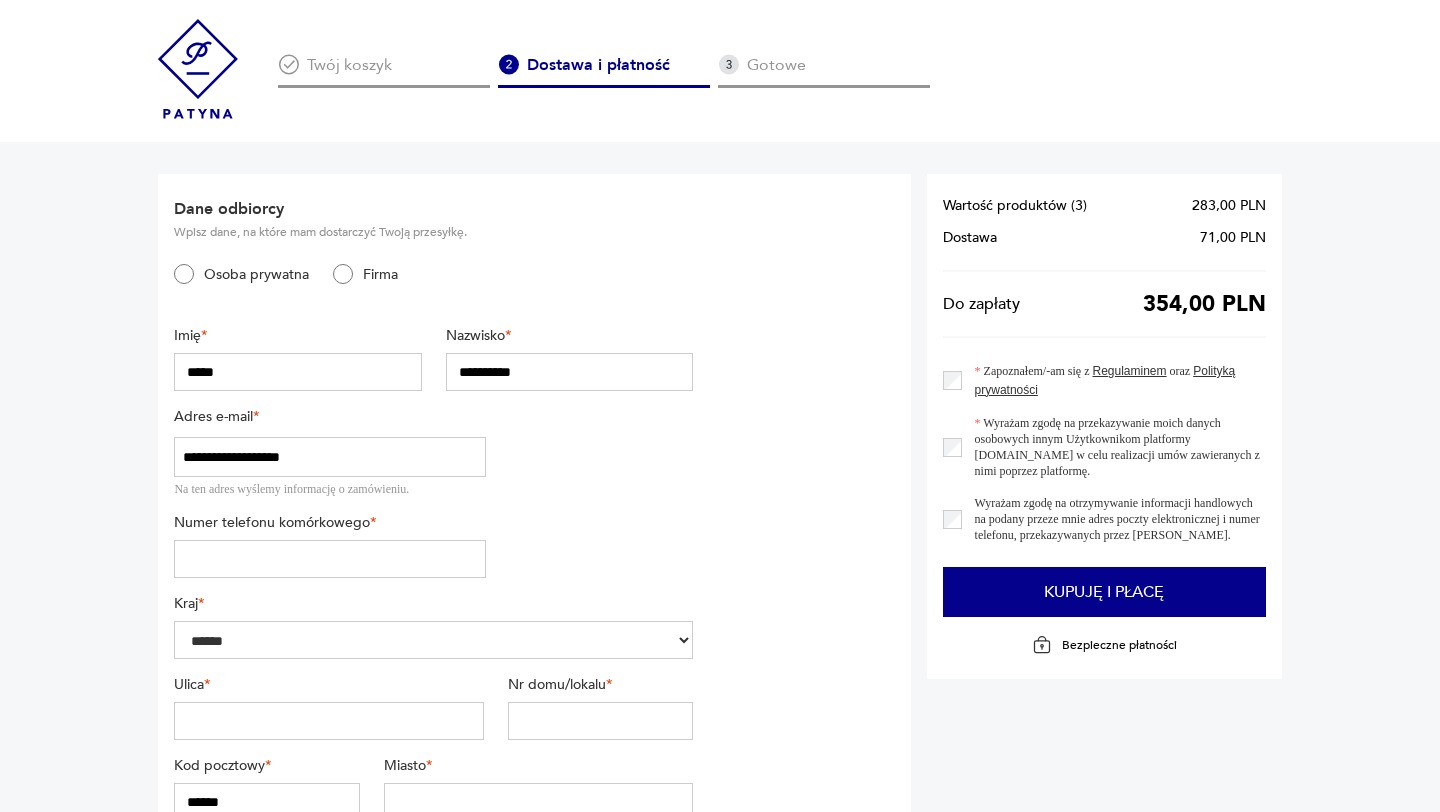type on "*********" 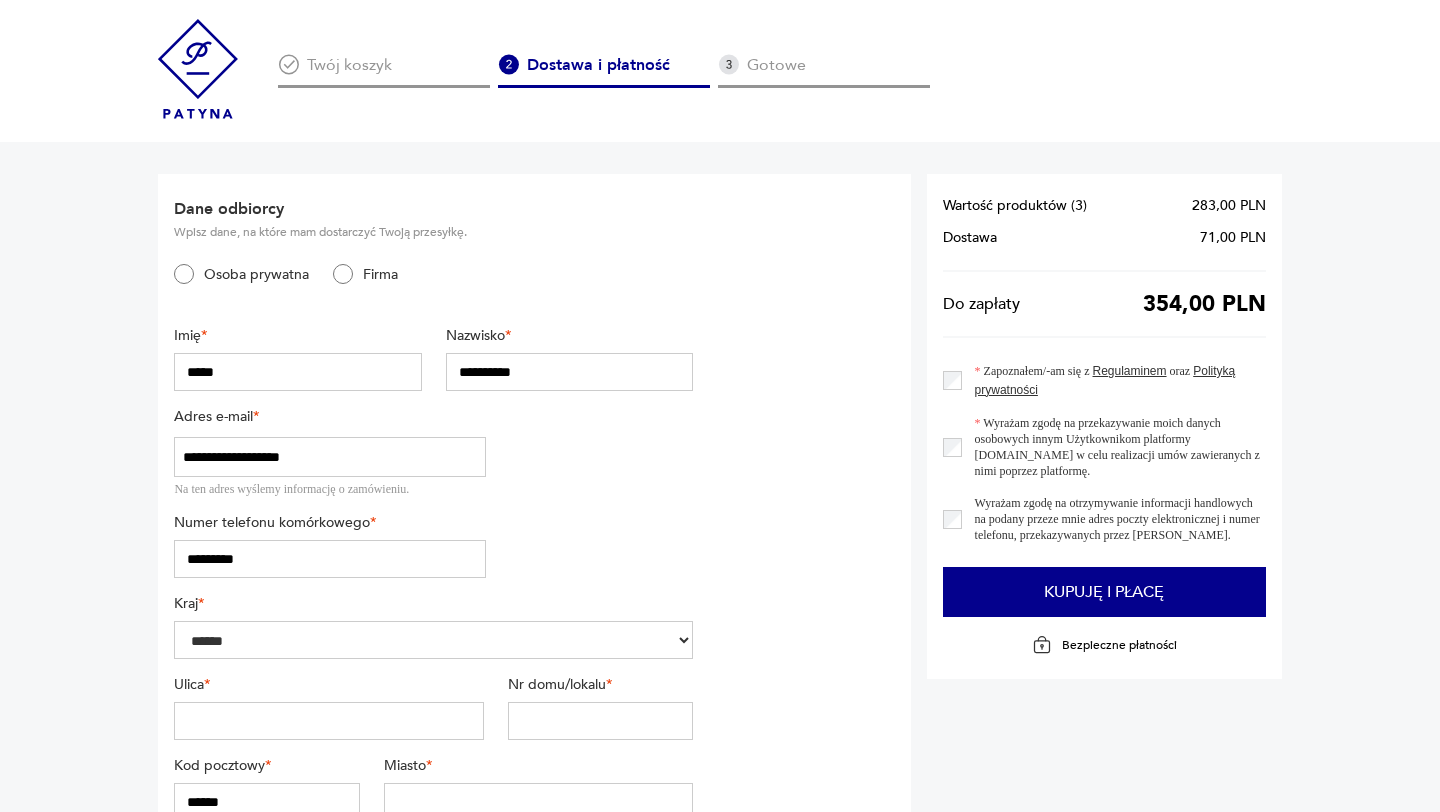 type on "******" 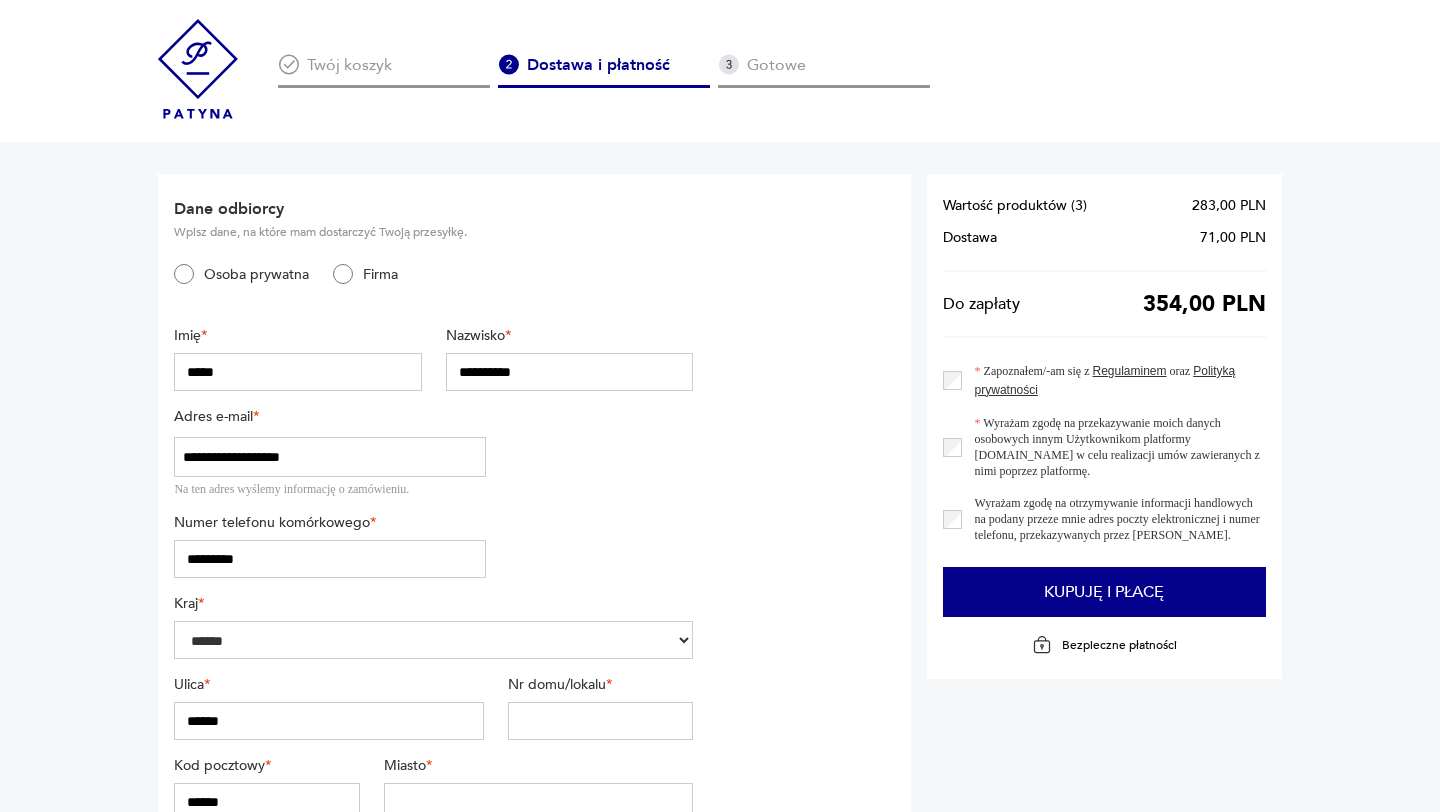 type on "****" 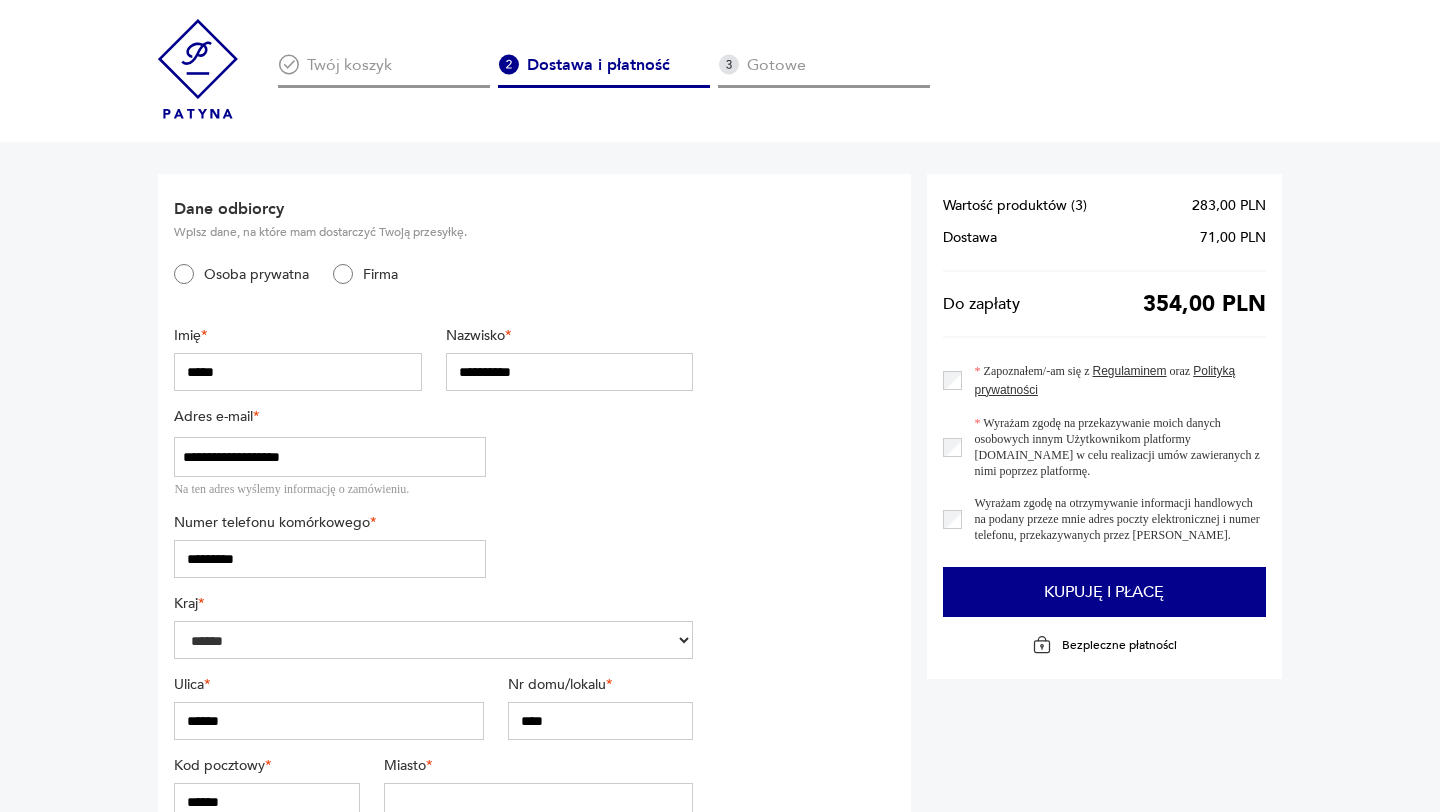 type on "******" 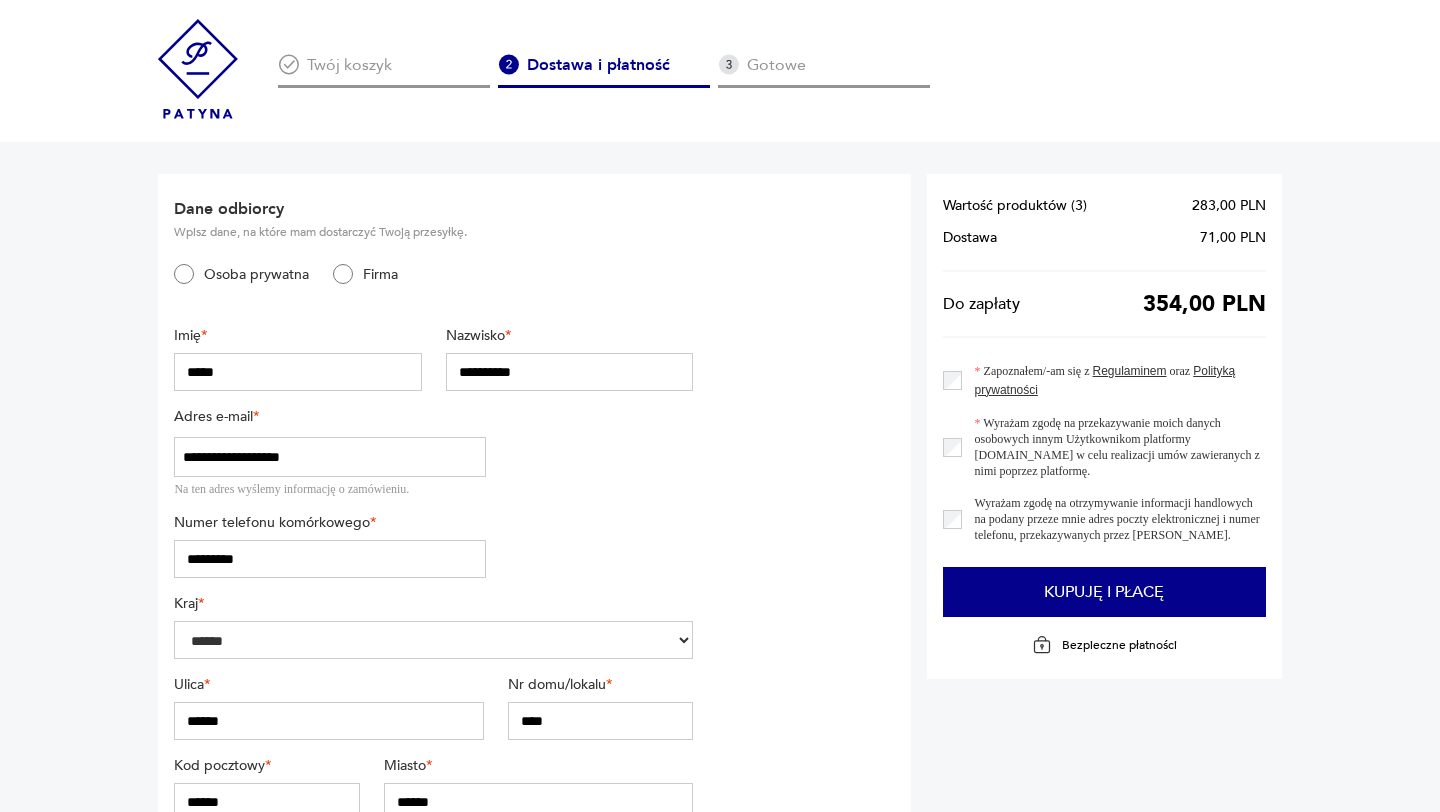 scroll, scrollTop: 289, scrollLeft: 0, axis: vertical 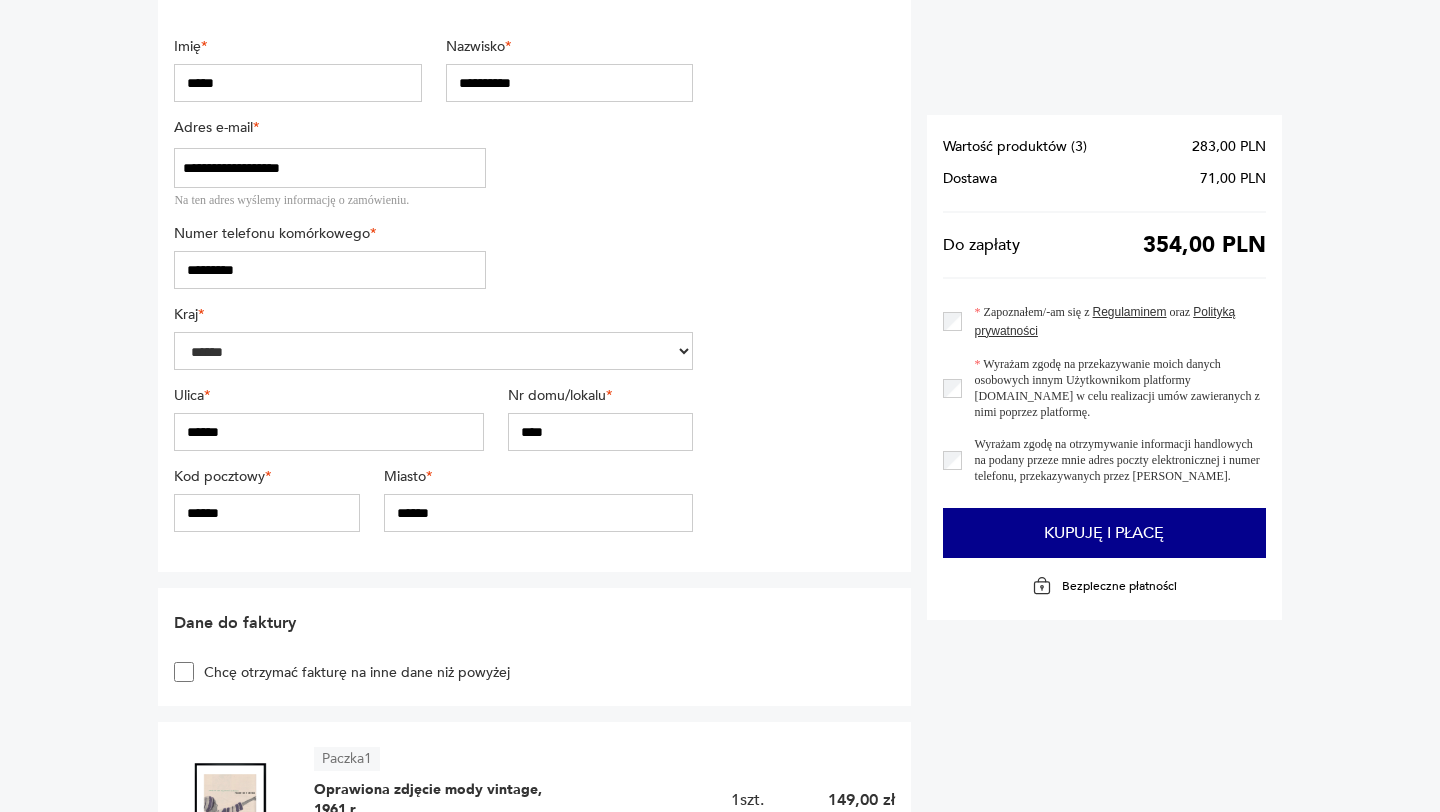 click on "******" at bounding box center [328, 432] 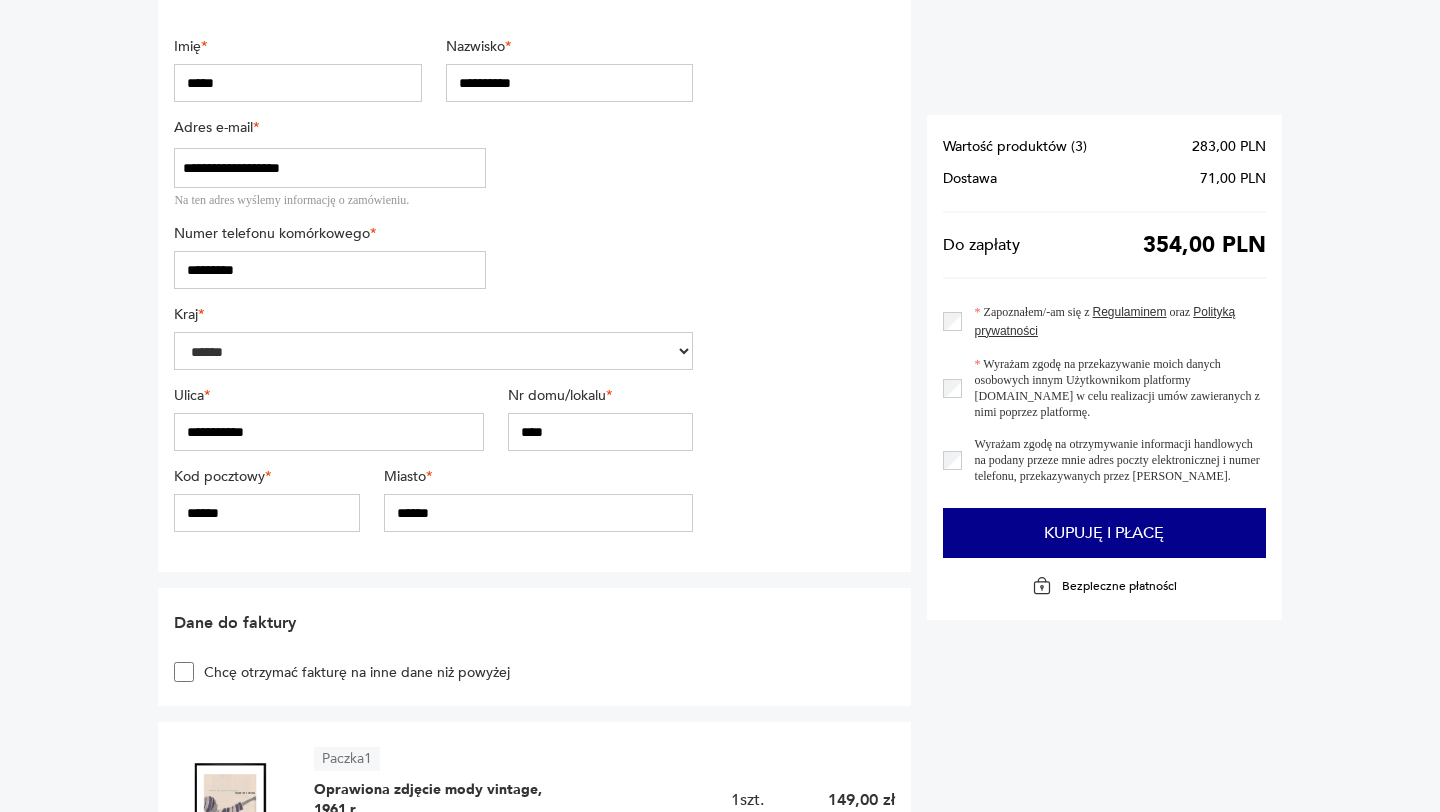 click on "****" at bounding box center (601, 432) 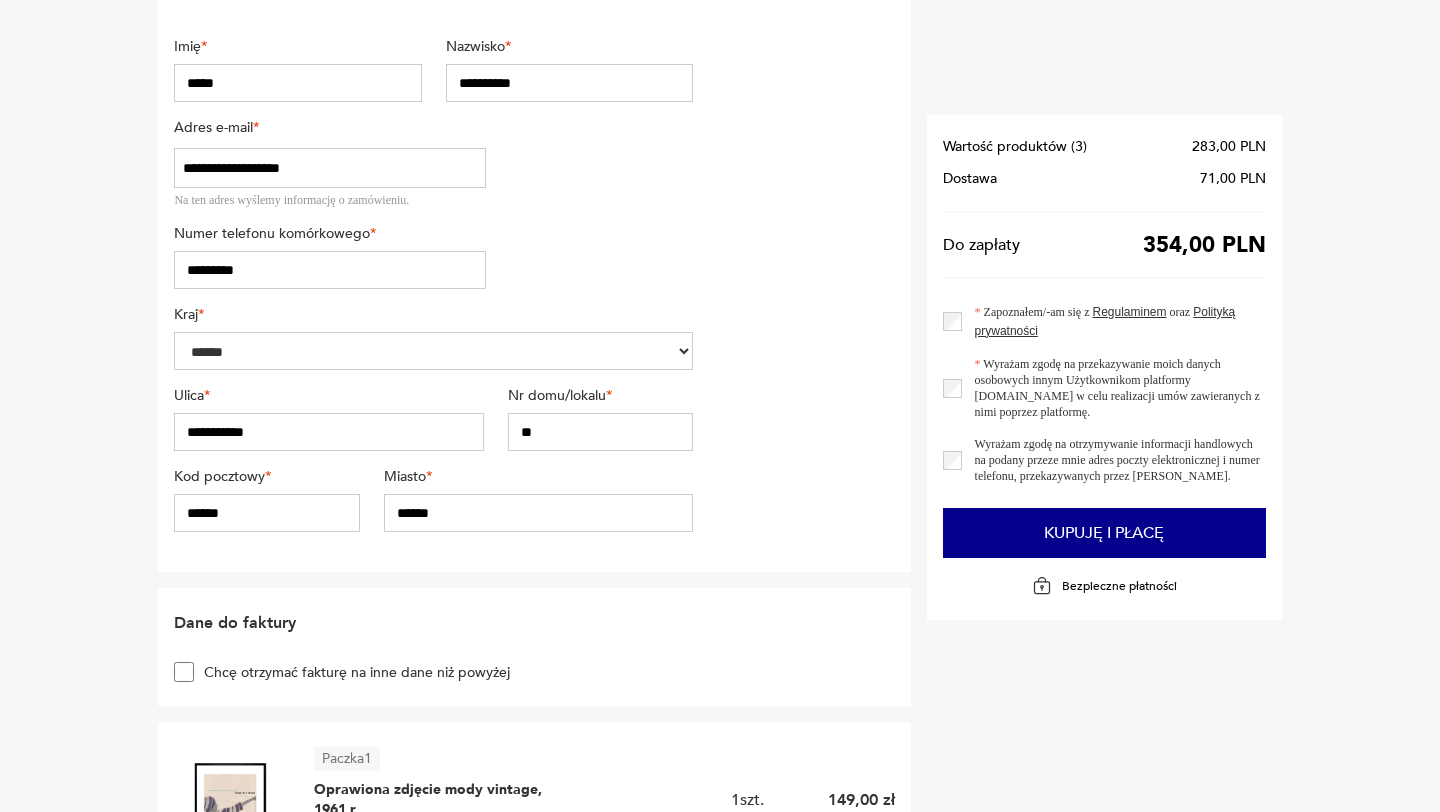 click on "******" at bounding box center (267, 513) 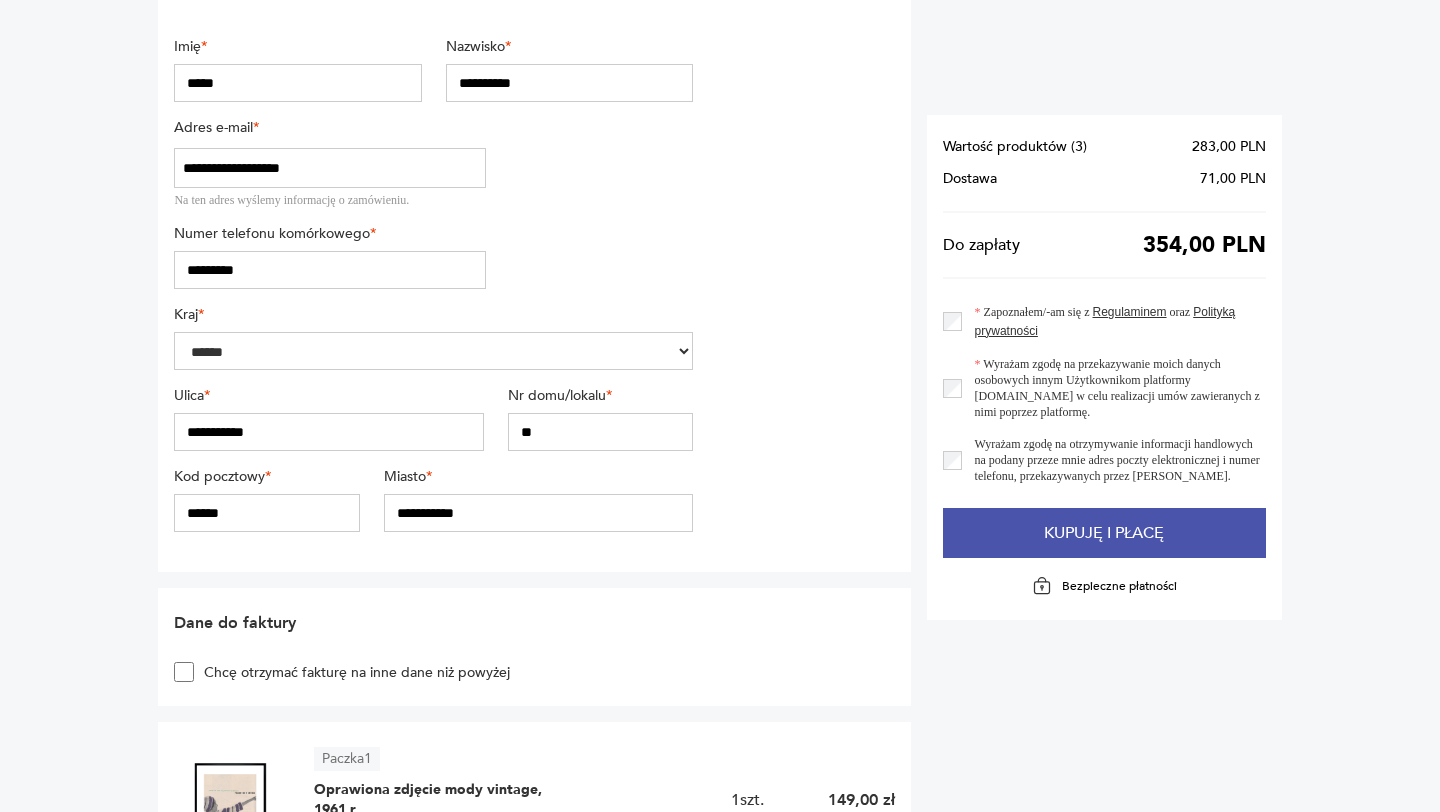 click on "Kupuję i płacę" at bounding box center [1104, 533] 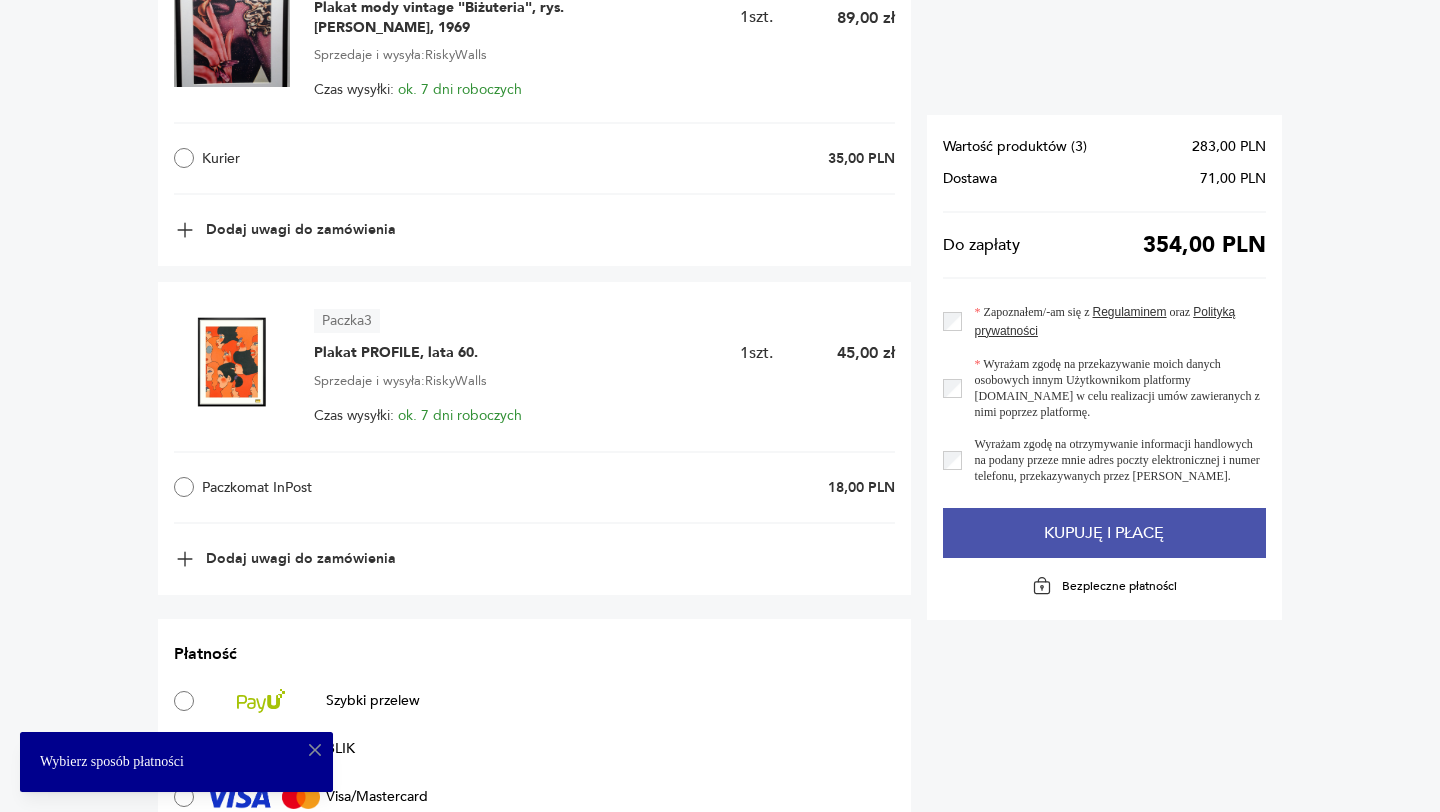 scroll, scrollTop: 2027, scrollLeft: 0, axis: vertical 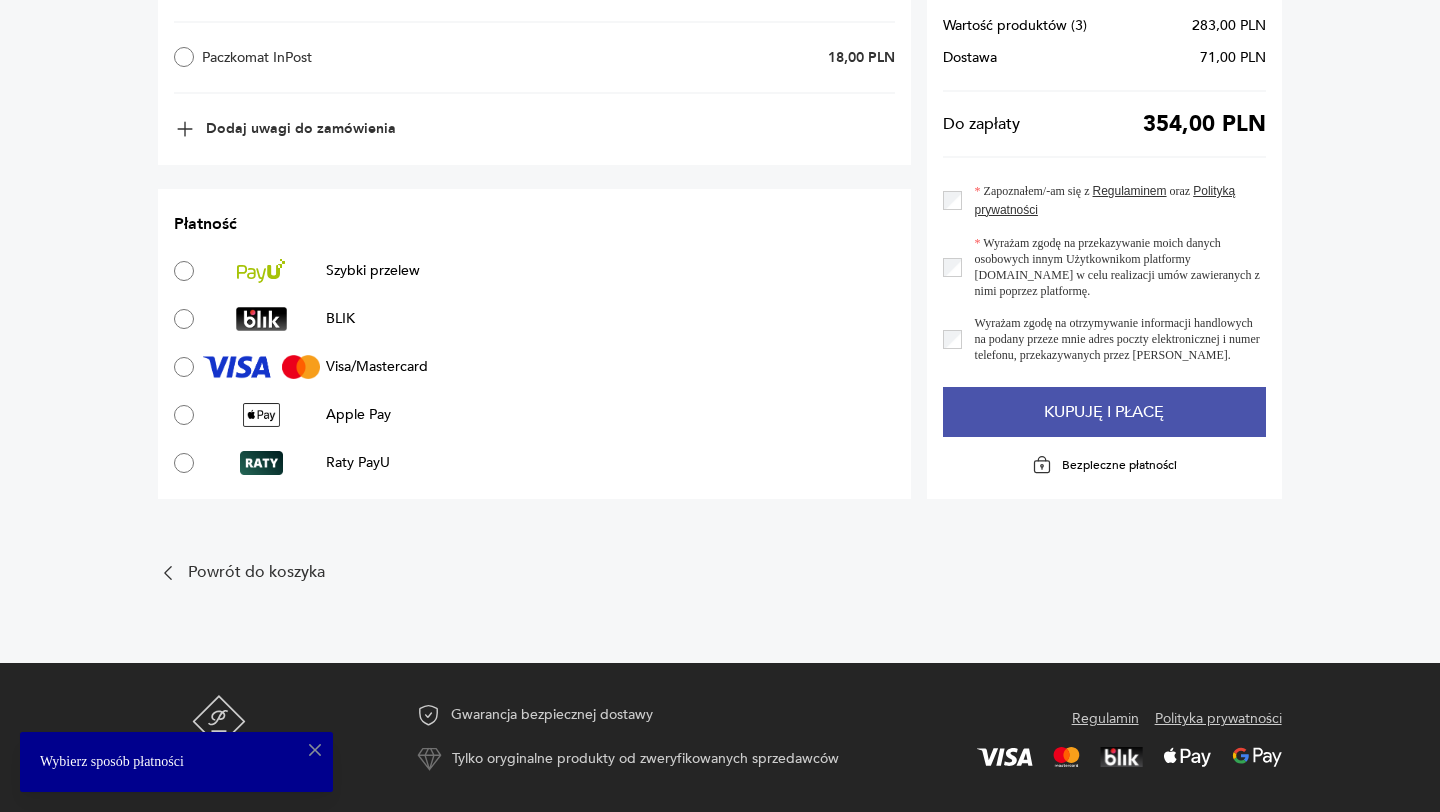 click on "Kupuję i płacę" at bounding box center [1104, 412] 